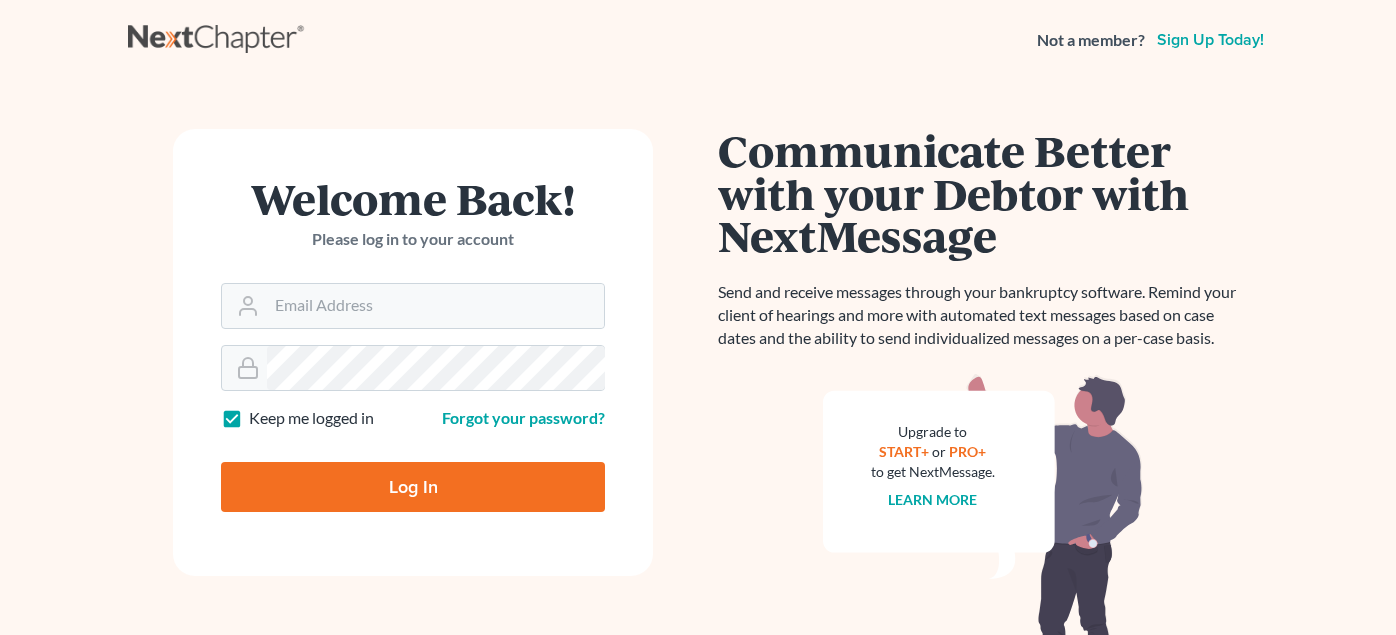 scroll, scrollTop: 0, scrollLeft: 0, axis: both 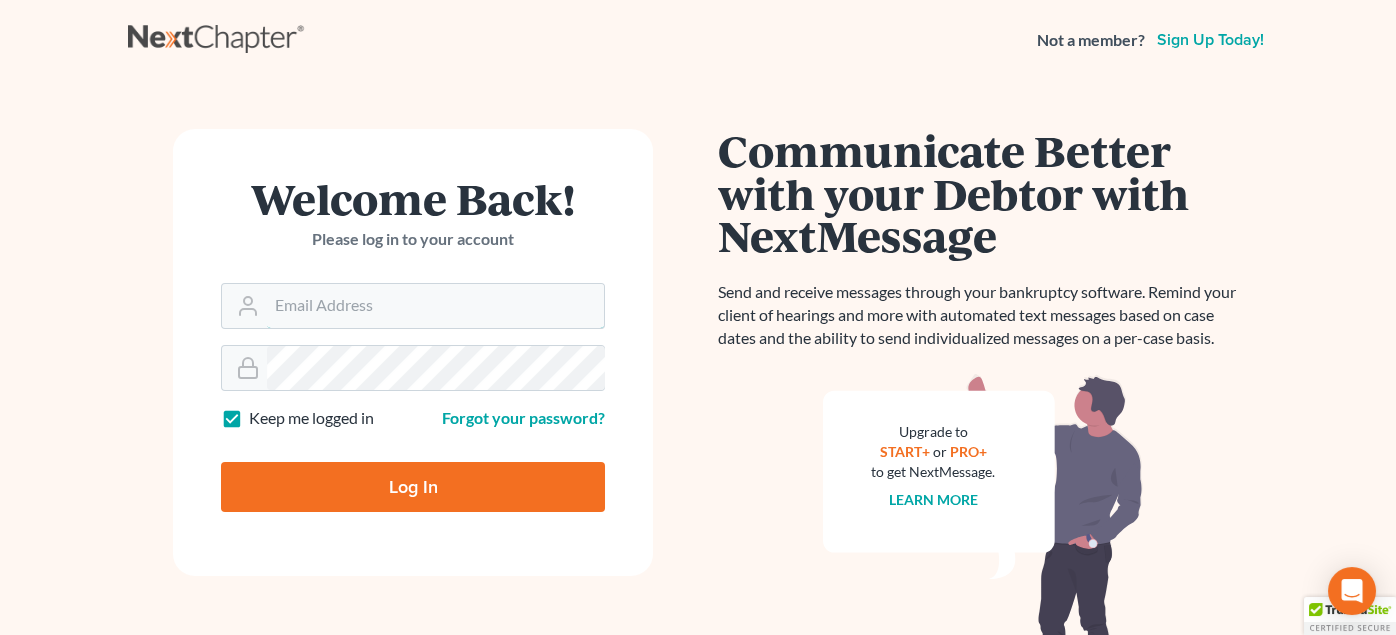 type on "[EMAIL]" 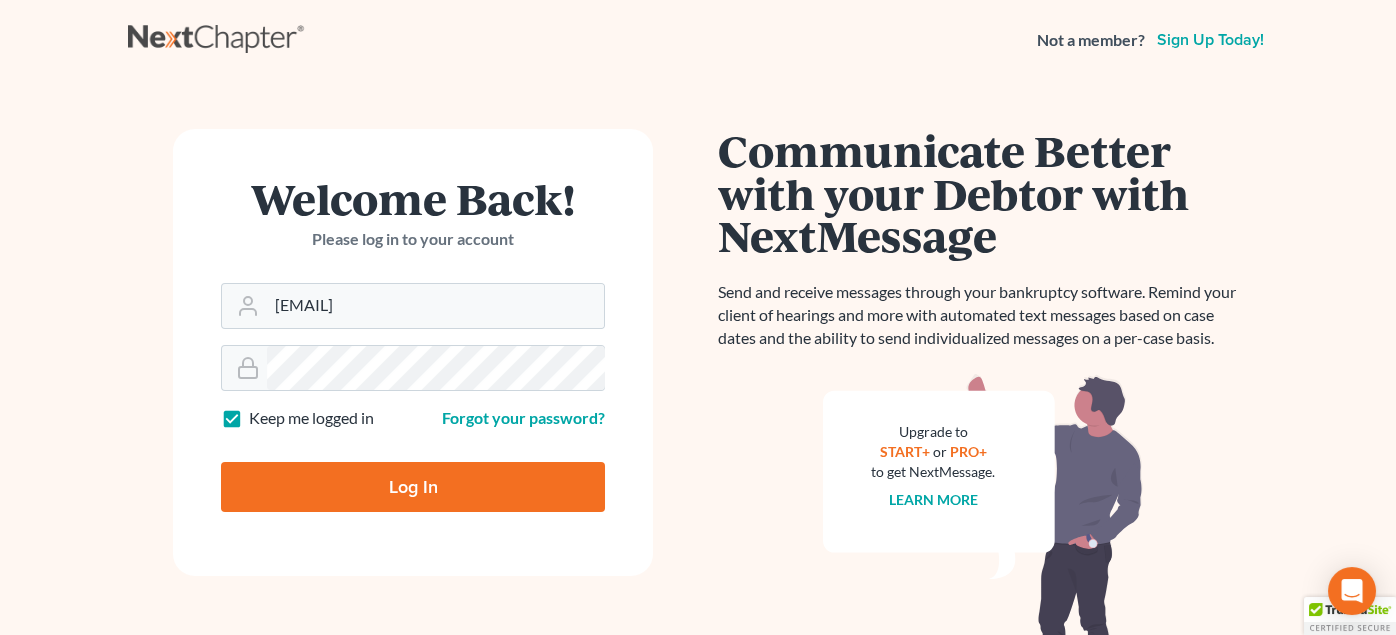 click on "Log In" at bounding box center [413, 487] 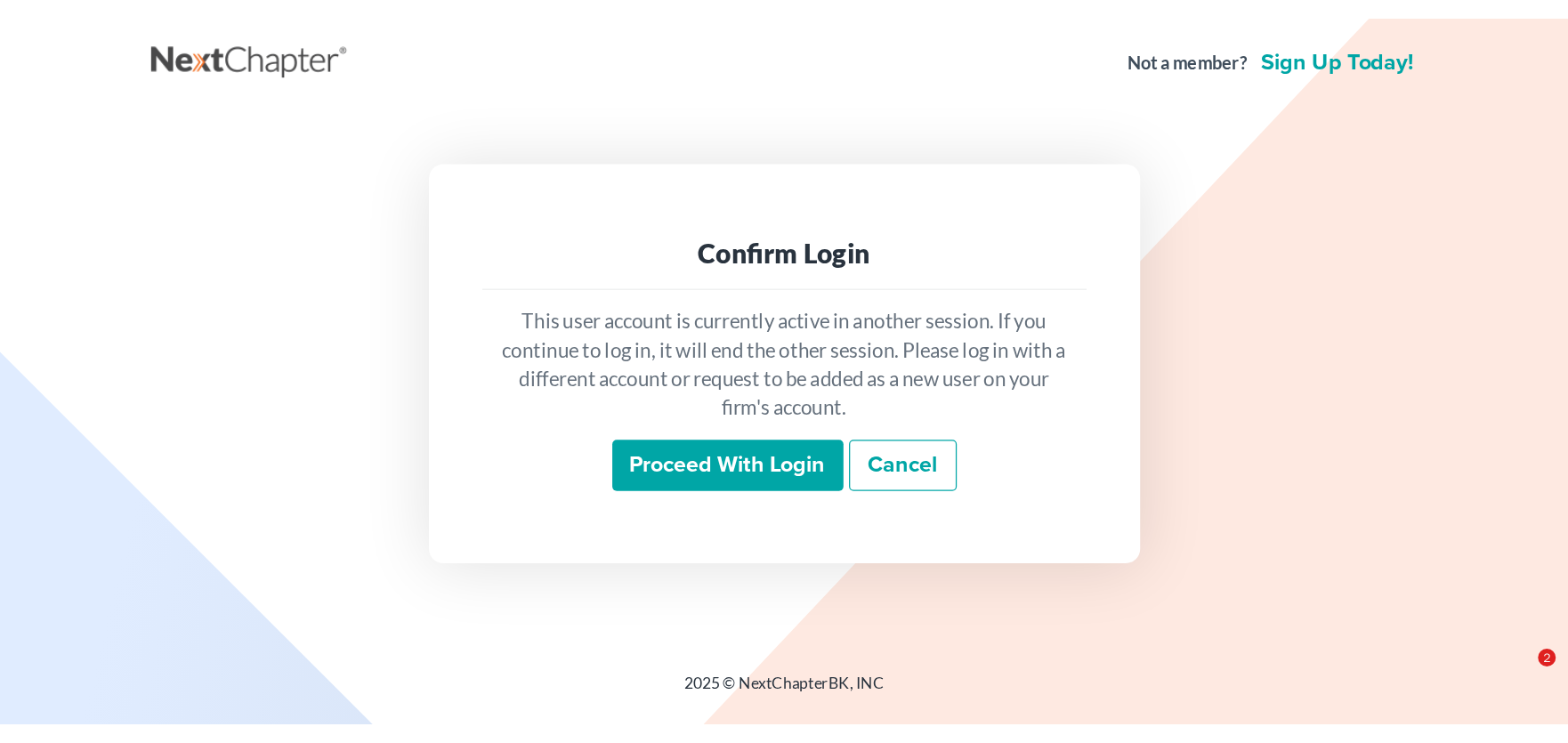 scroll, scrollTop: 0, scrollLeft: 0, axis: both 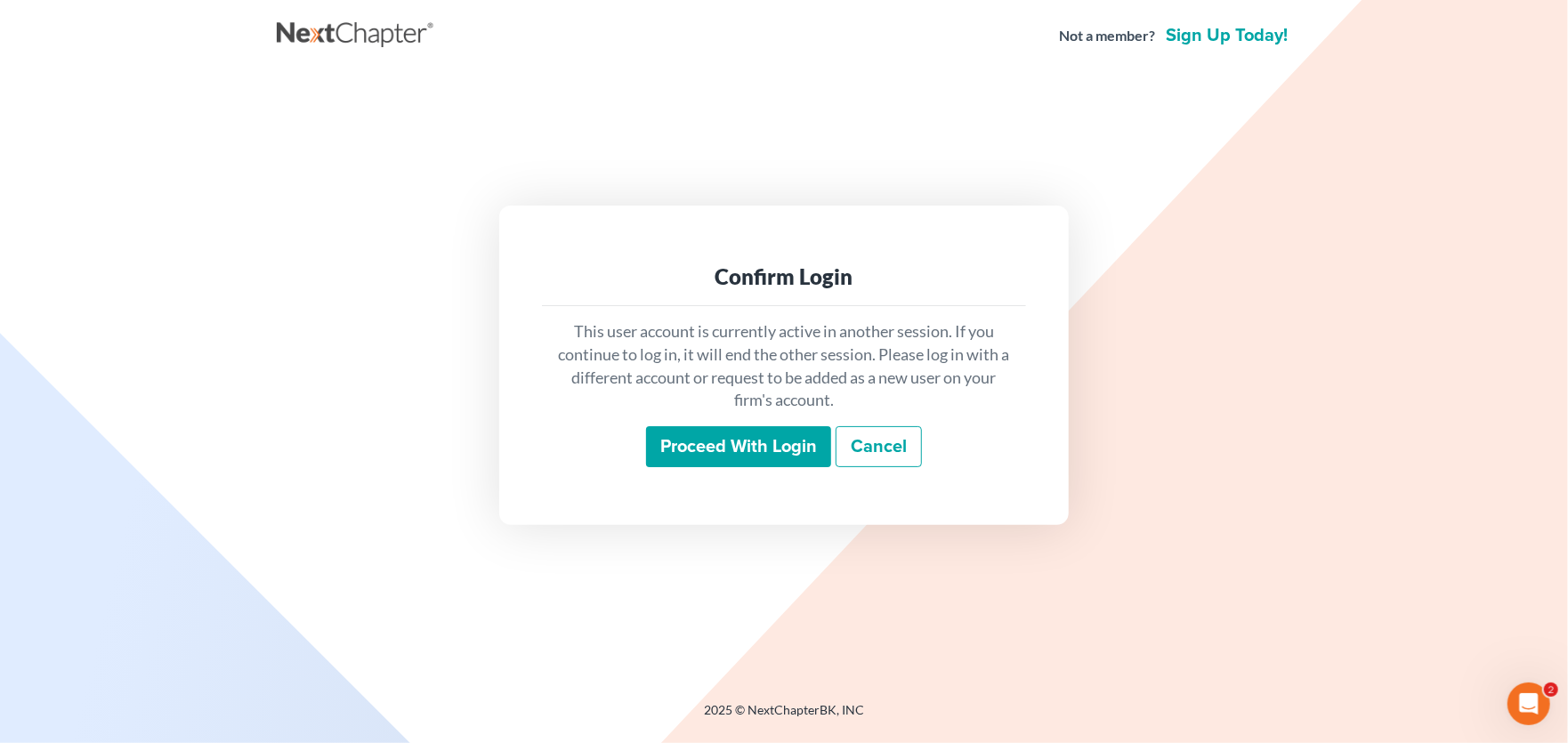 click on "Proceed with login" at bounding box center [739, 447] 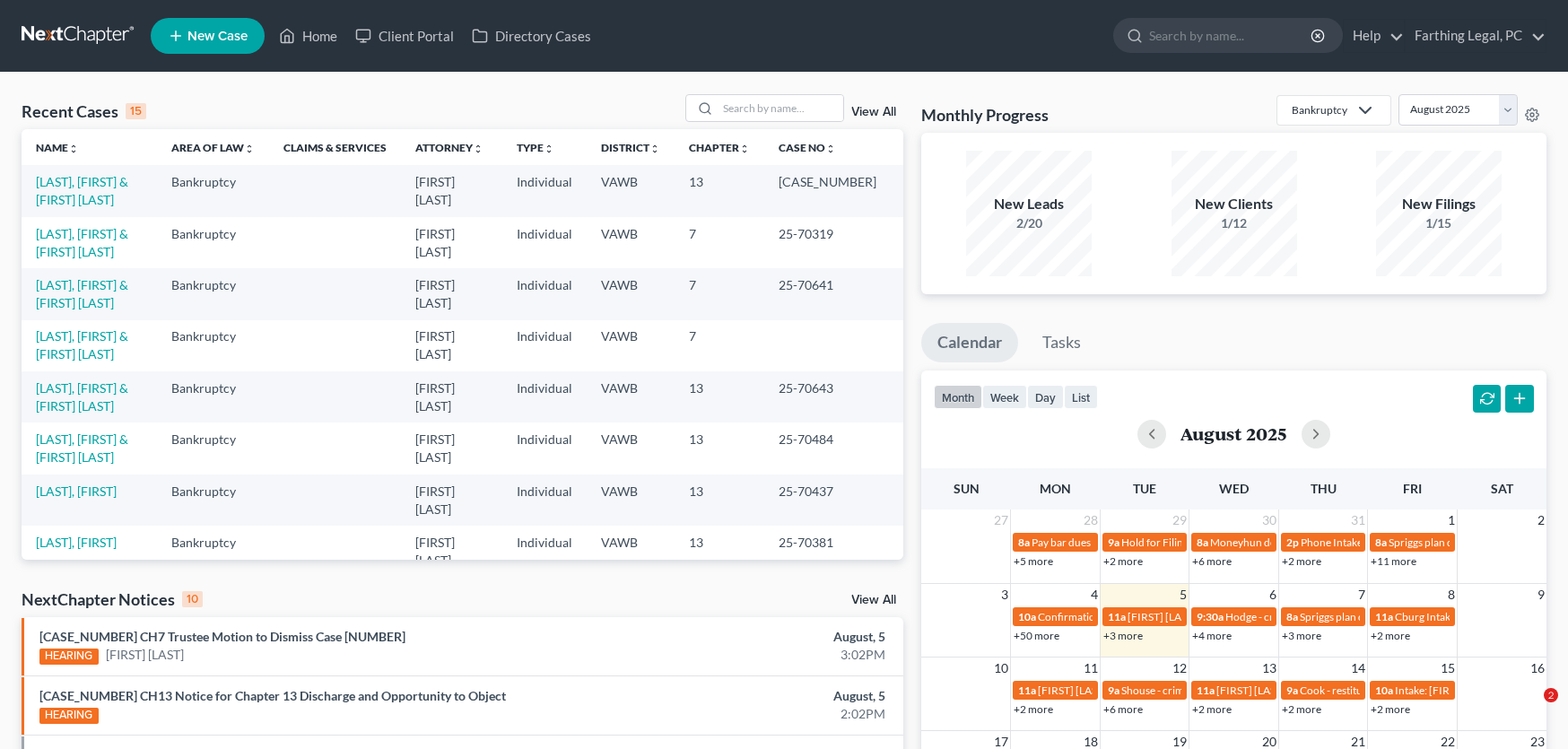 scroll, scrollTop: 0, scrollLeft: 0, axis: both 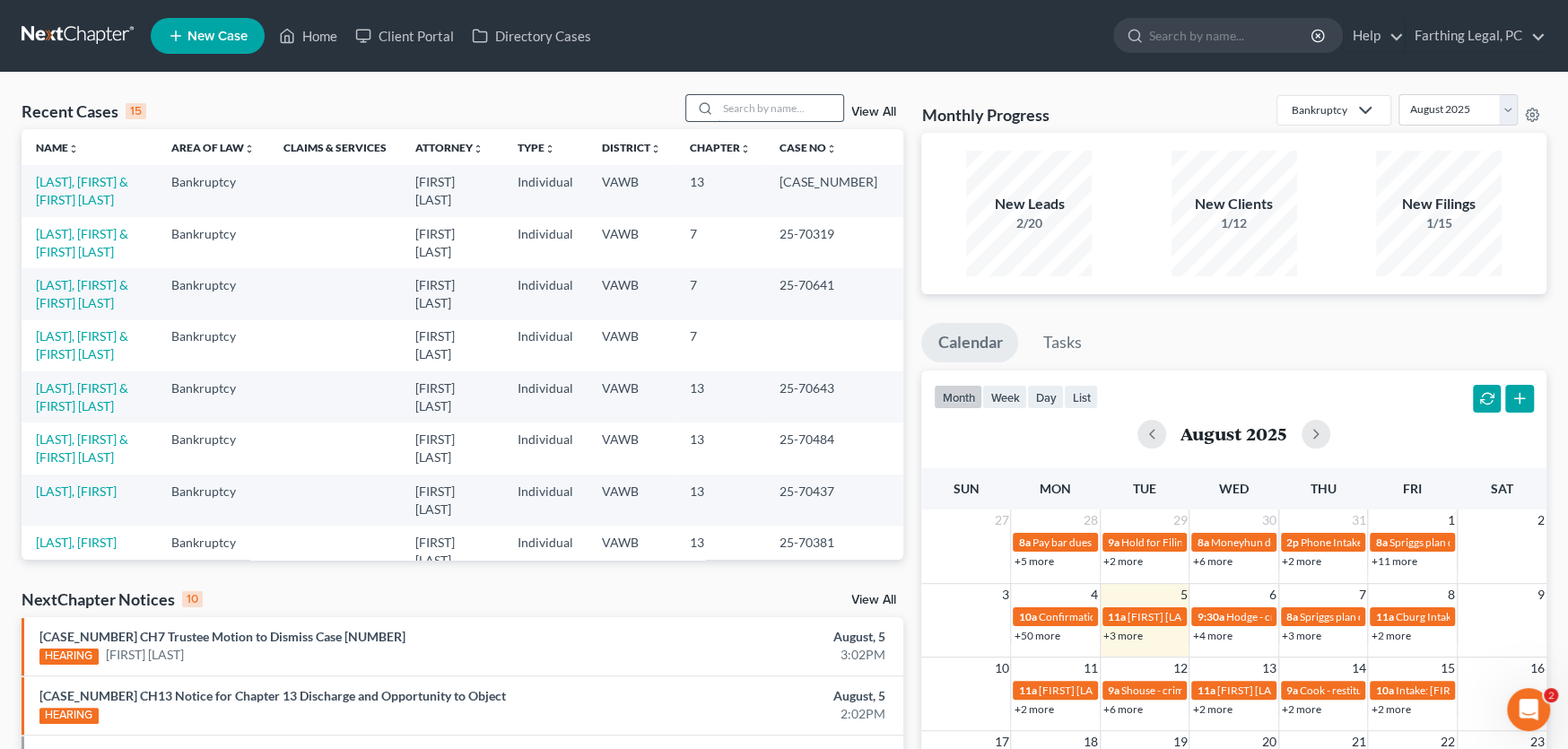click at bounding box center [780, 108] 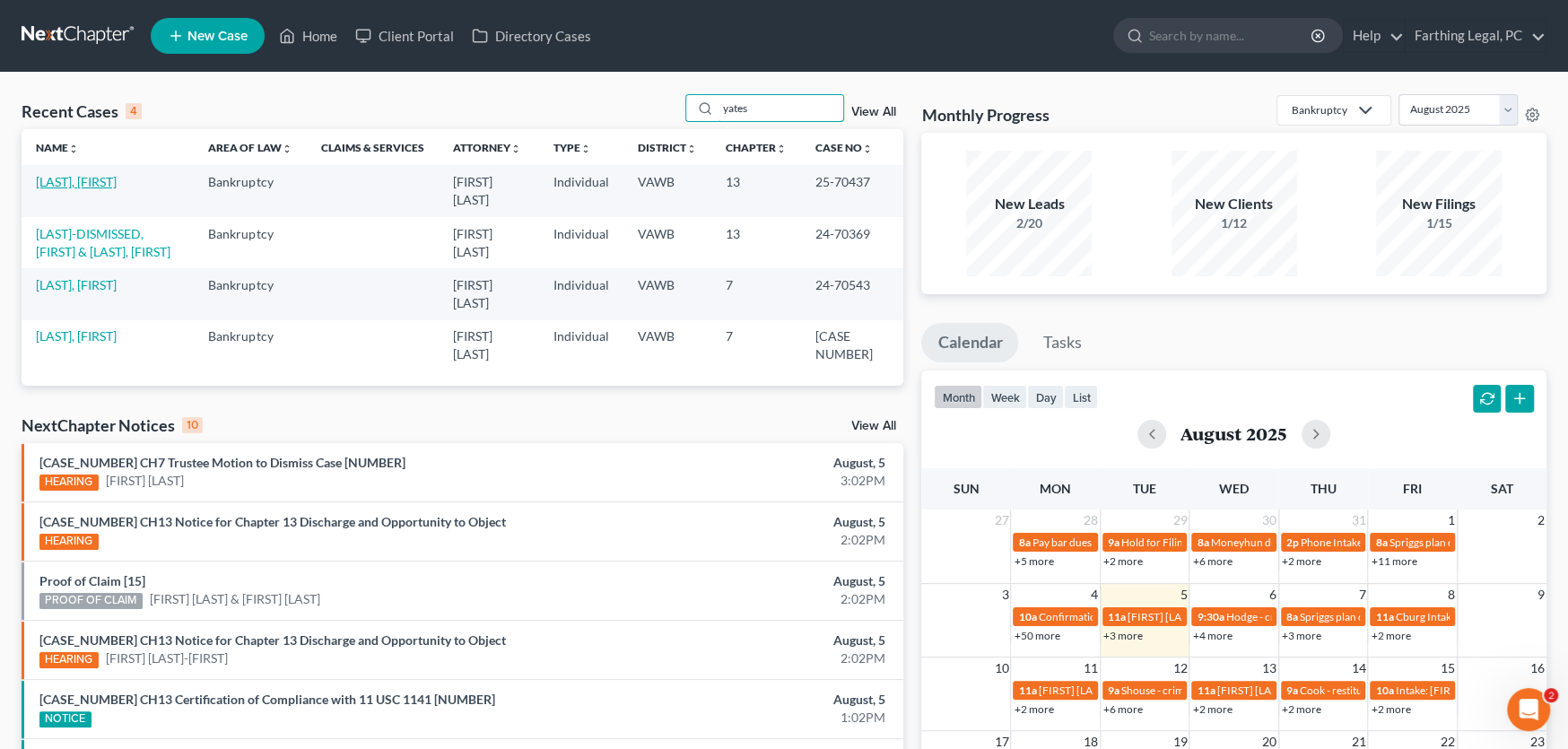 type on "yates" 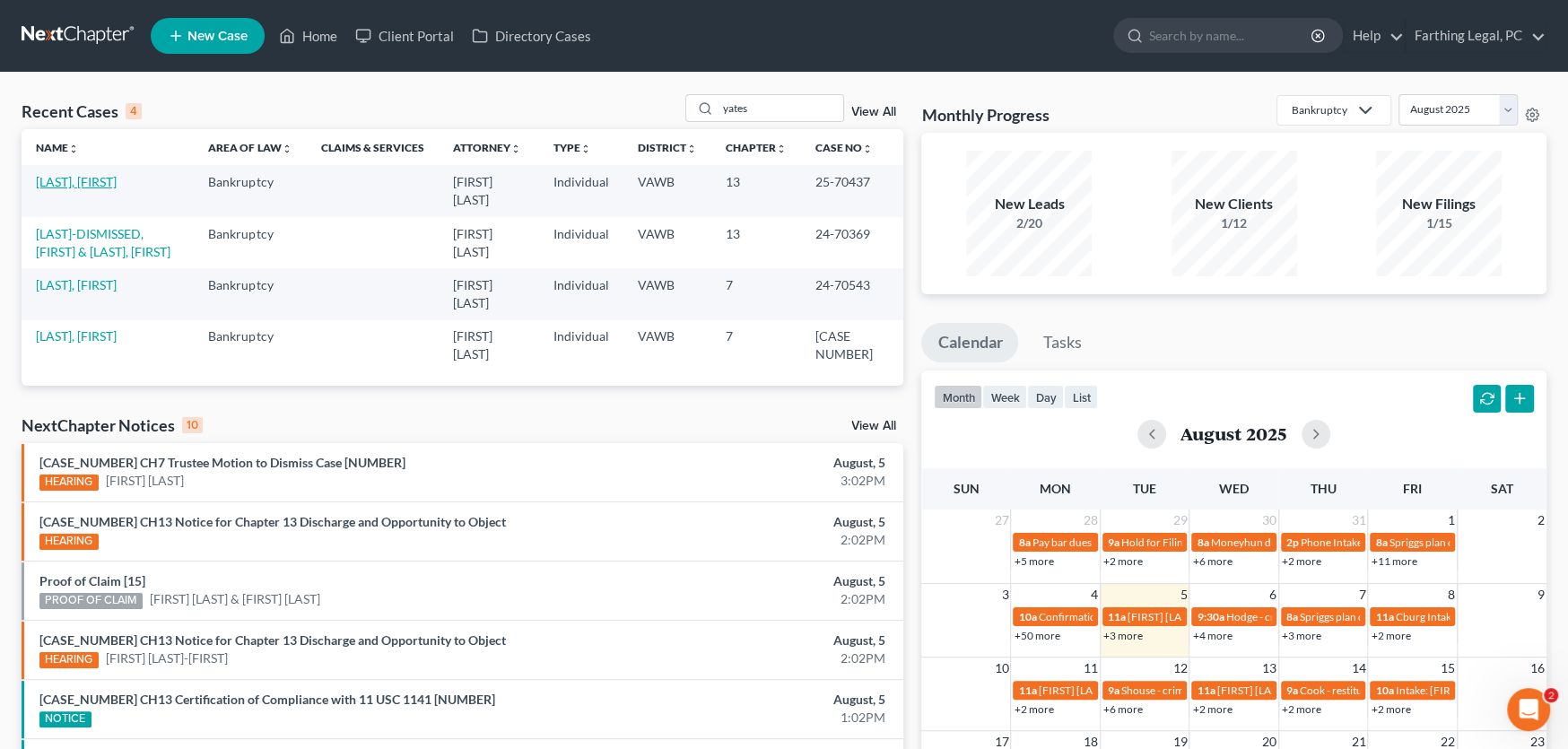 click on "[LAST], [FIRST]" at bounding box center [76, 181] 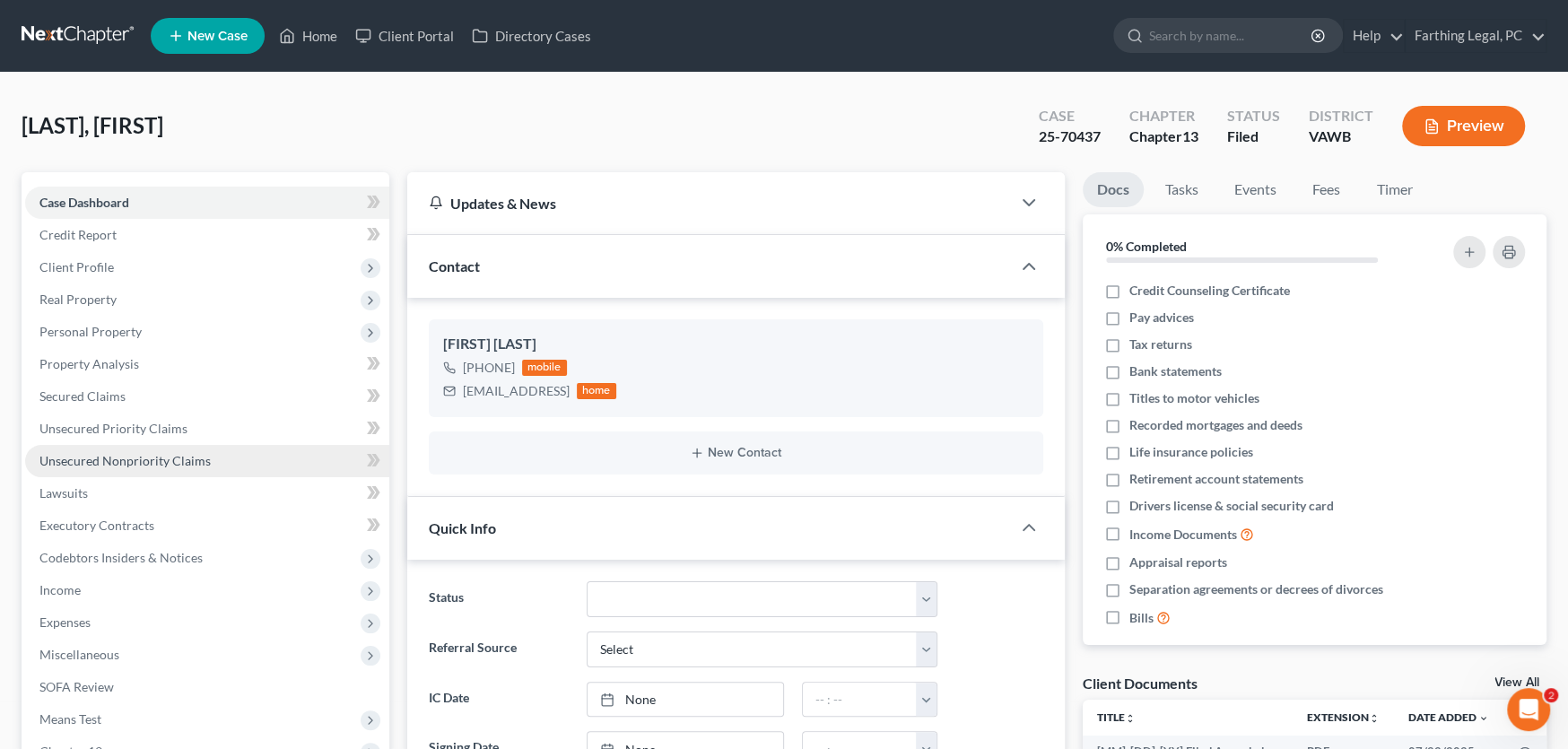 scroll, scrollTop: 2035, scrollLeft: 0, axis: vertical 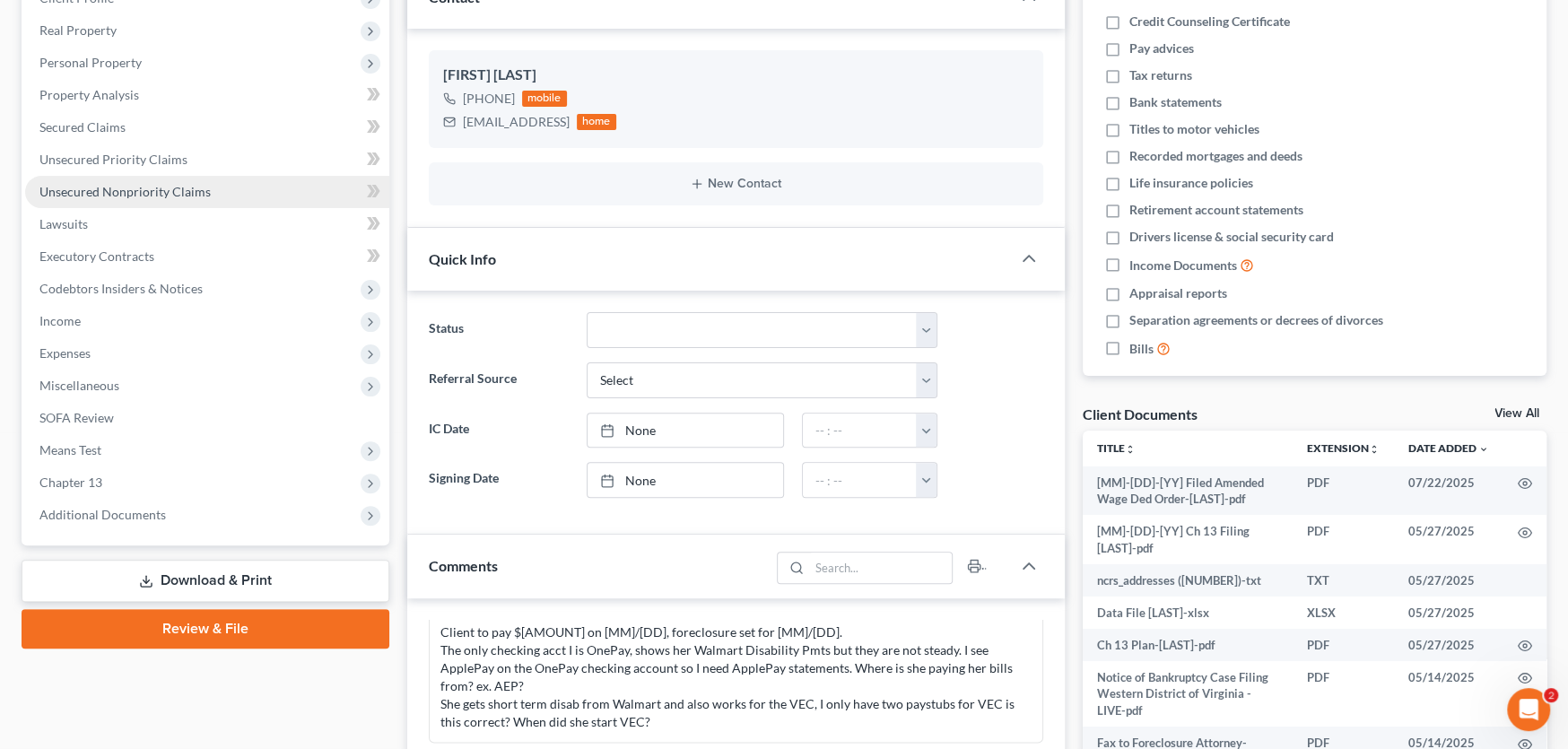 click on "Unsecured Nonpriority Claims" at bounding box center (125, 191) 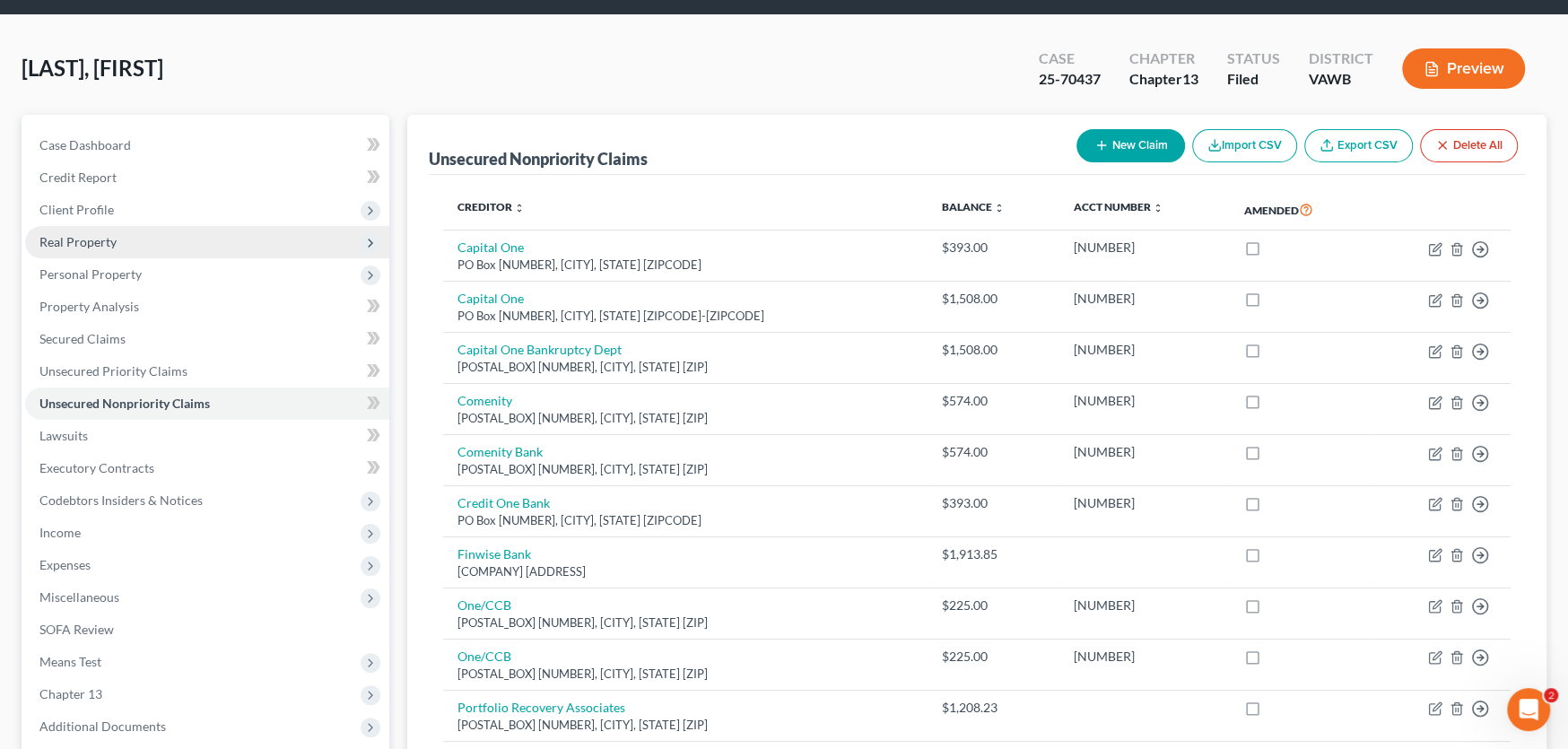 scroll, scrollTop: 0, scrollLeft: 0, axis: both 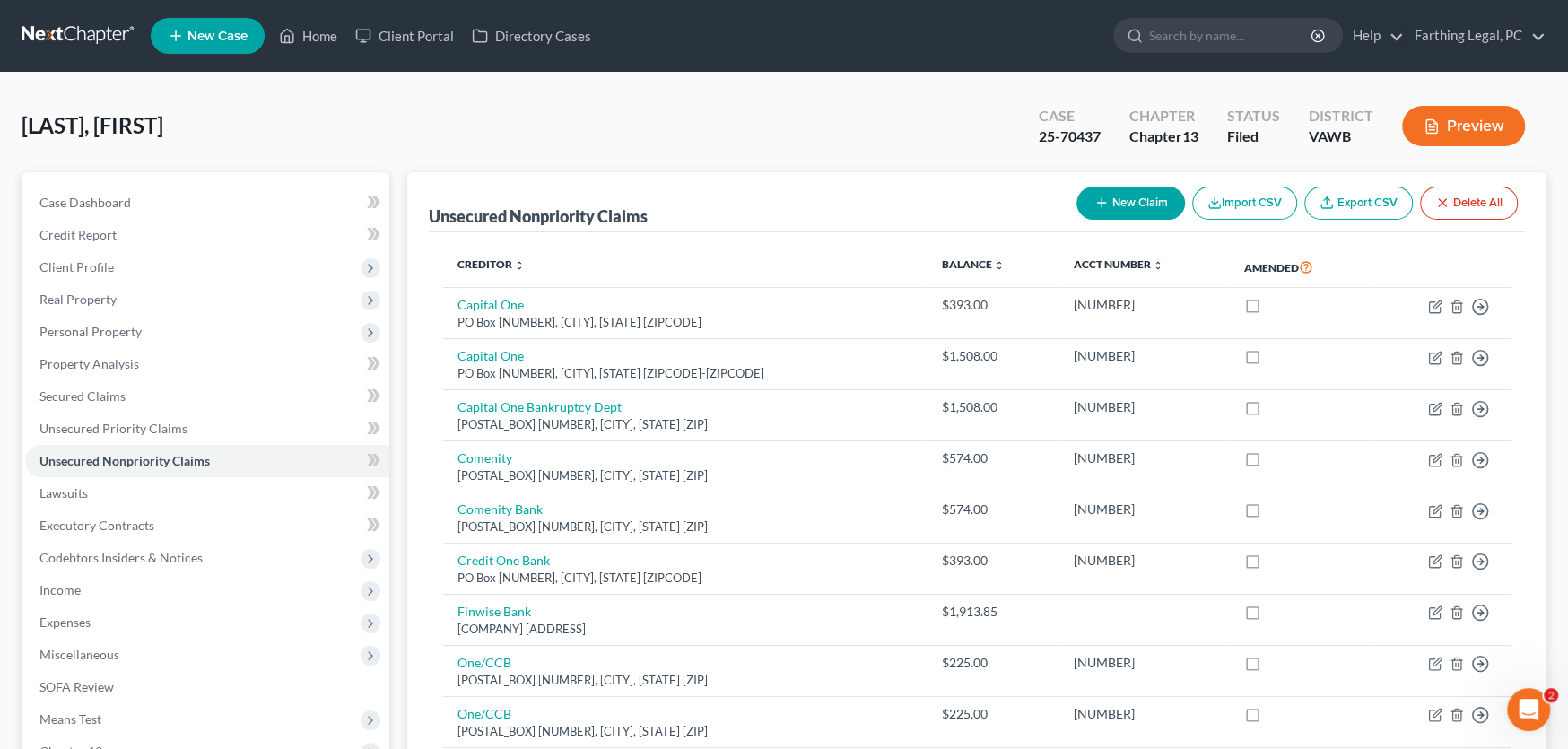 click at bounding box center (79, 36) 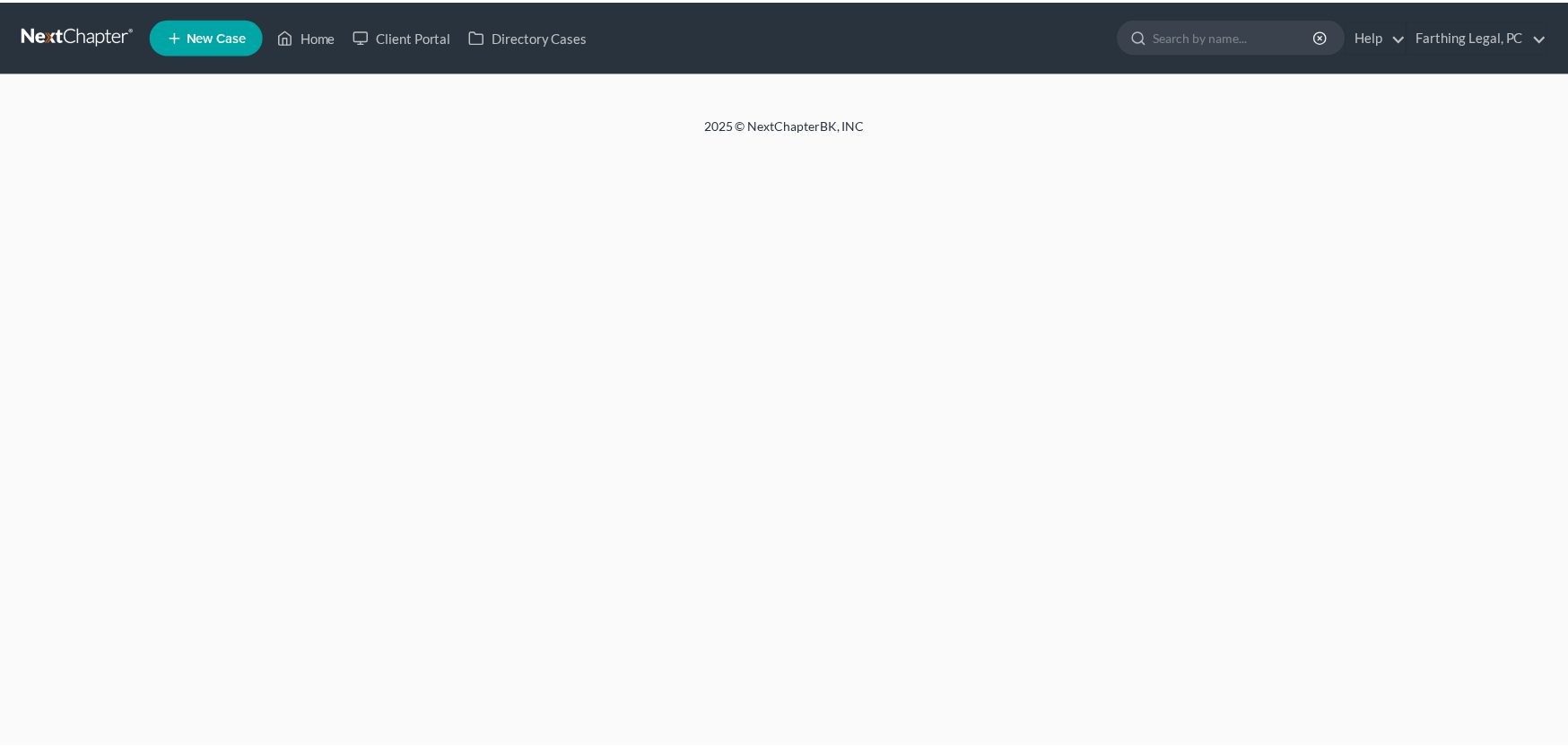 scroll, scrollTop: 0, scrollLeft: 0, axis: both 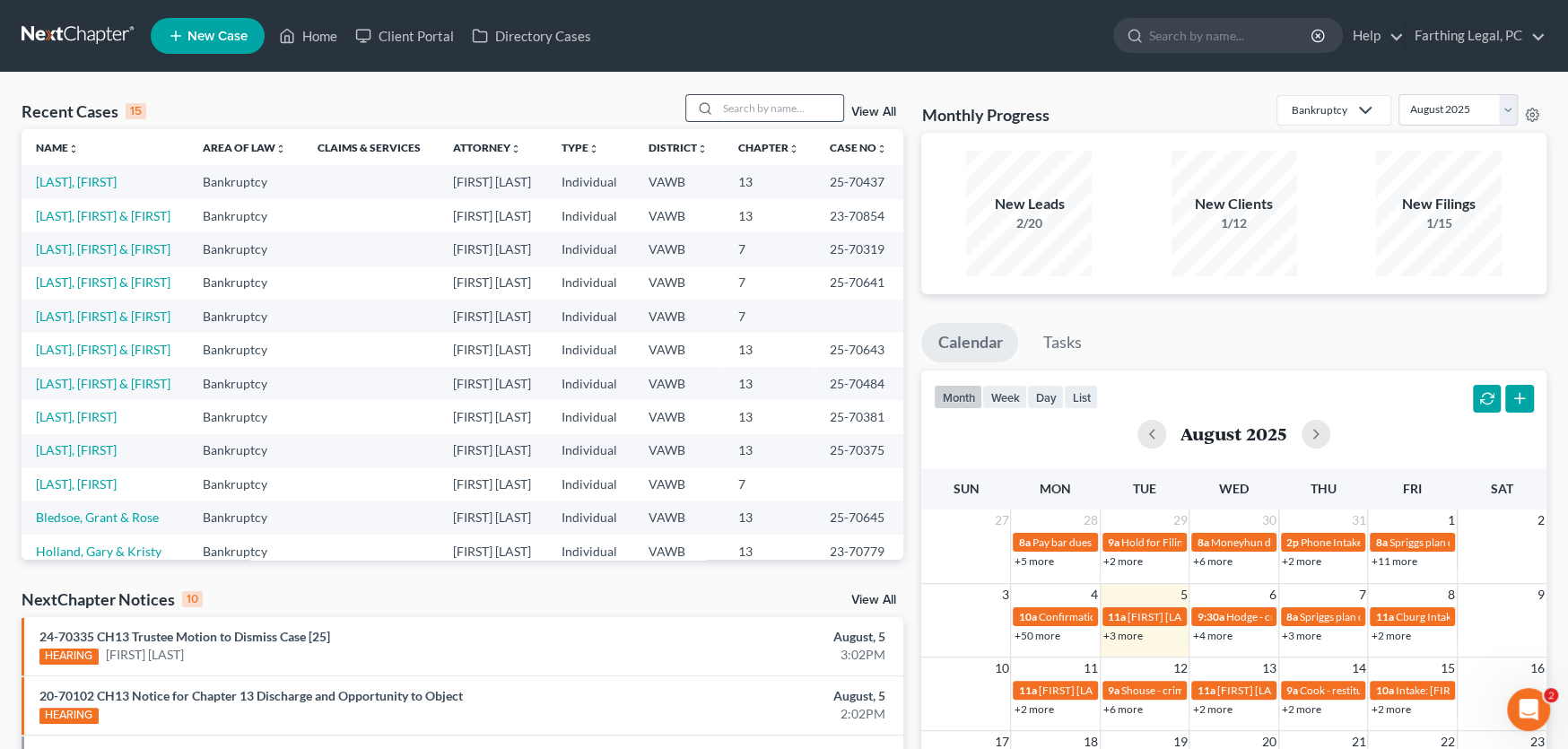 click at bounding box center (780, 108) 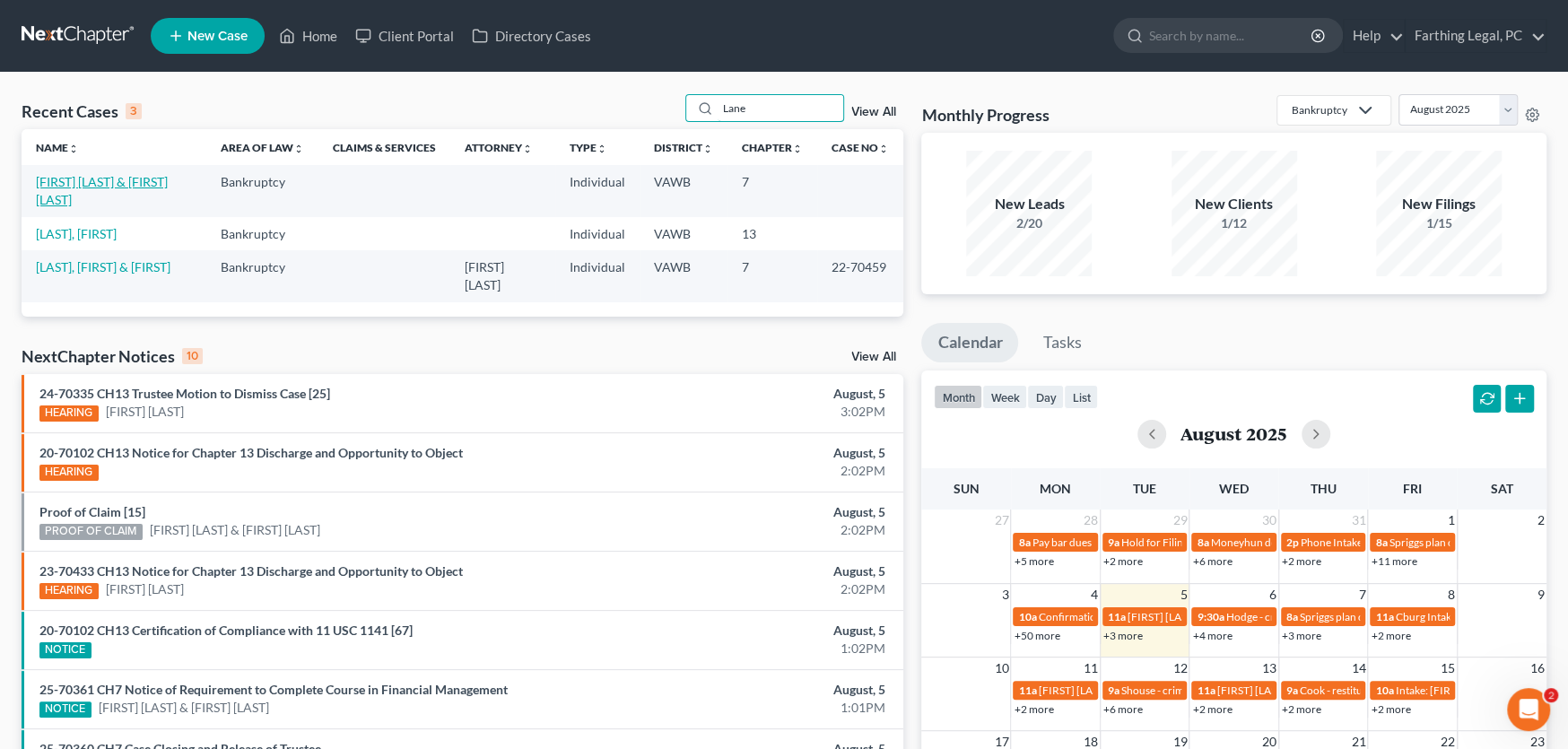 type on "Lane" 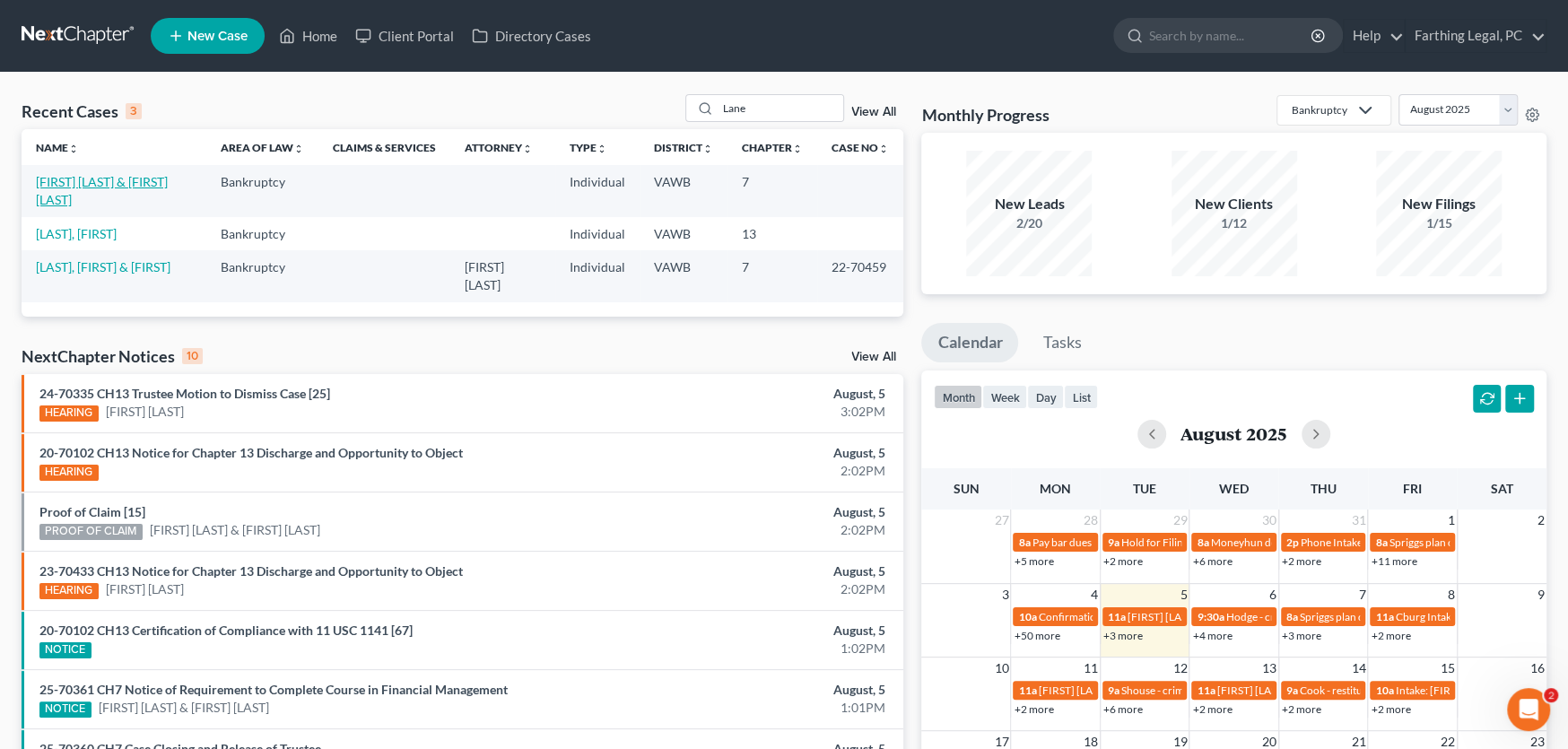 click on "[LAST], [FIRST] & [FIRST] [LAST]" at bounding box center (101, 190) 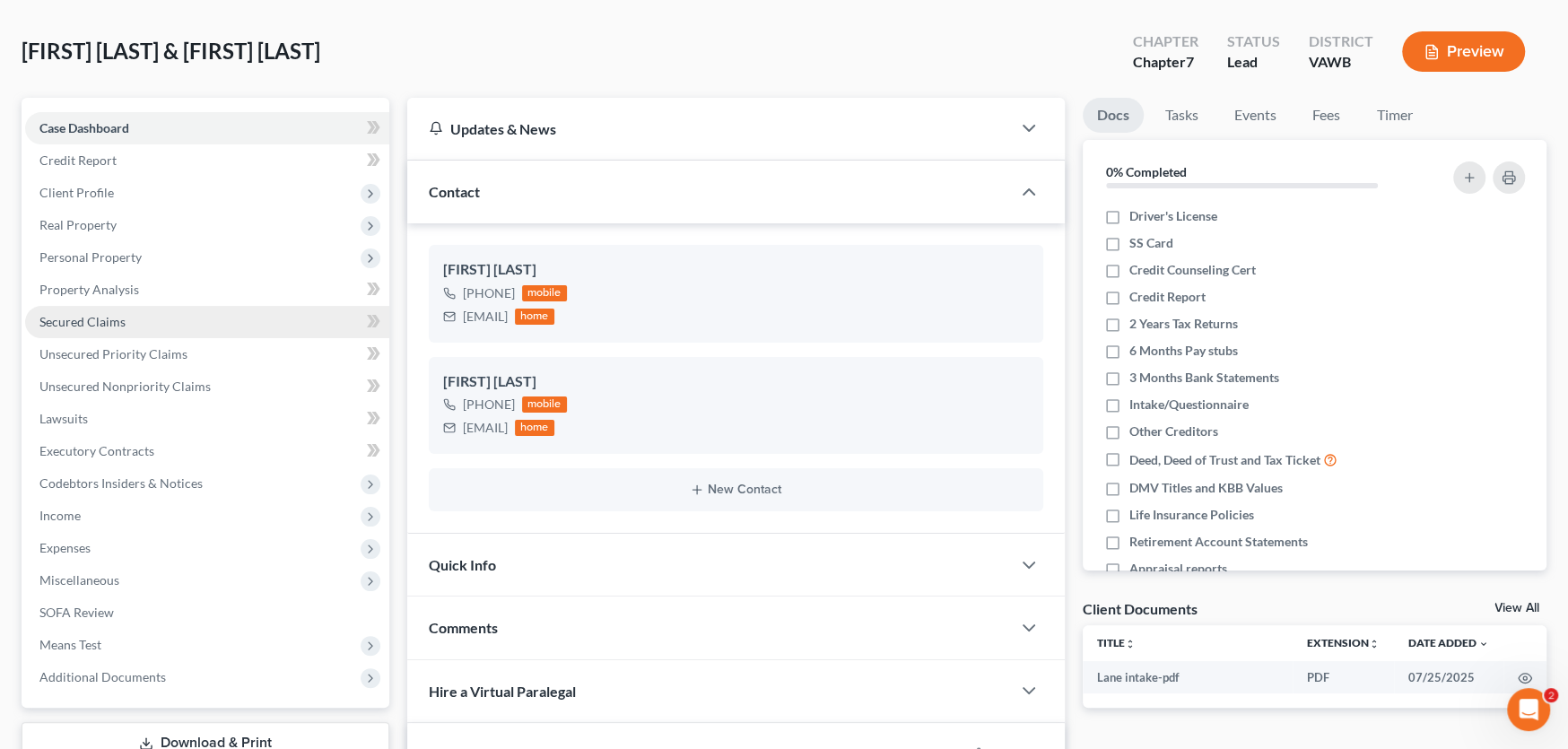 scroll, scrollTop: 179, scrollLeft: 0, axis: vertical 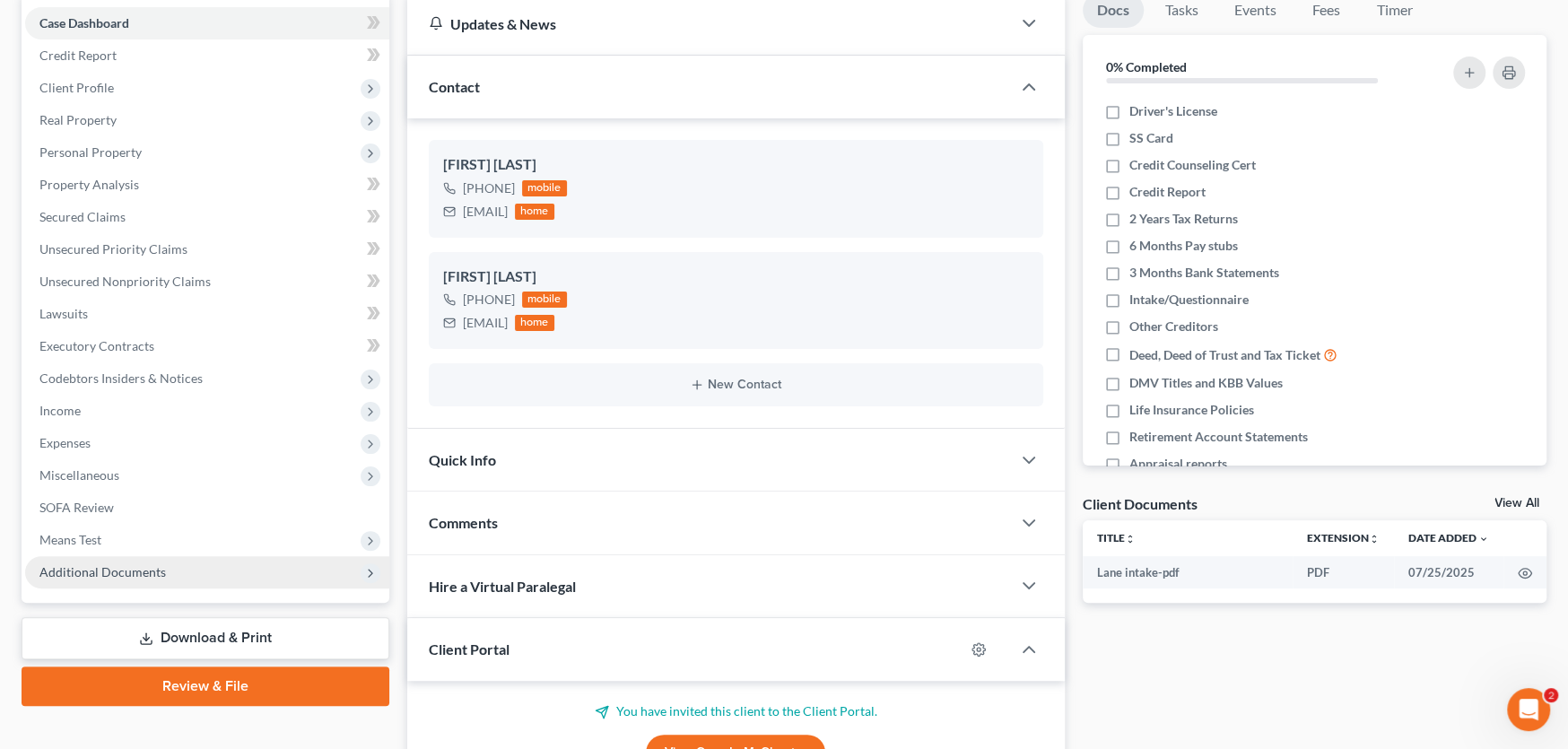 click on "Additional Documents" at bounding box center (102, 571) 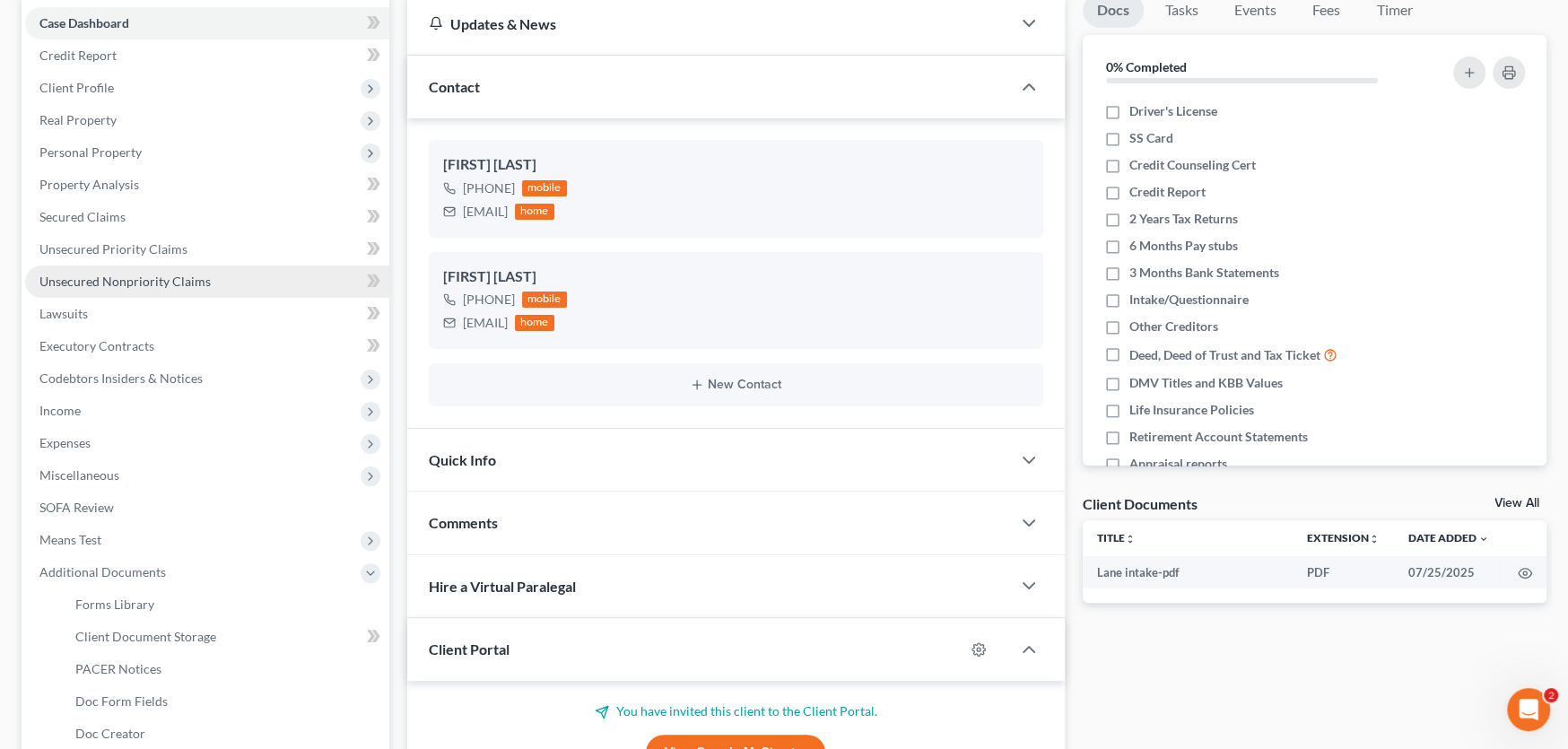 click on "Unsecured Nonpriority Claims" at bounding box center [125, 281] 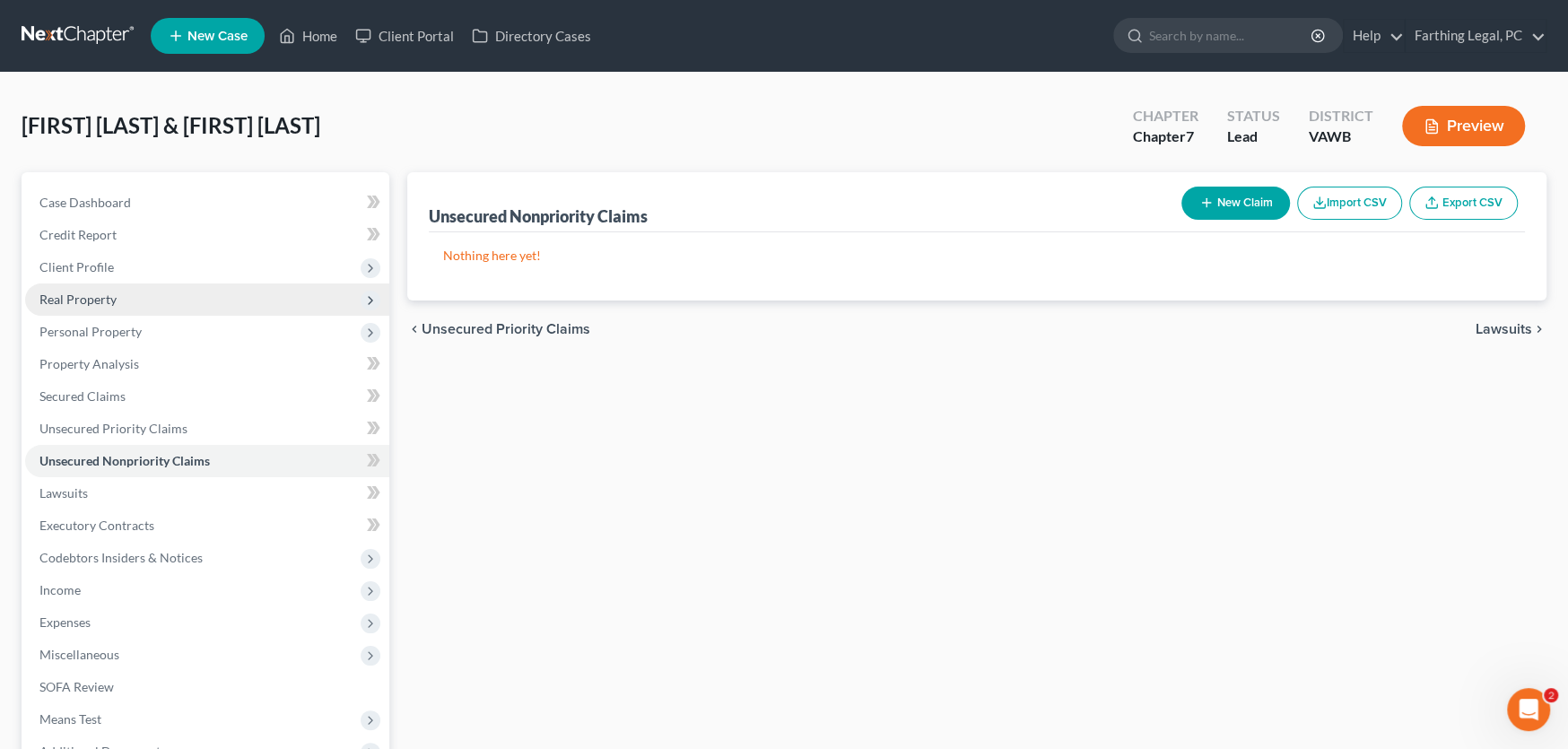 scroll, scrollTop: 0, scrollLeft: 0, axis: both 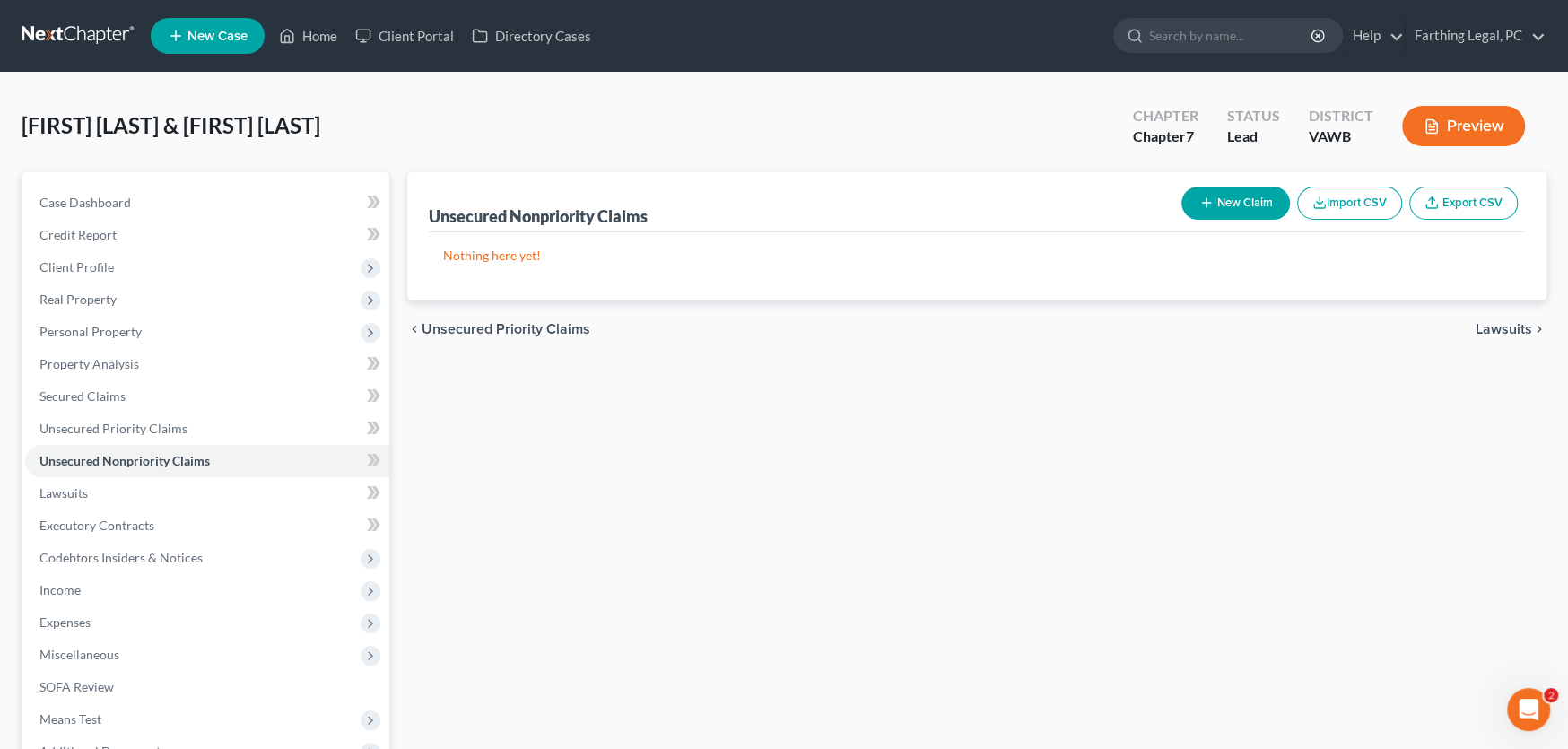 click on "New Claim" at bounding box center (1235, 203) 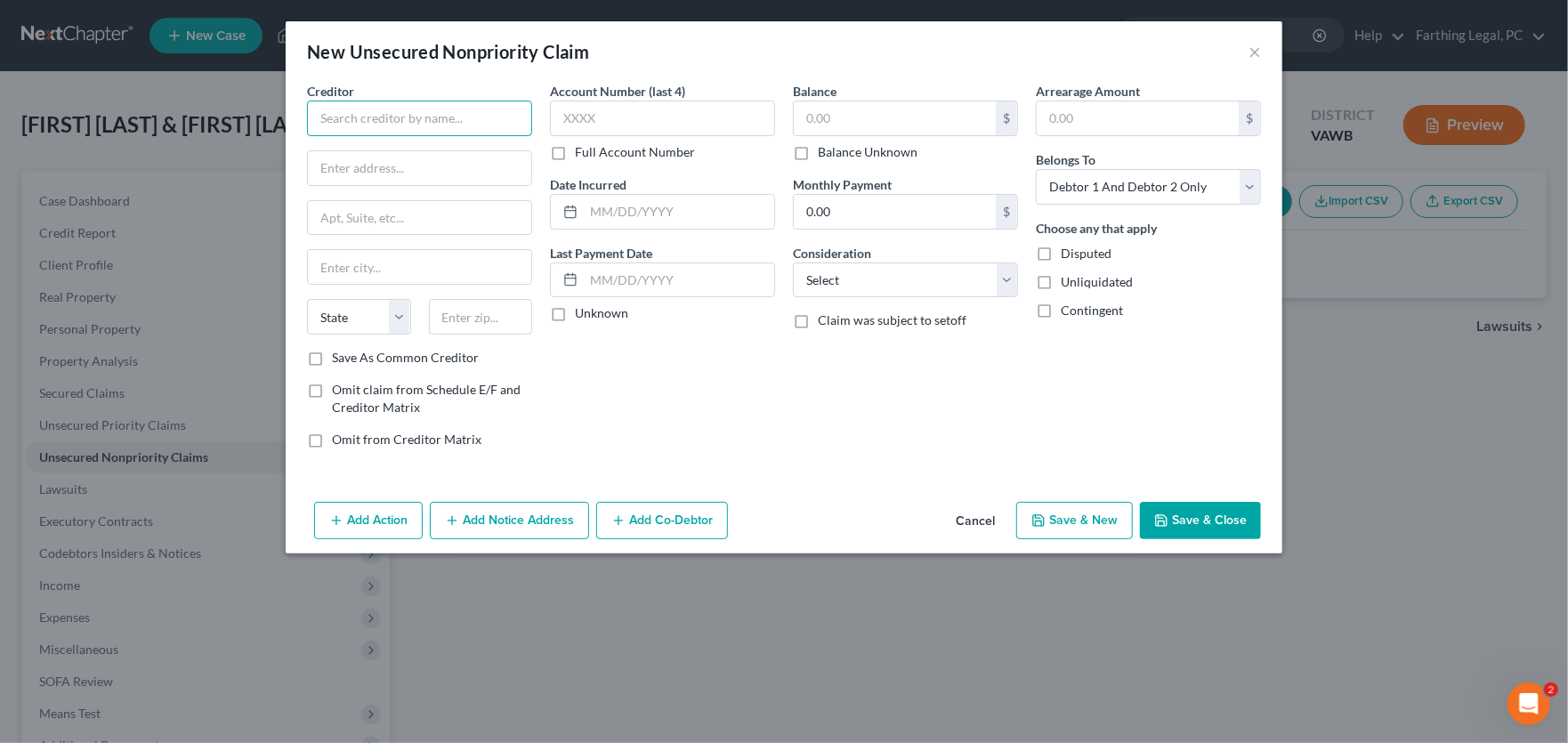 click at bounding box center (419, 118) 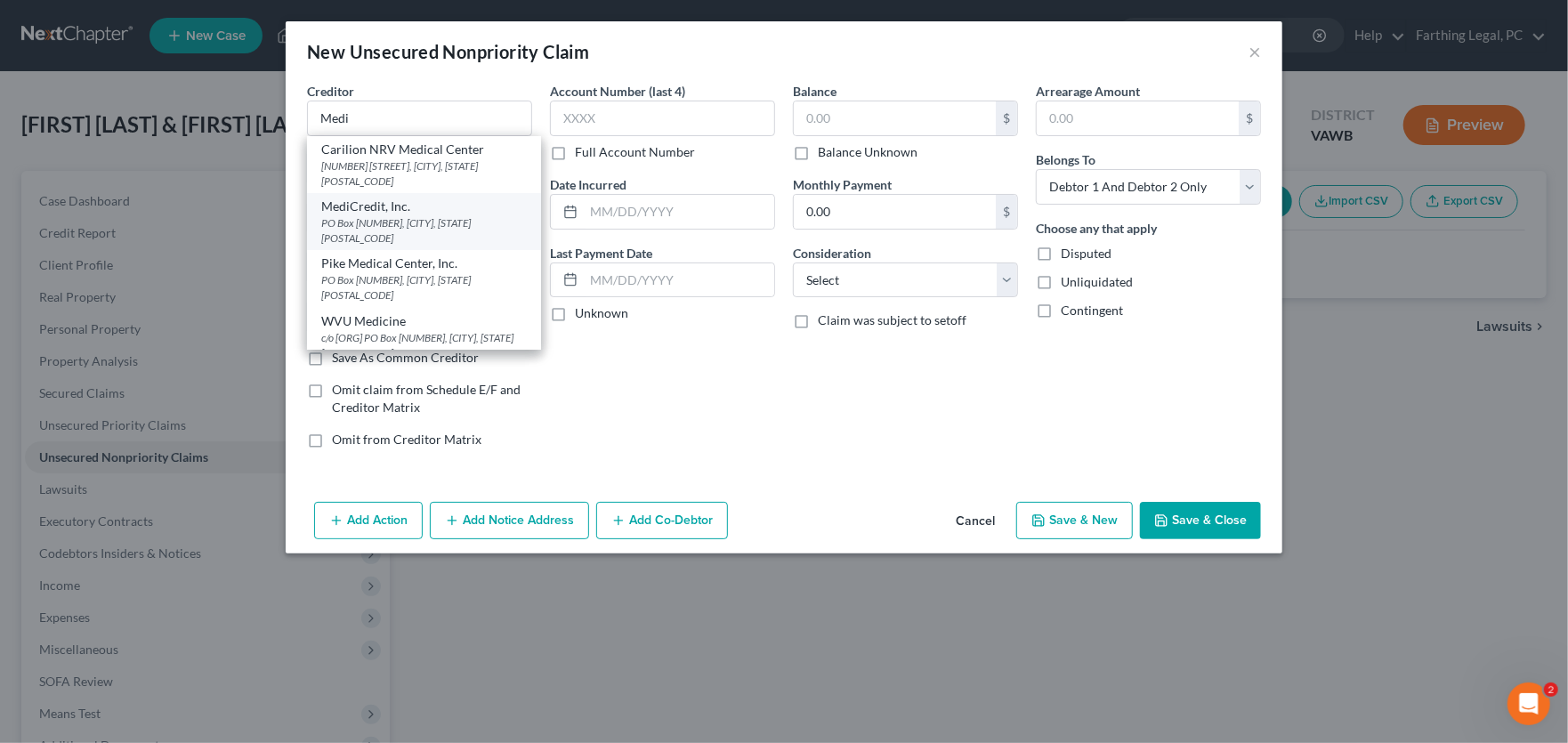 click on "PO Box 505600, St. Louis, MO 63150-5600" at bounding box center (424, 230) 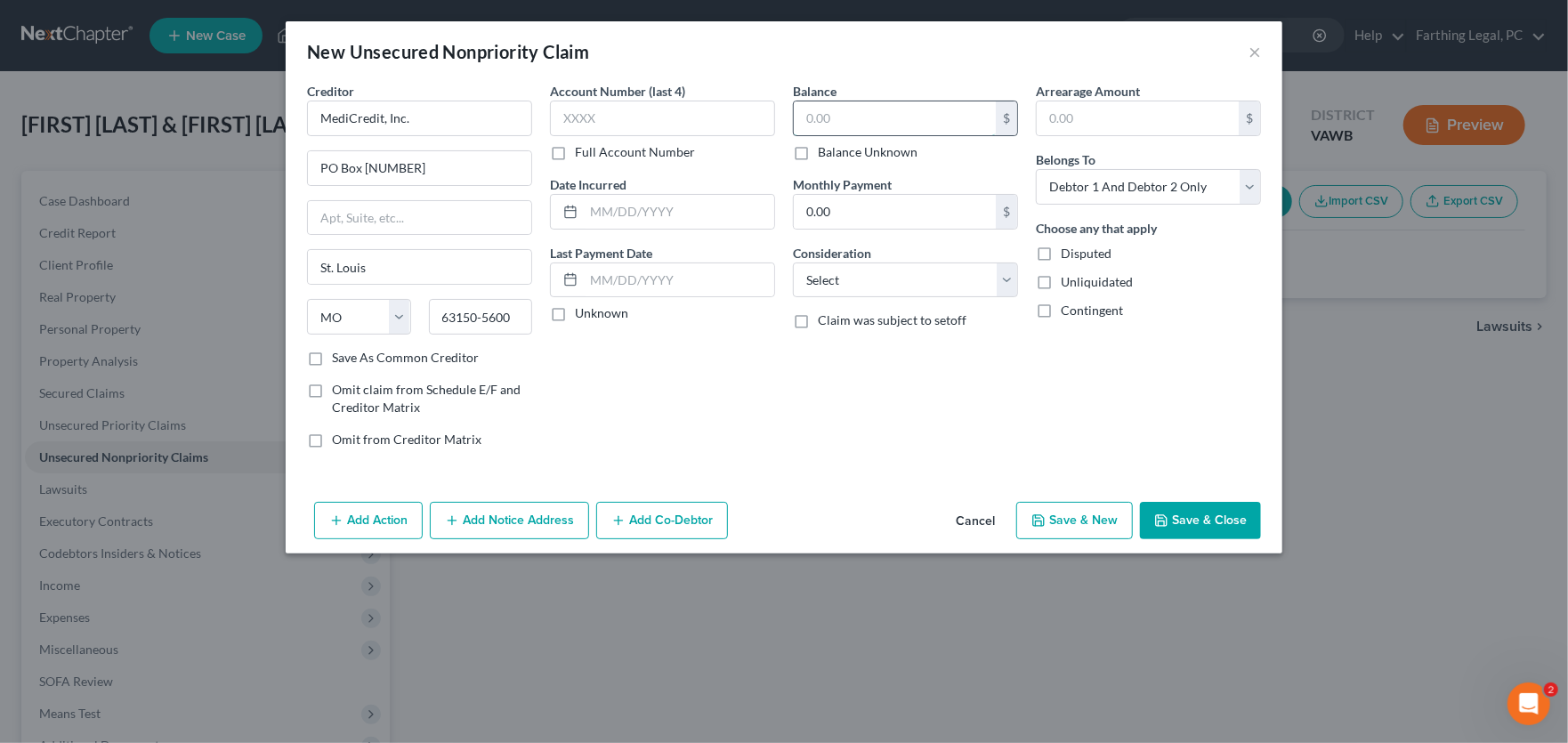 click at bounding box center (894, 118) 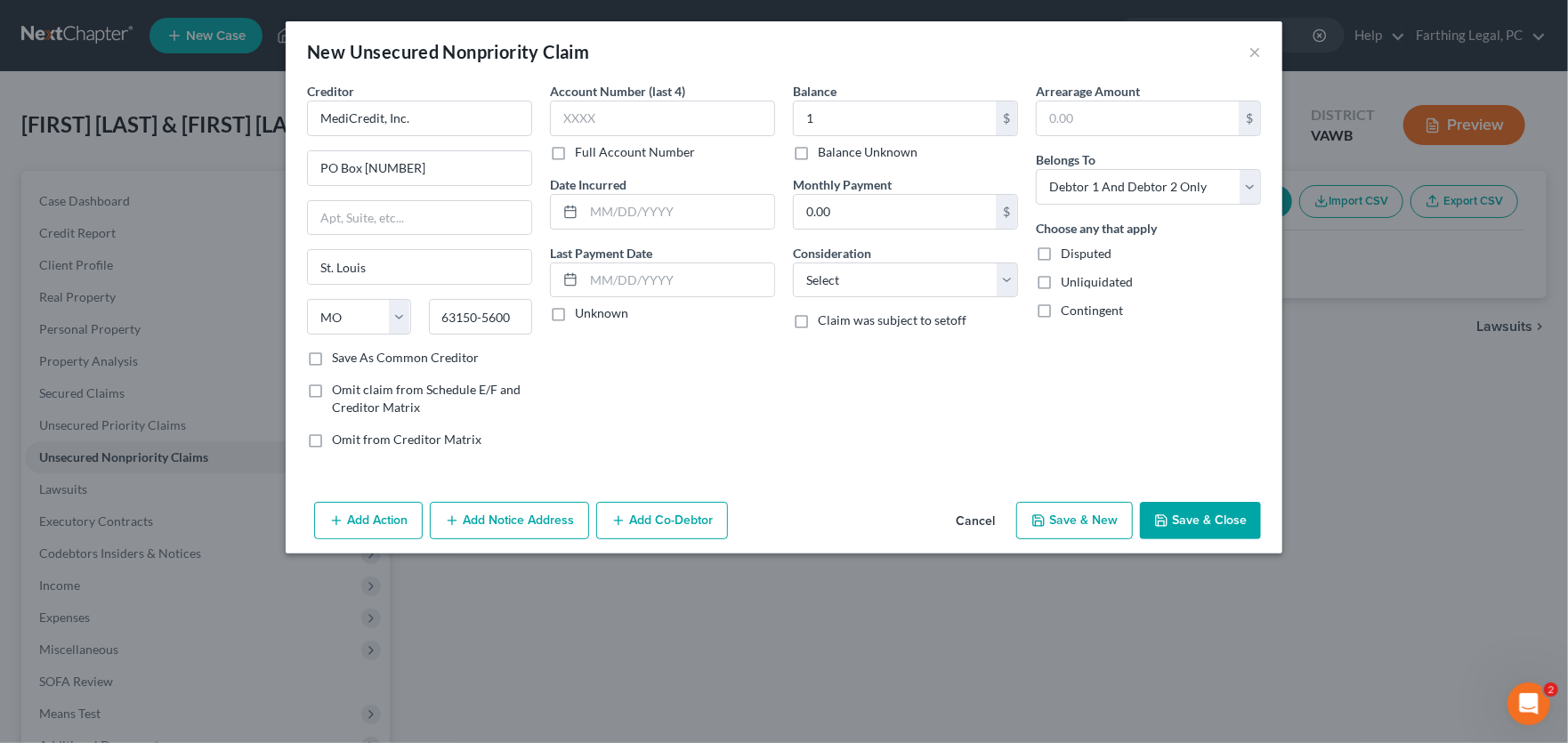 click on "Save & Close" at bounding box center (1200, 521) 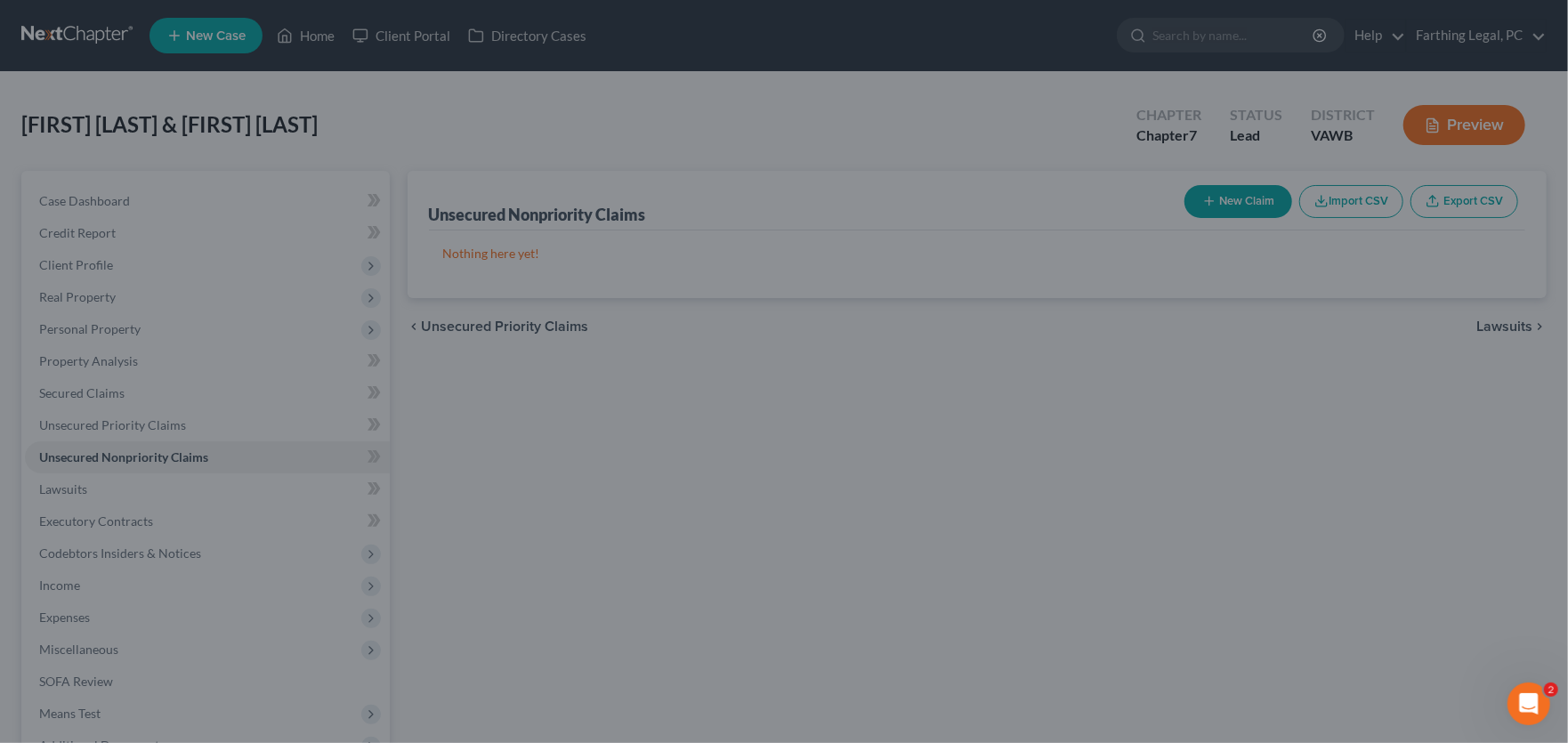 type on "1.00" 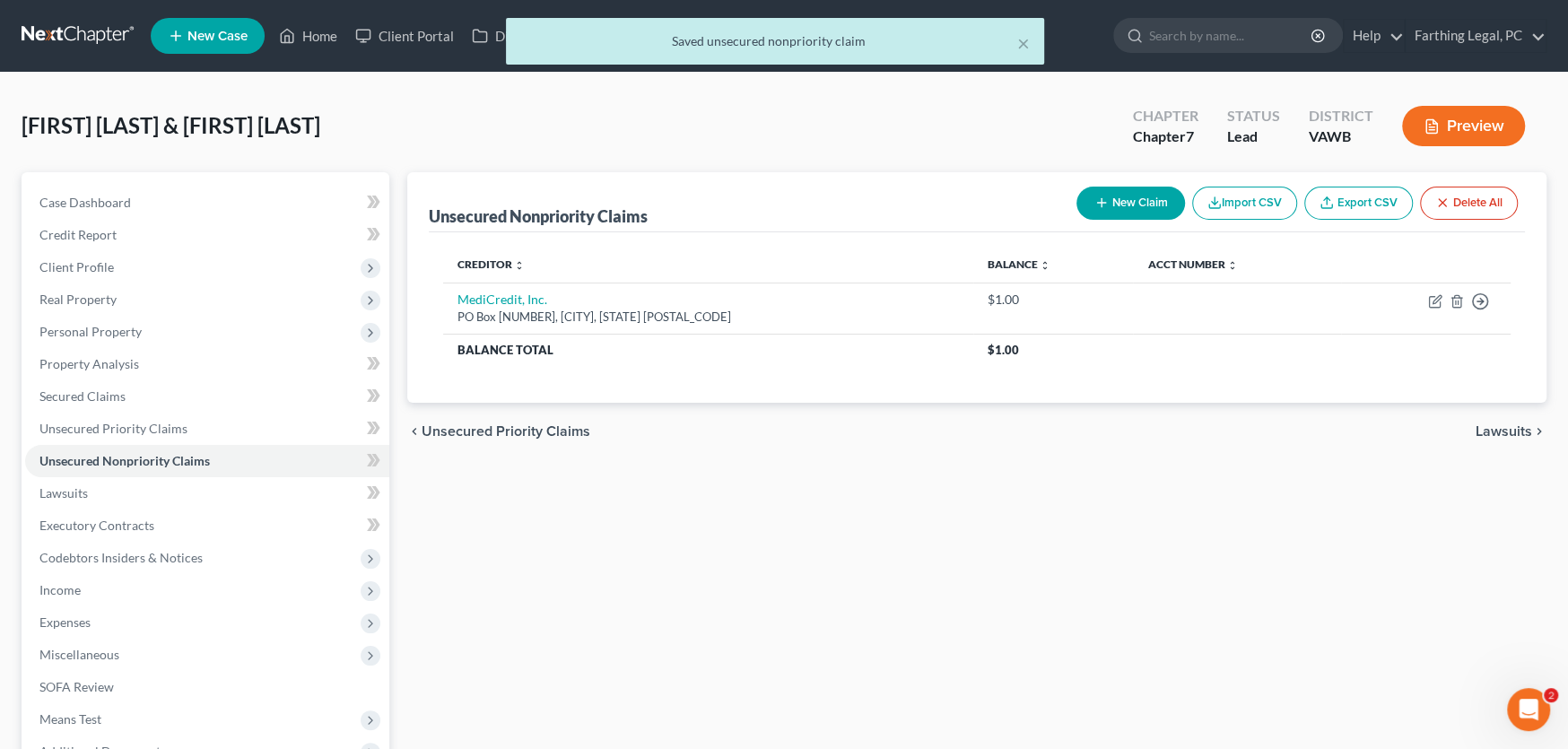 click on "New Claim" at bounding box center [1130, 203] 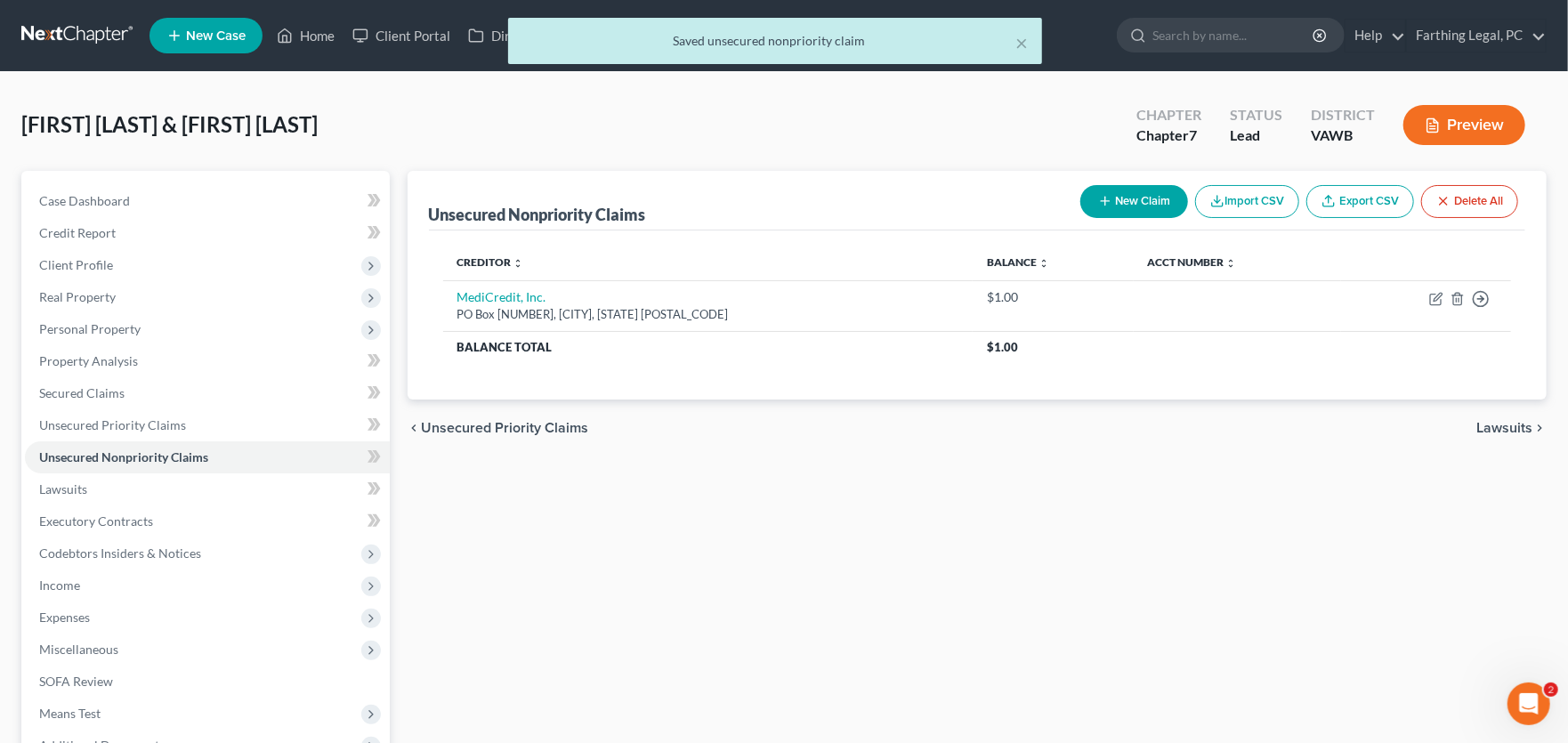 select on "2" 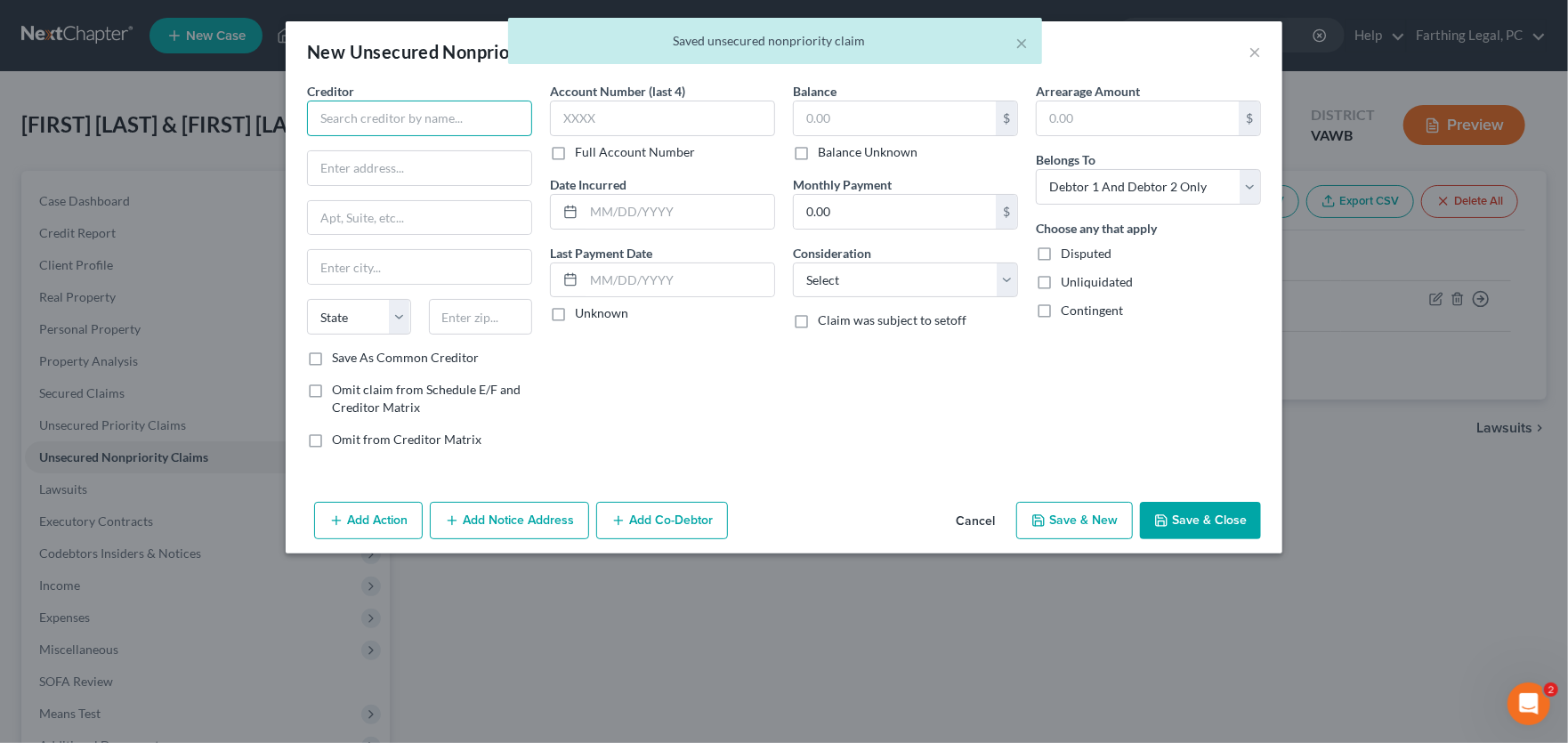 click at bounding box center (419, 118) 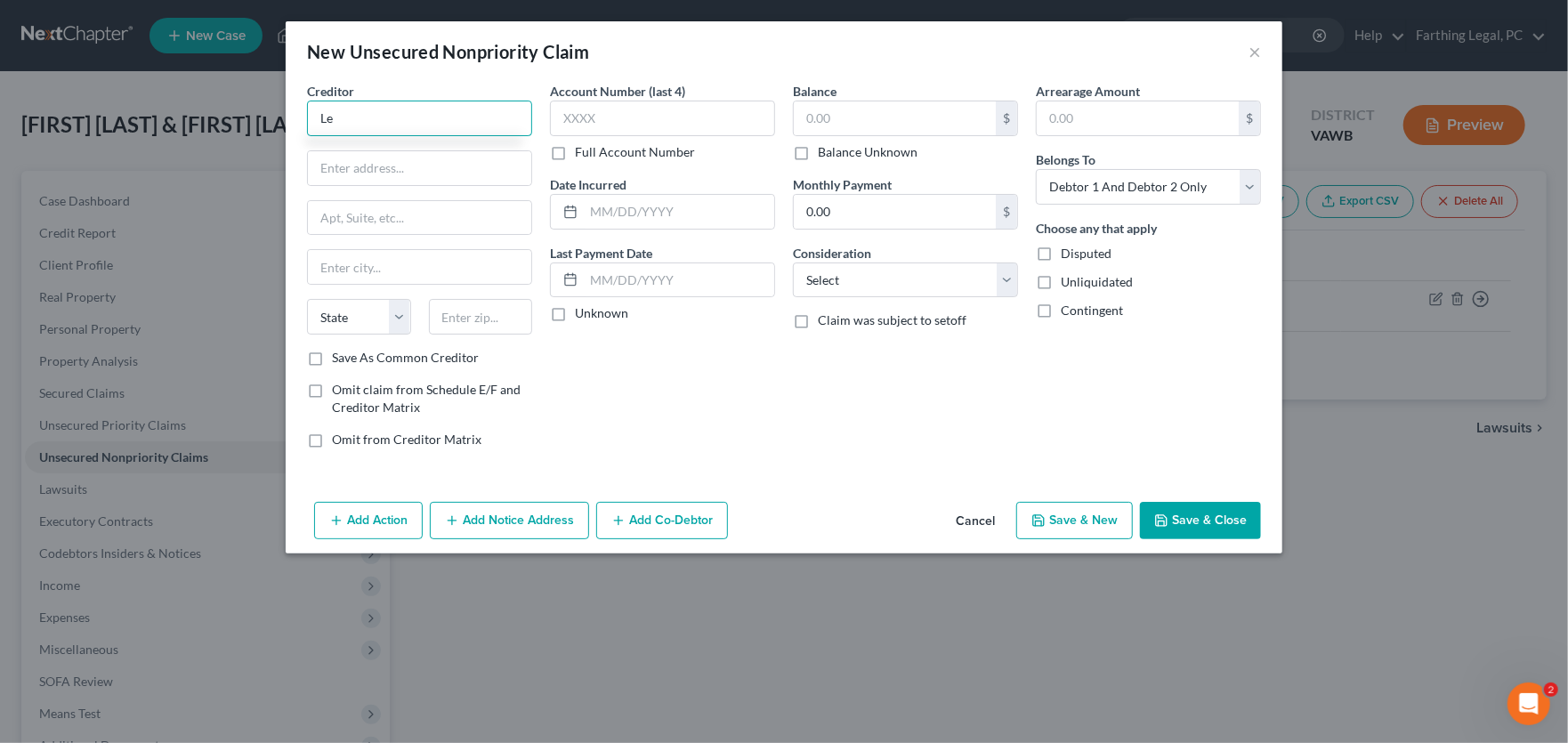 type on "L" 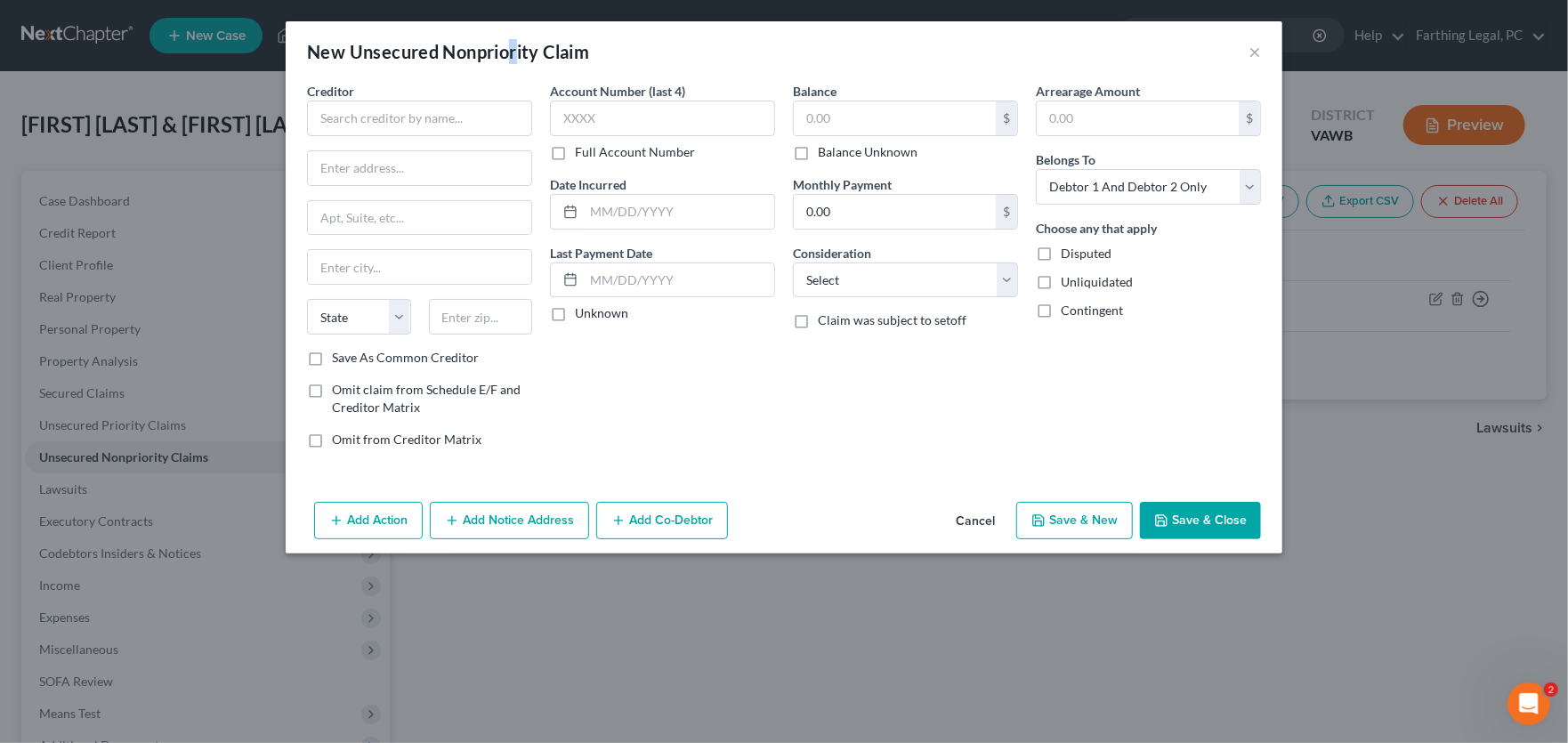 drag, startPoint x: 512, startPoint y: 41, endPoint x: 513, endPoint y: 53, distance: 12.041595 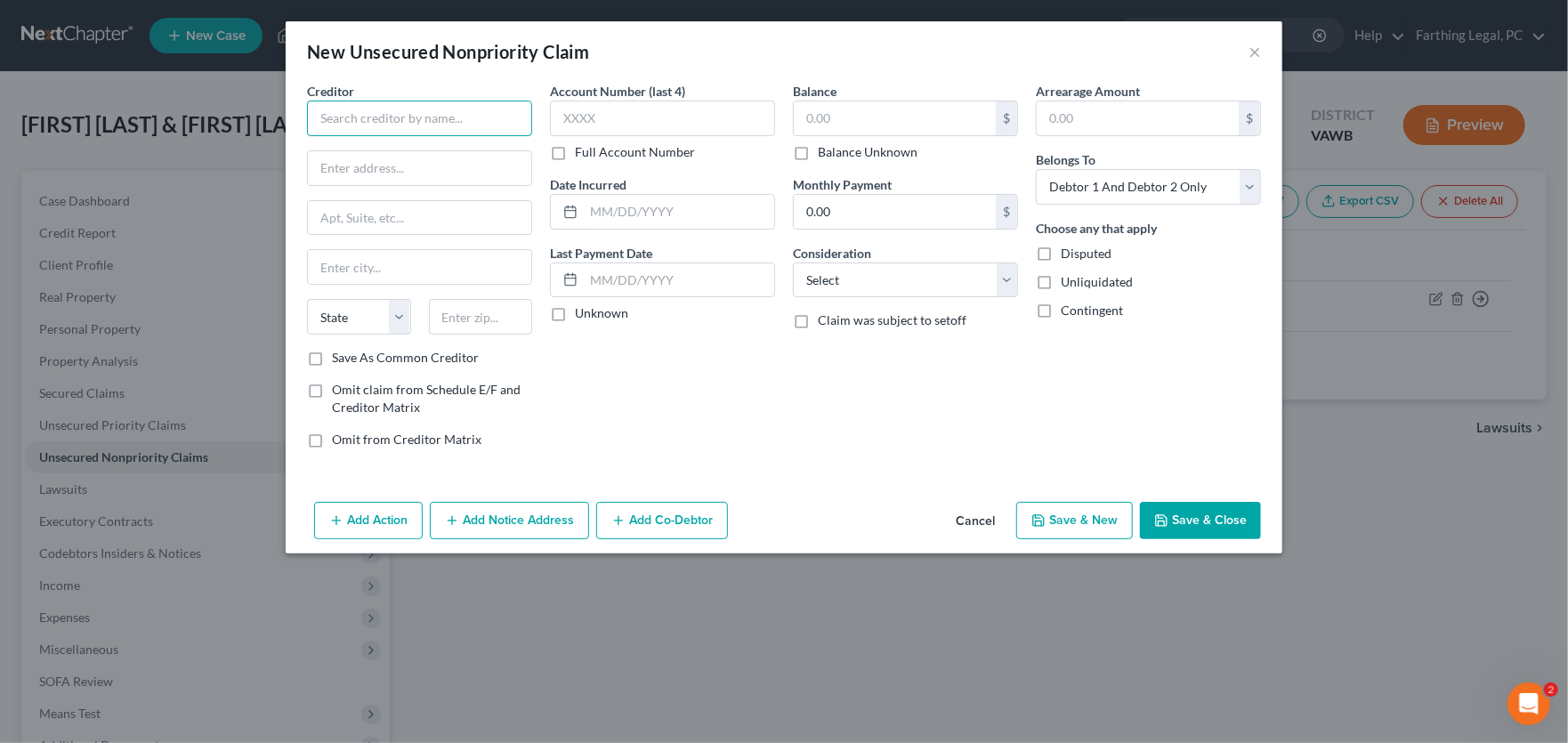 click at bounding box center (419, 118) 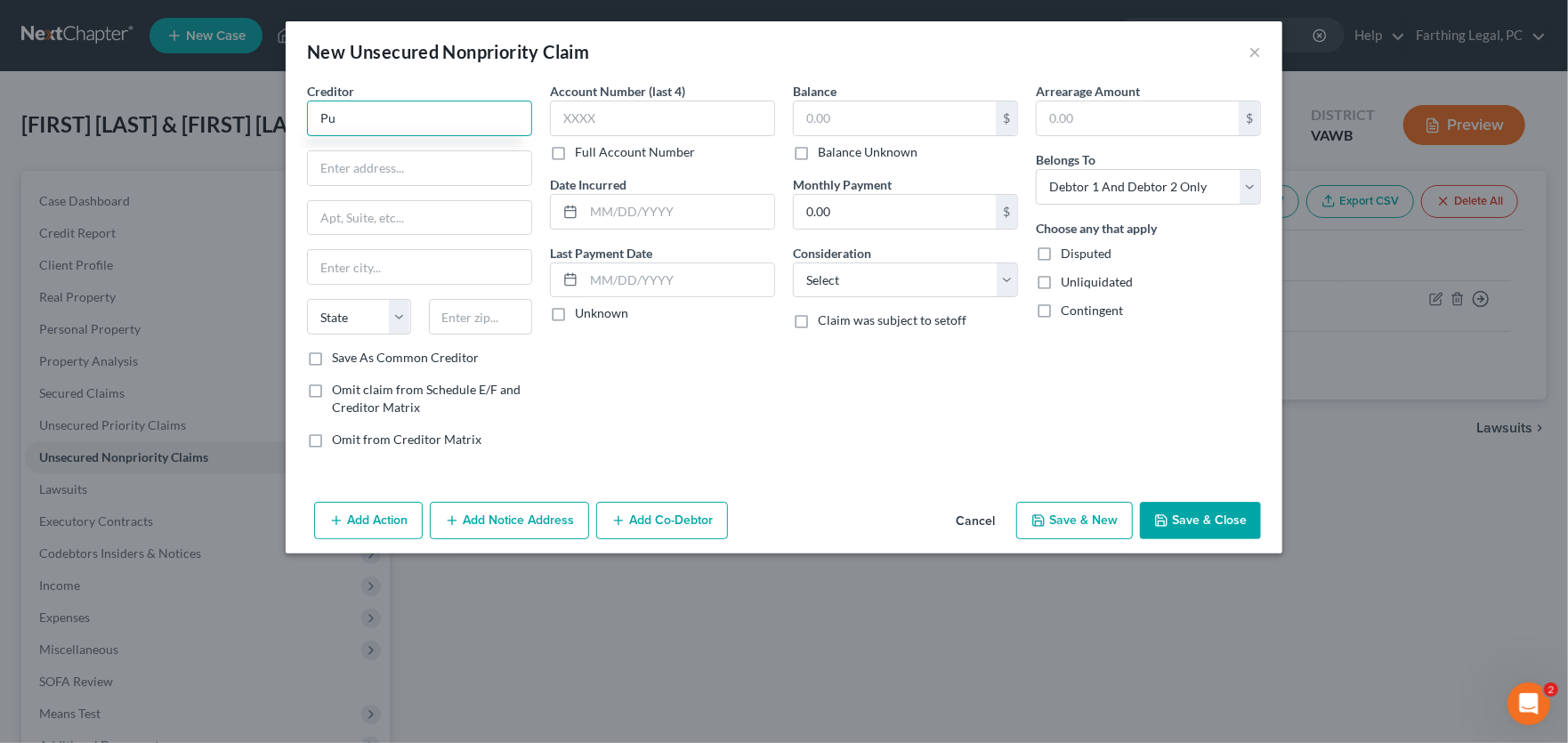 type on "P" 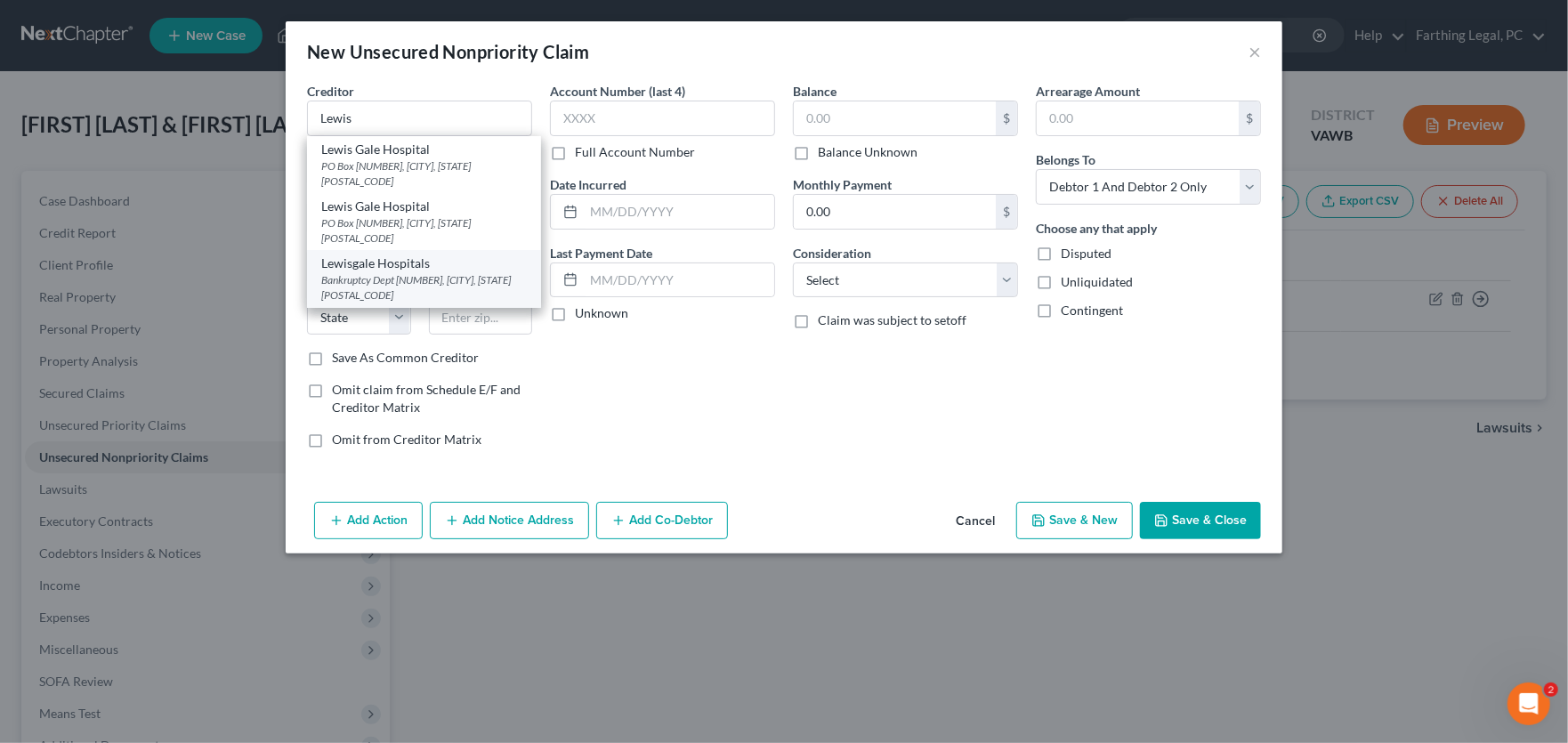 click on "Lewisgale Hospitals" at bounding box center [424, 263] 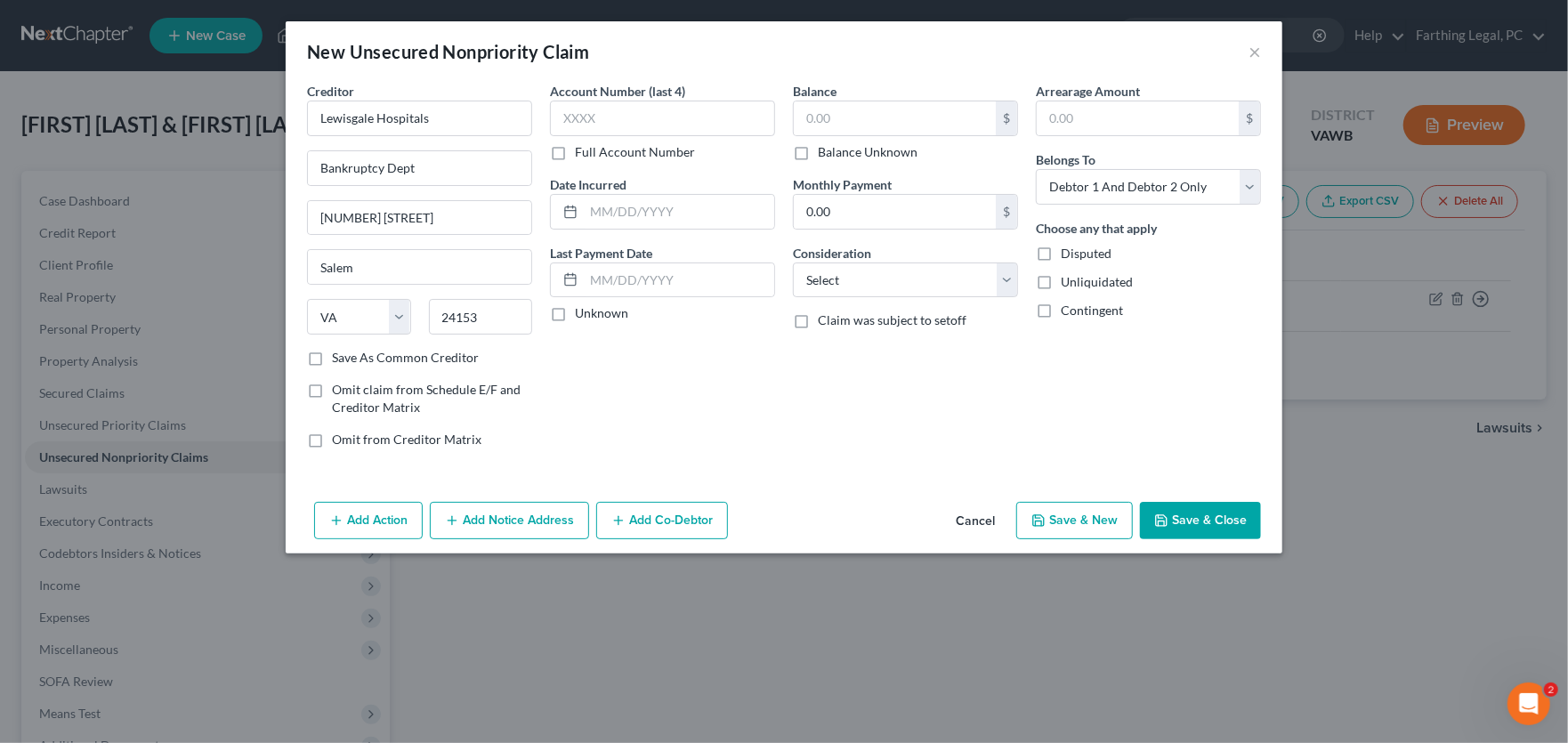 click on "Save & Close" at bounding box center [1200, 521] 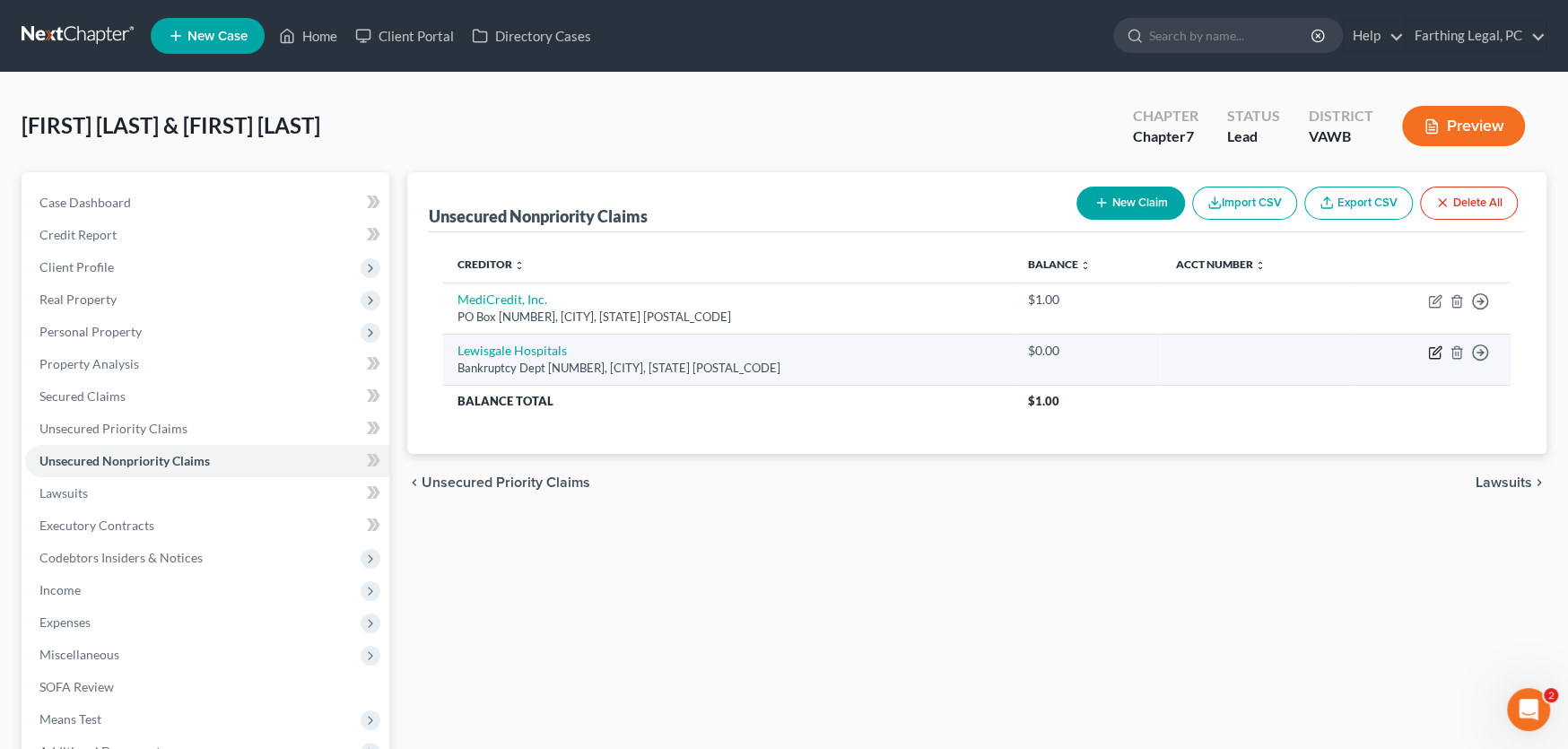 click 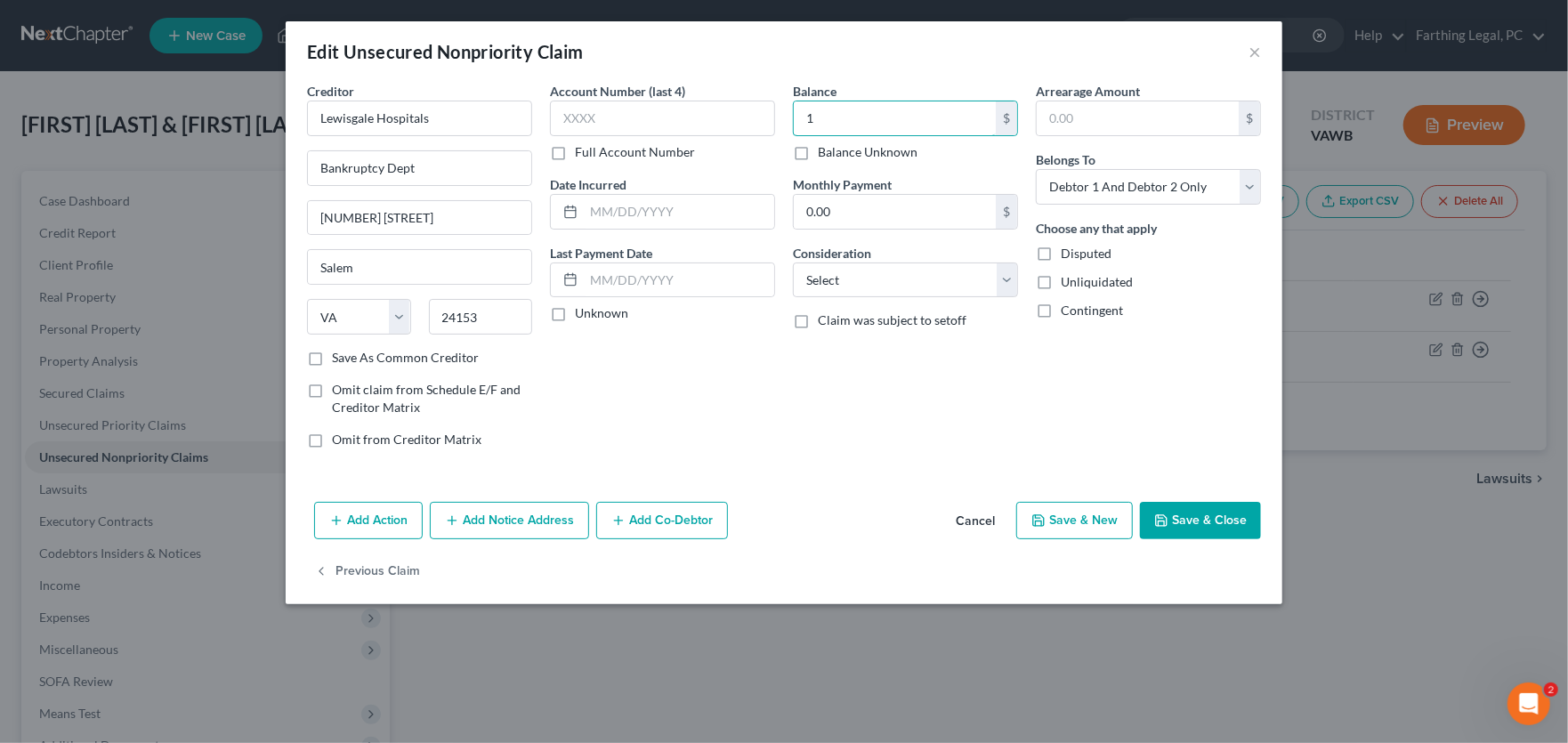 type on "1" 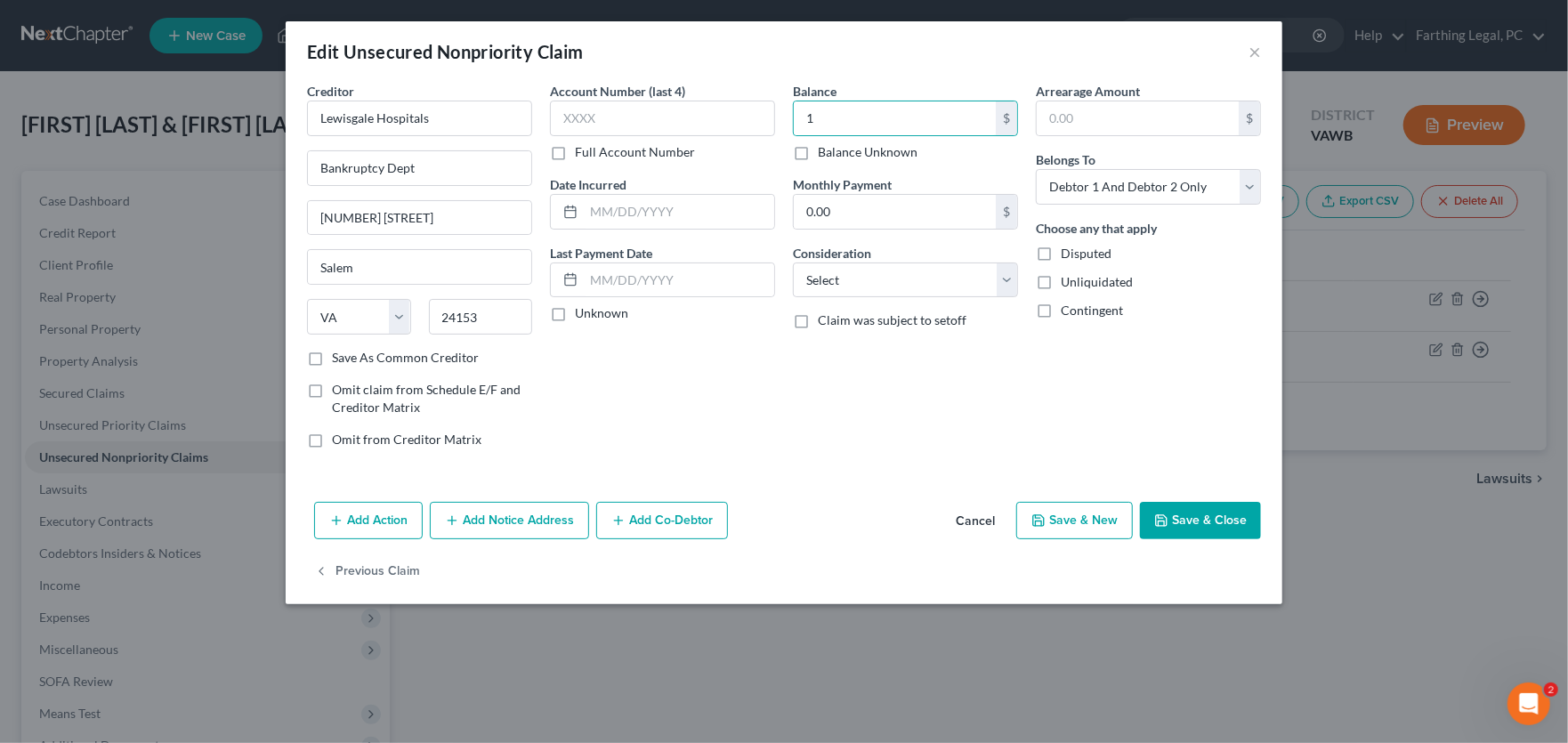 click on "Save & Close" at bounding box center (1200, 521) 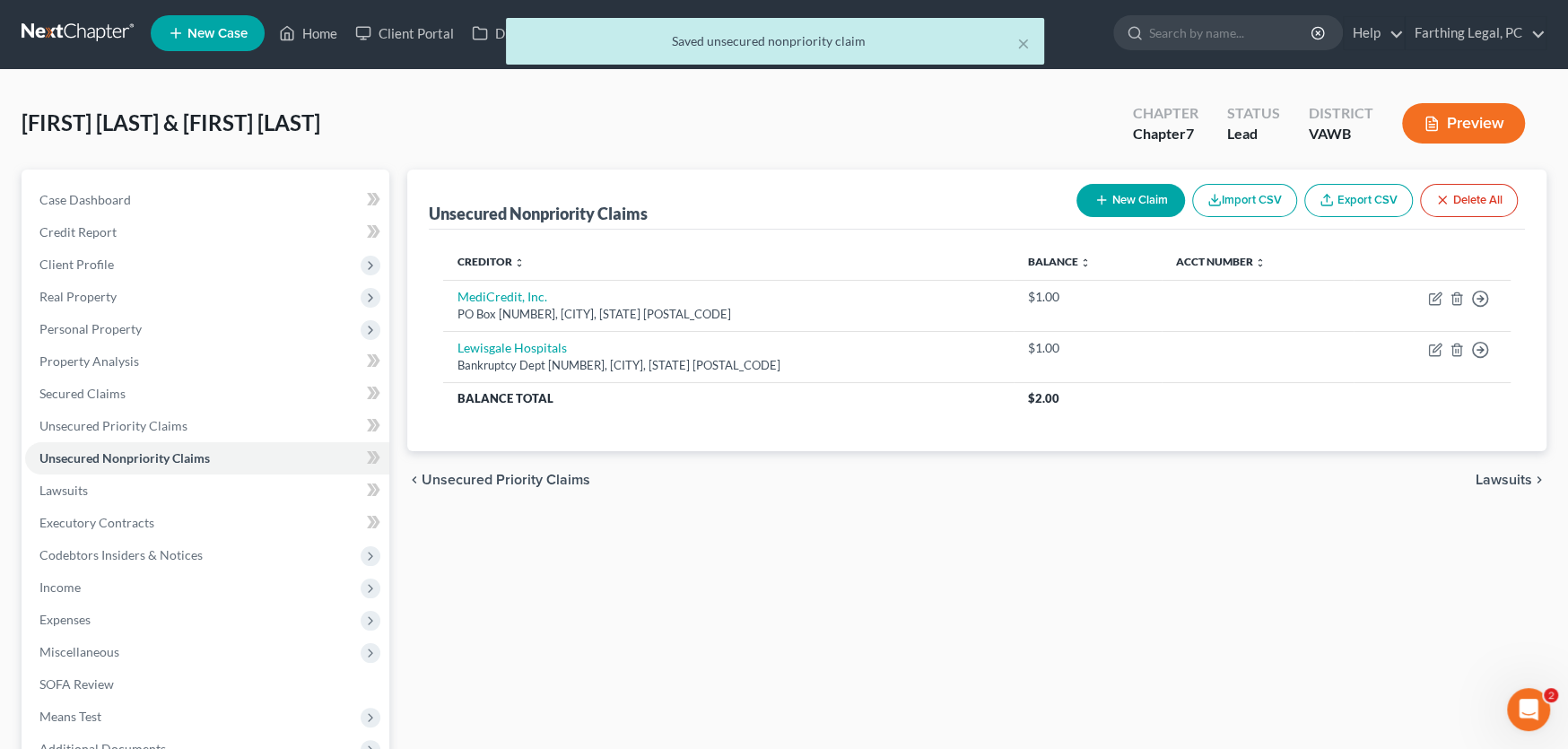scroll, scrollTop: 0, scrollLeft: 0, axis: both 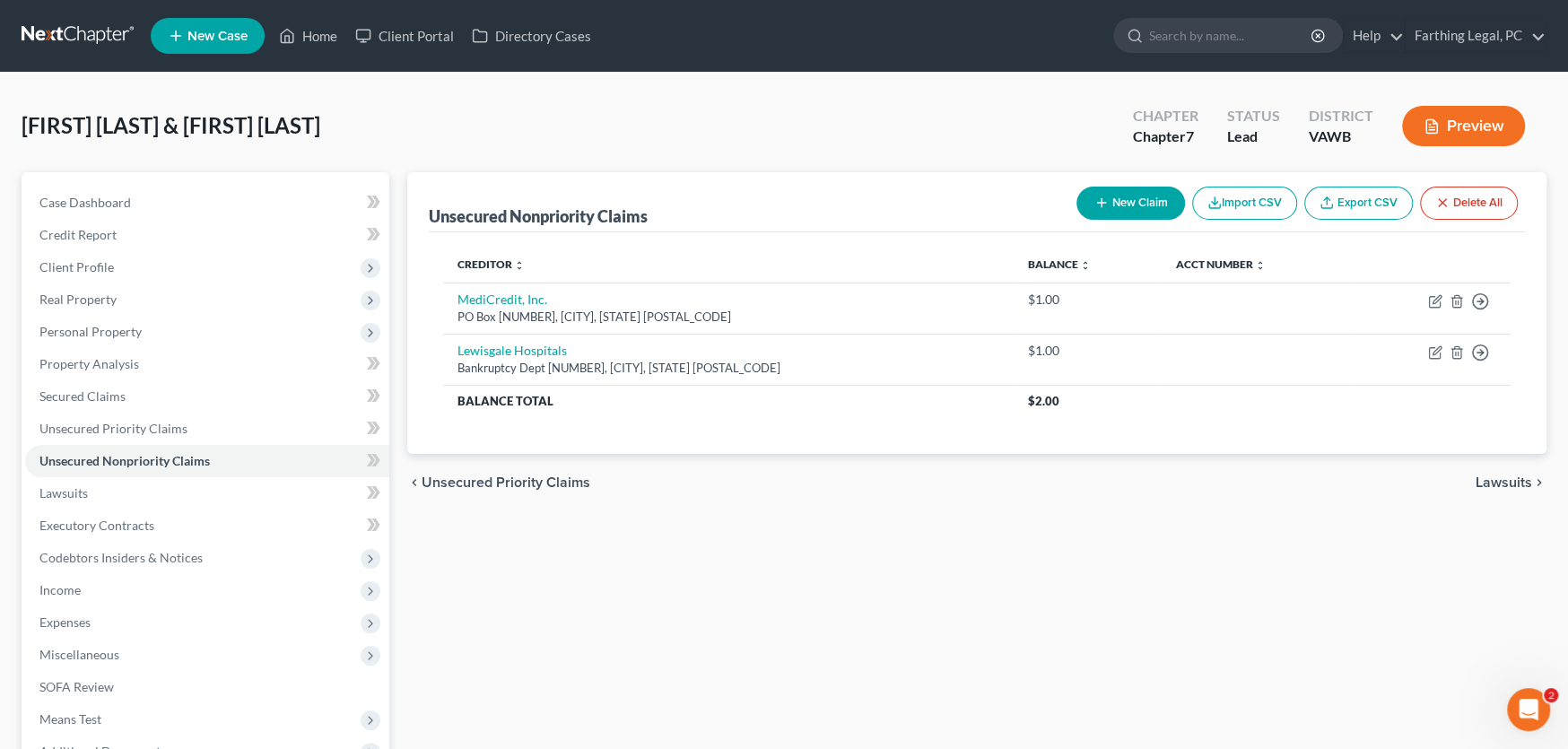 click at bounding box center (79, 36) 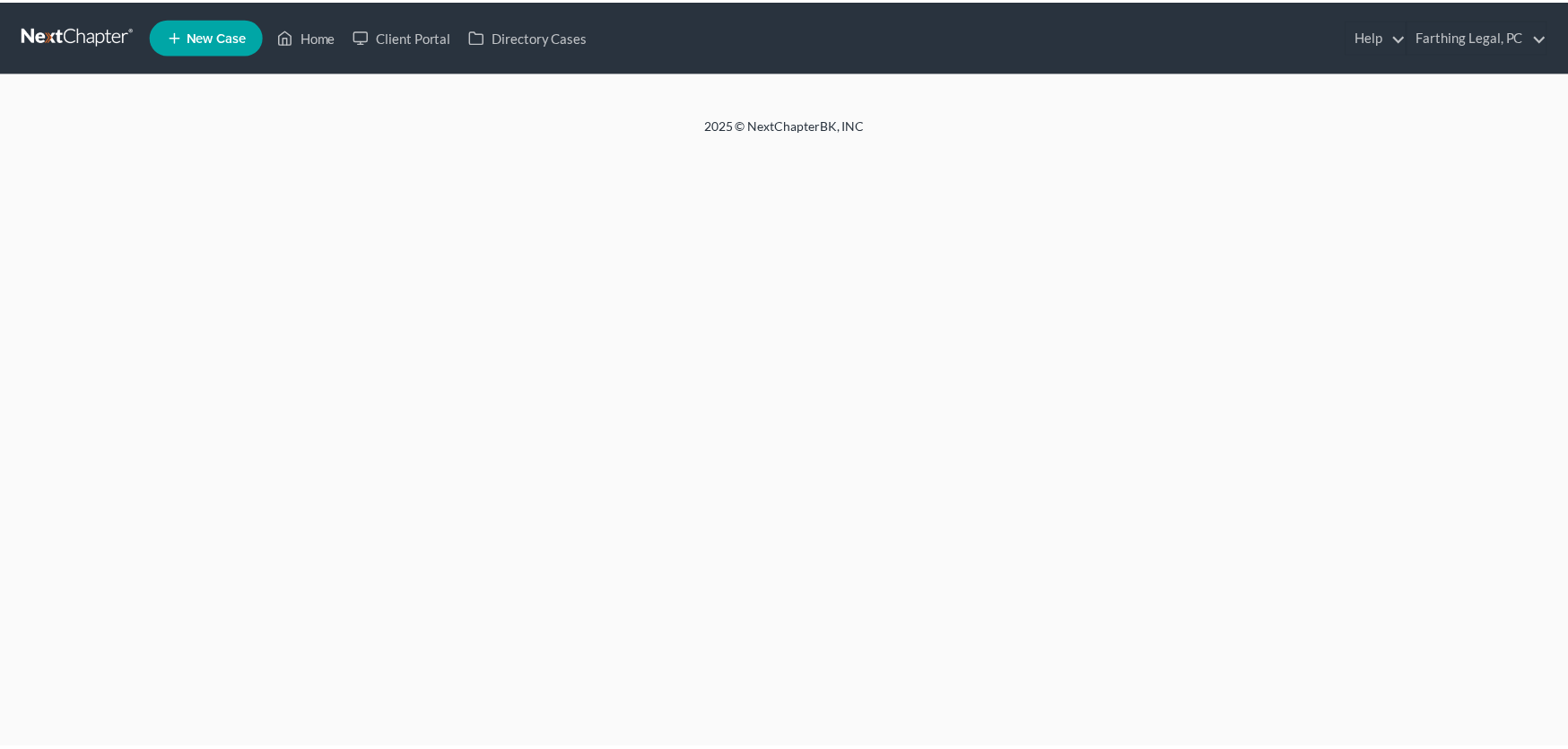 scroll, scrollTop: 0, scrollLeft: 0, axis: both 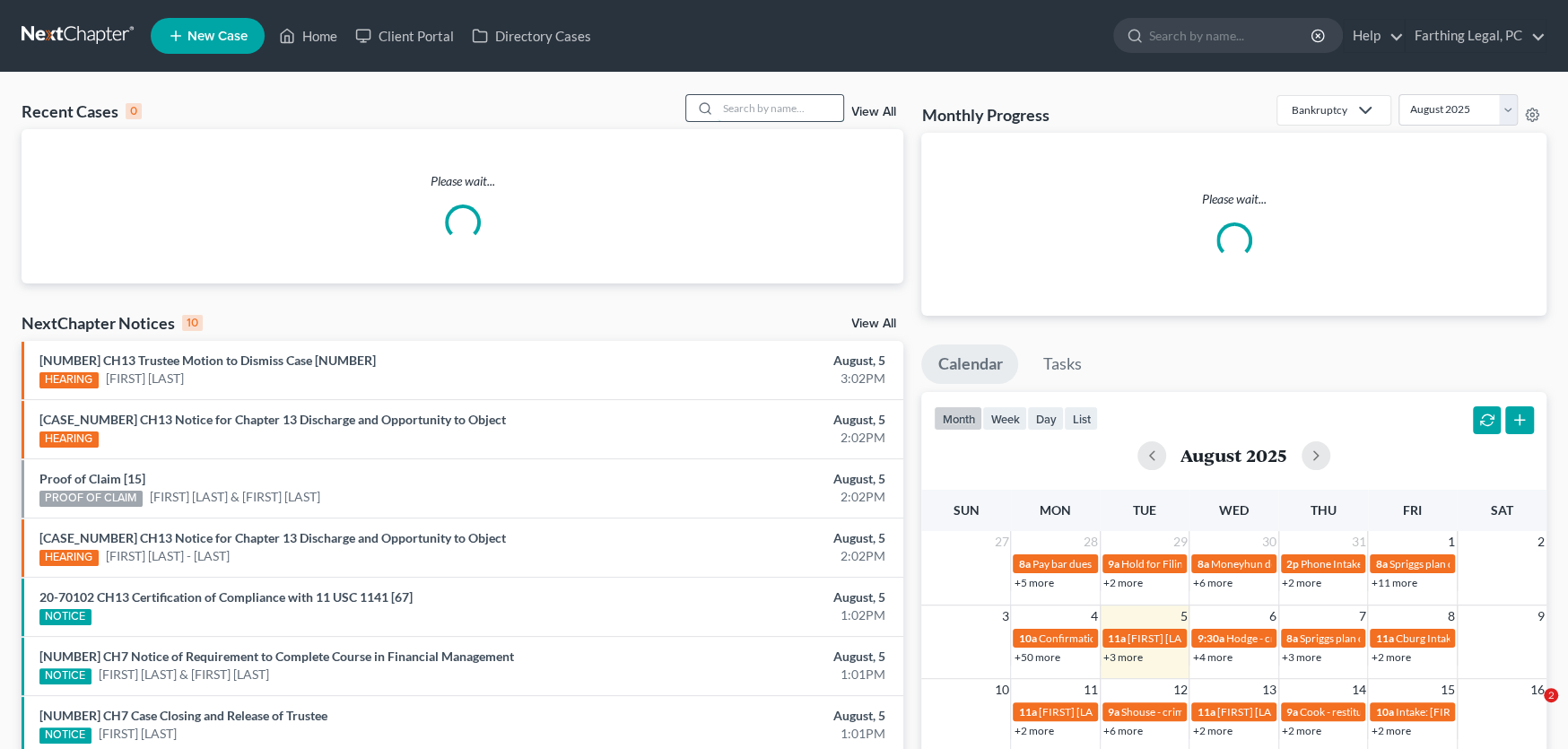 click at bounding box center (780, 108) 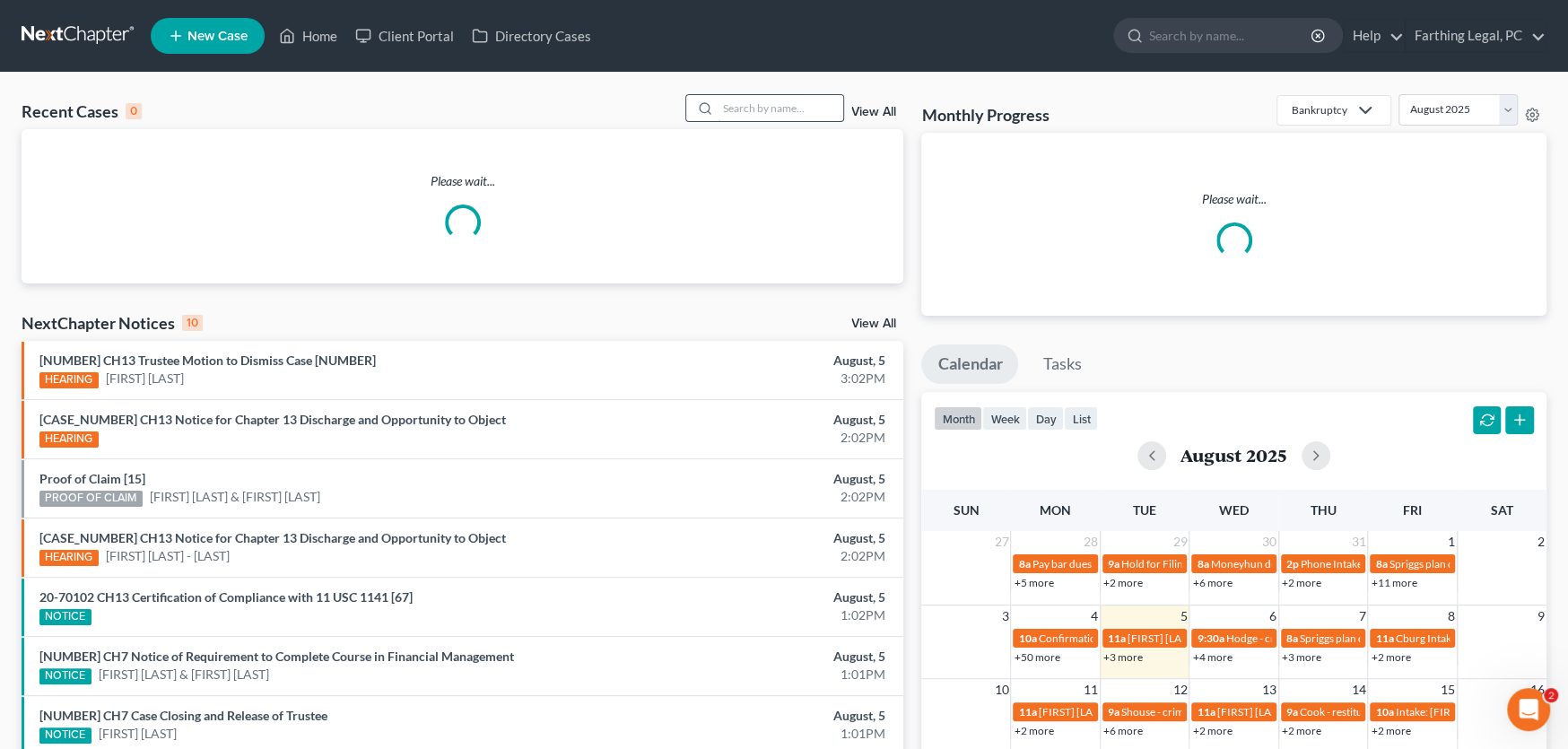 scroll, scrollTop: 0, scrollLeft: 0, axis: both 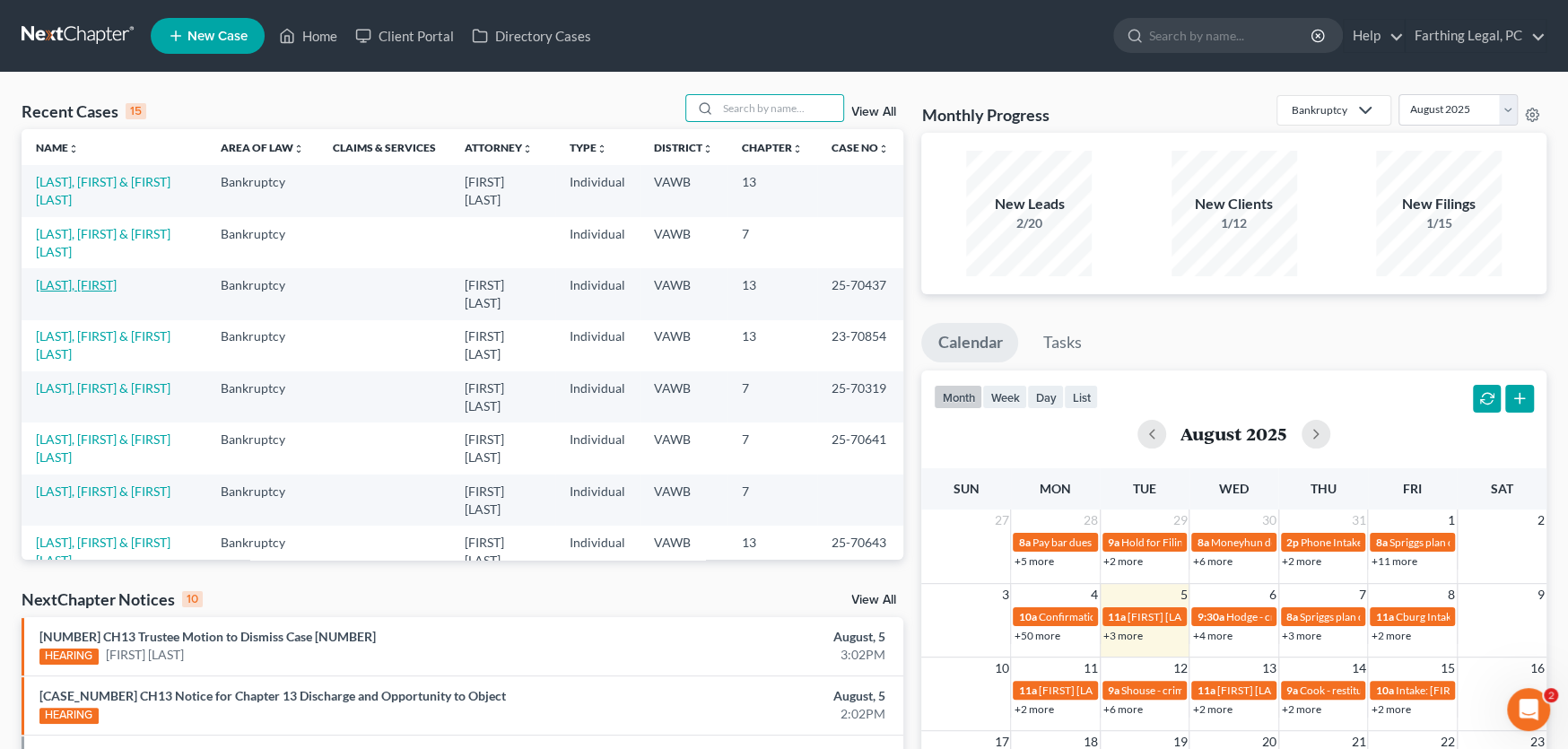 click on "[LAST], [FIRST]" at bounding box center (76, 284) 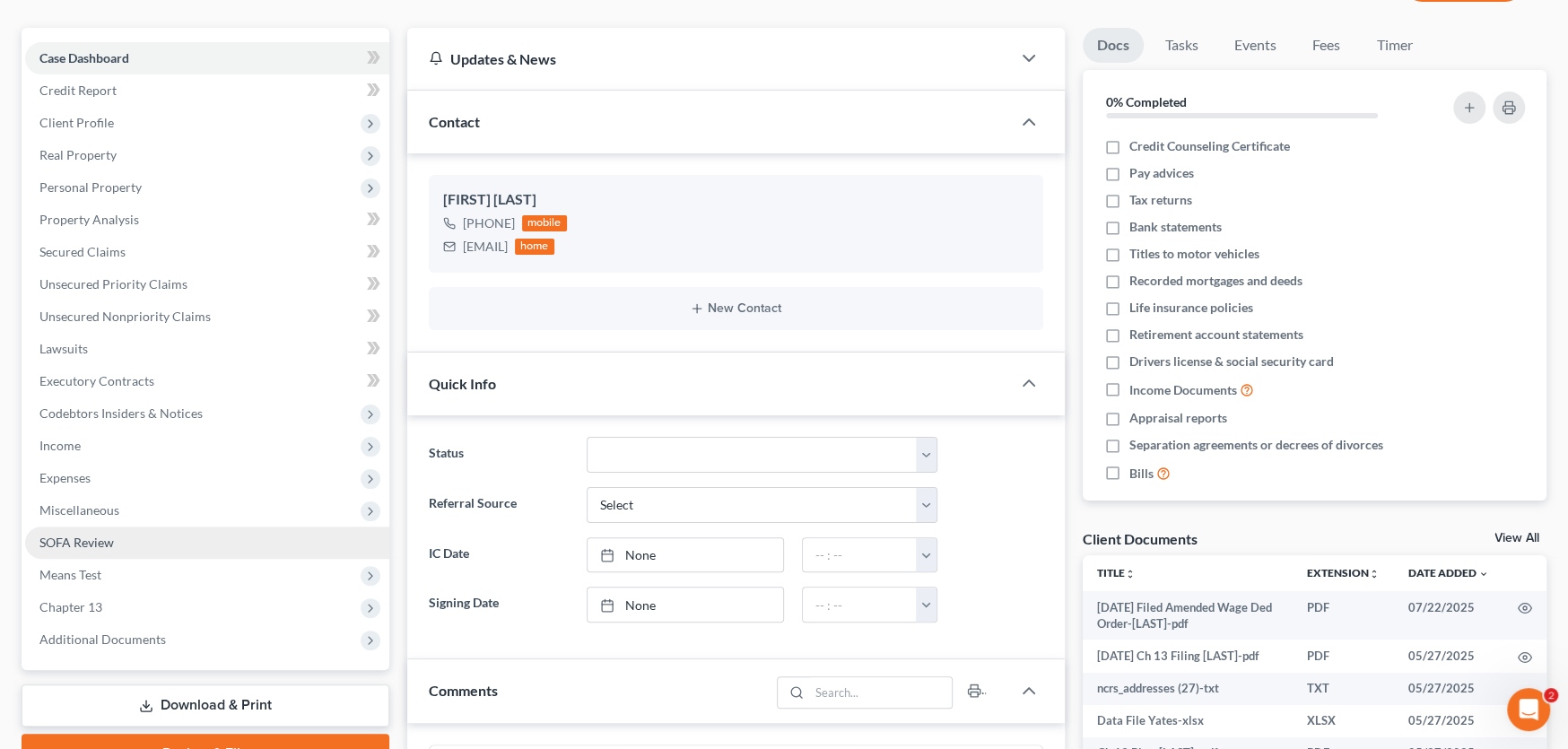 scroll, scrollTop: 269, scrollLeft: 0, axis: vertical 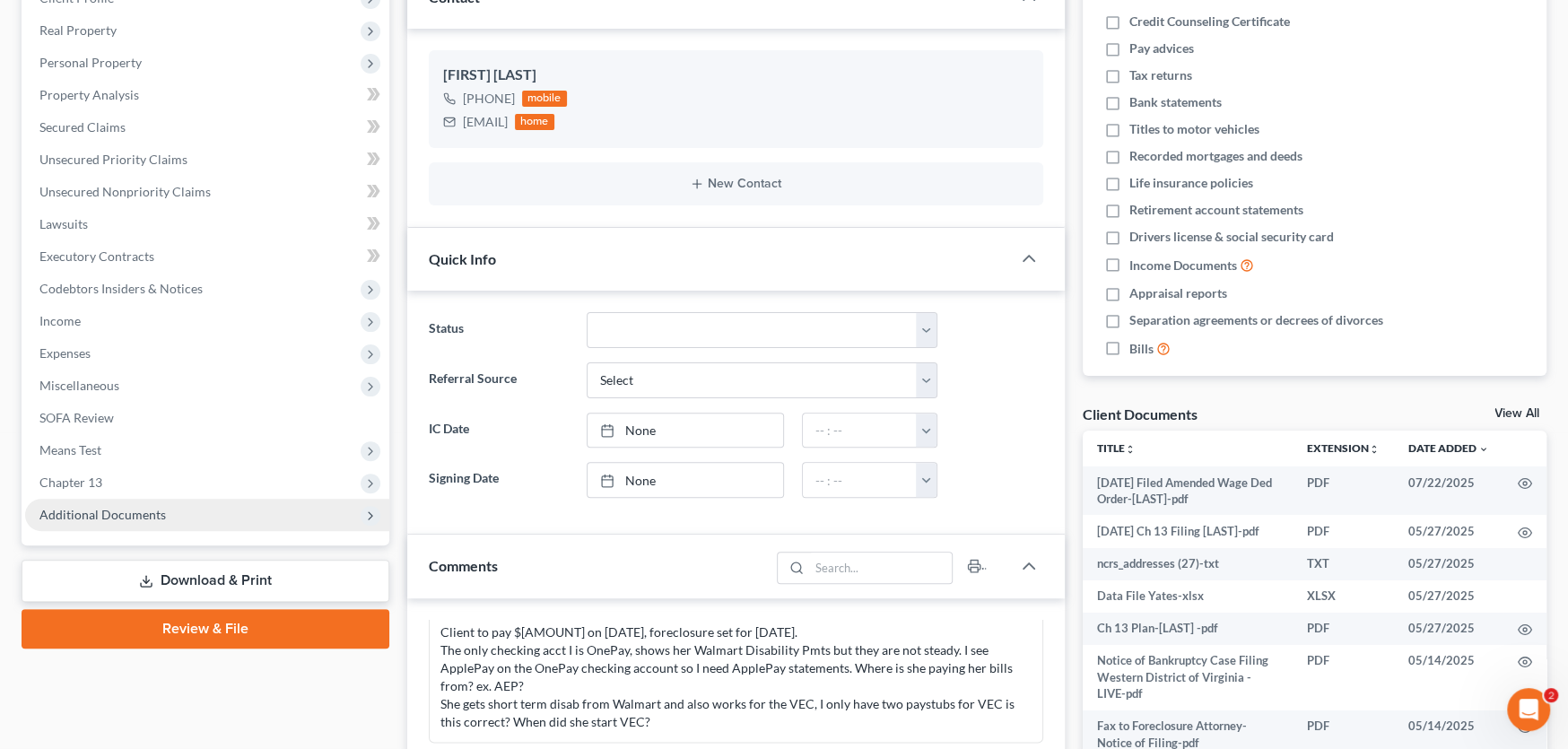 click on "Additional Documents" at bounding box center (102, 514) 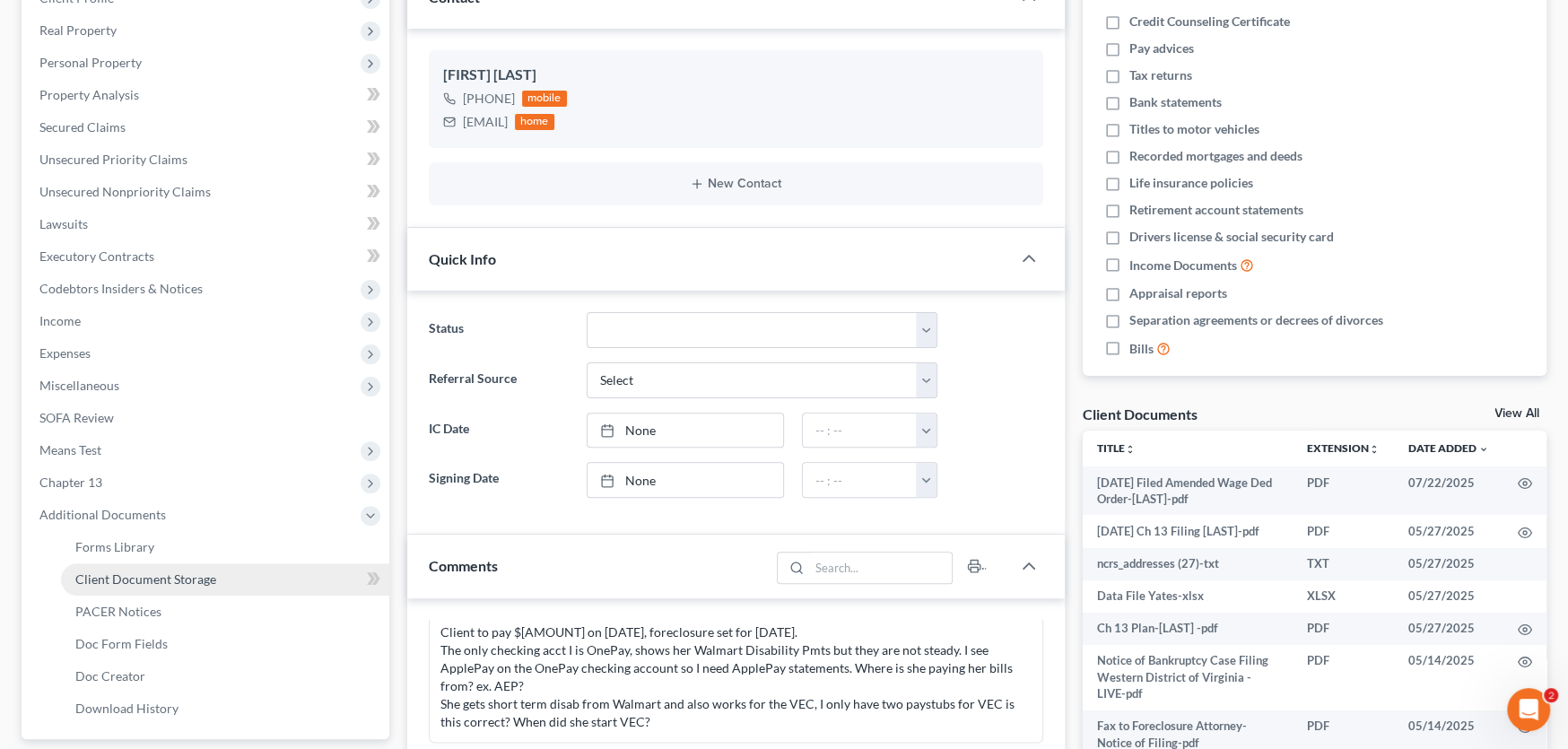 click on "Client Document Storage" at bounding box center [145, 579] 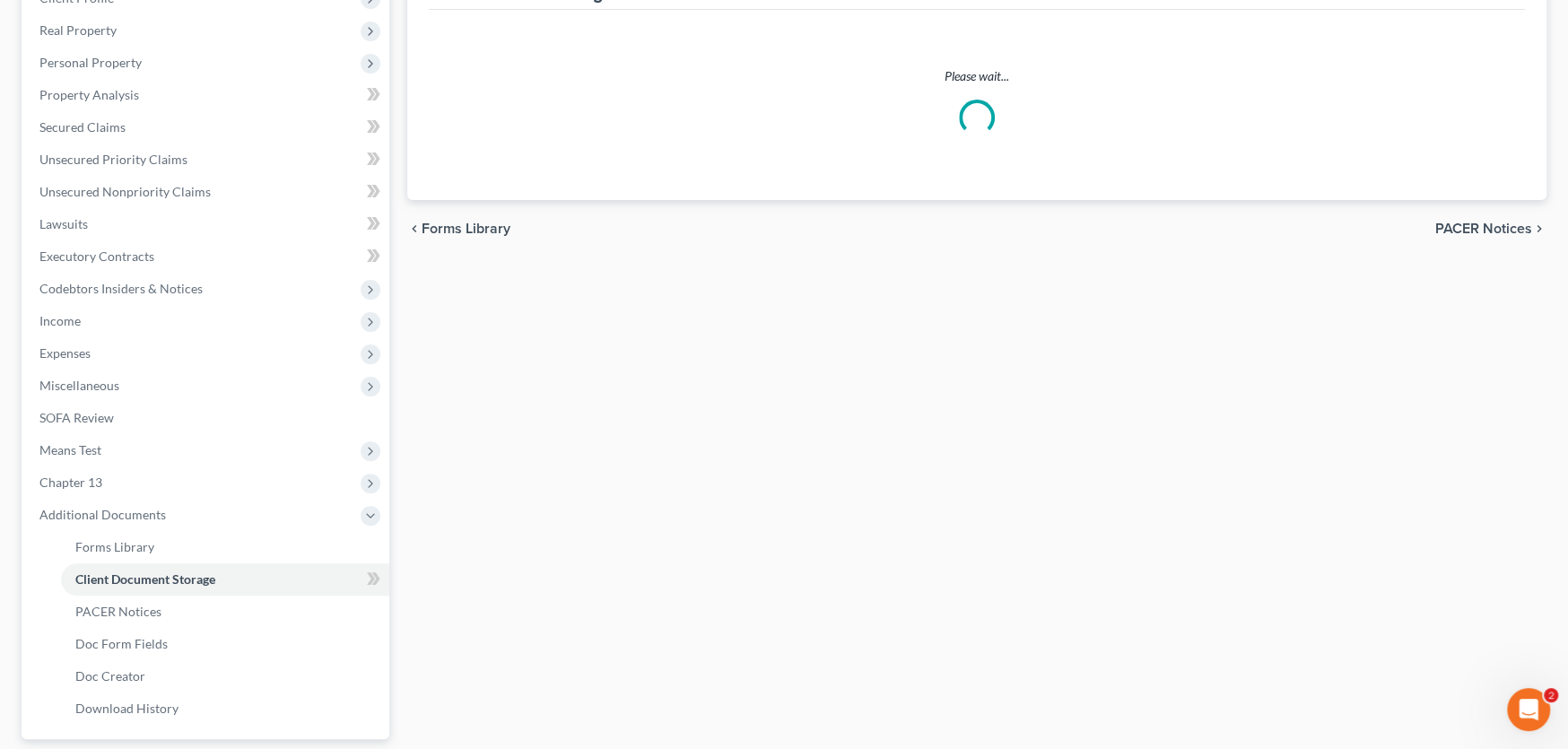 scroll, scrollTop: 69, scrollLeft: 0, axis: vertical 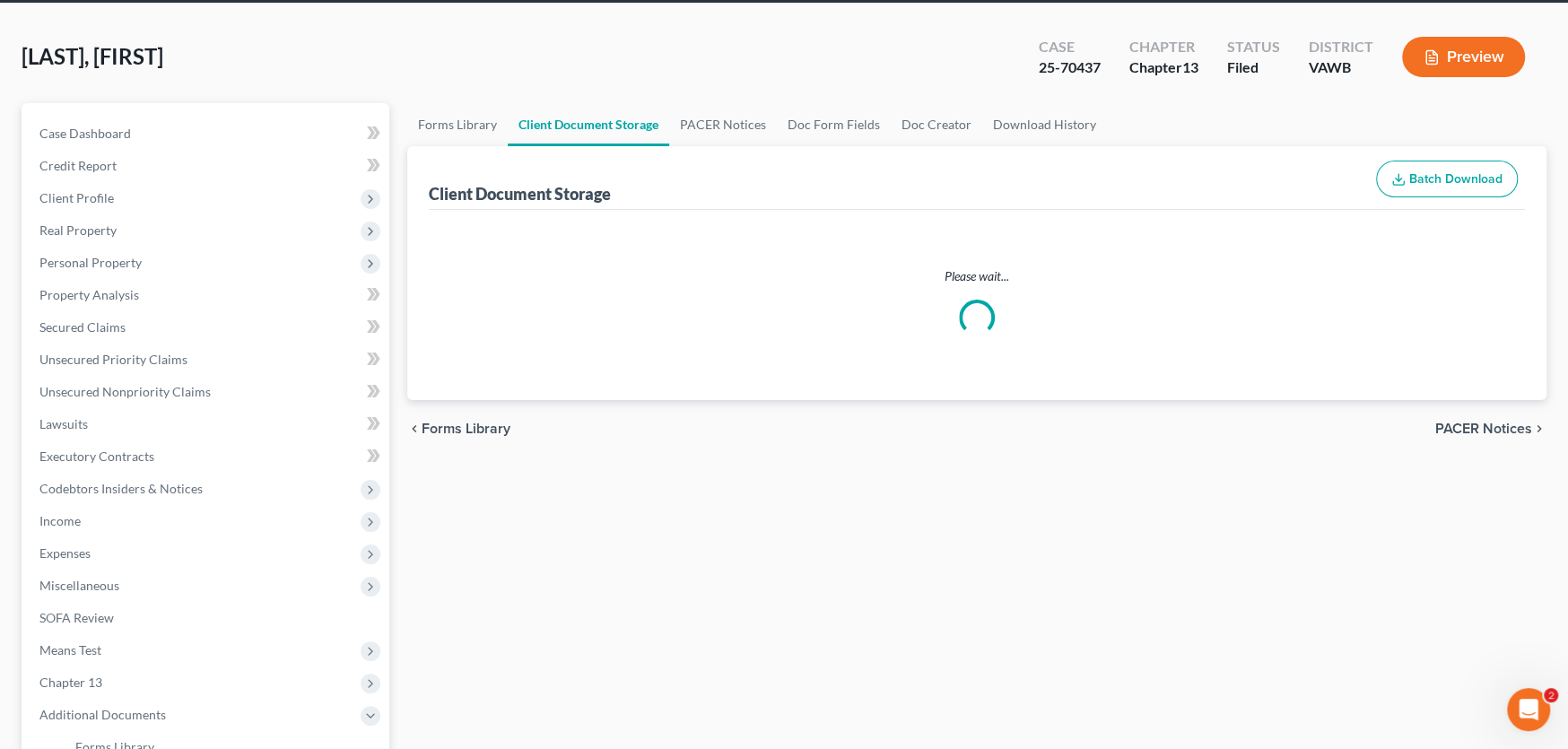select on "0" 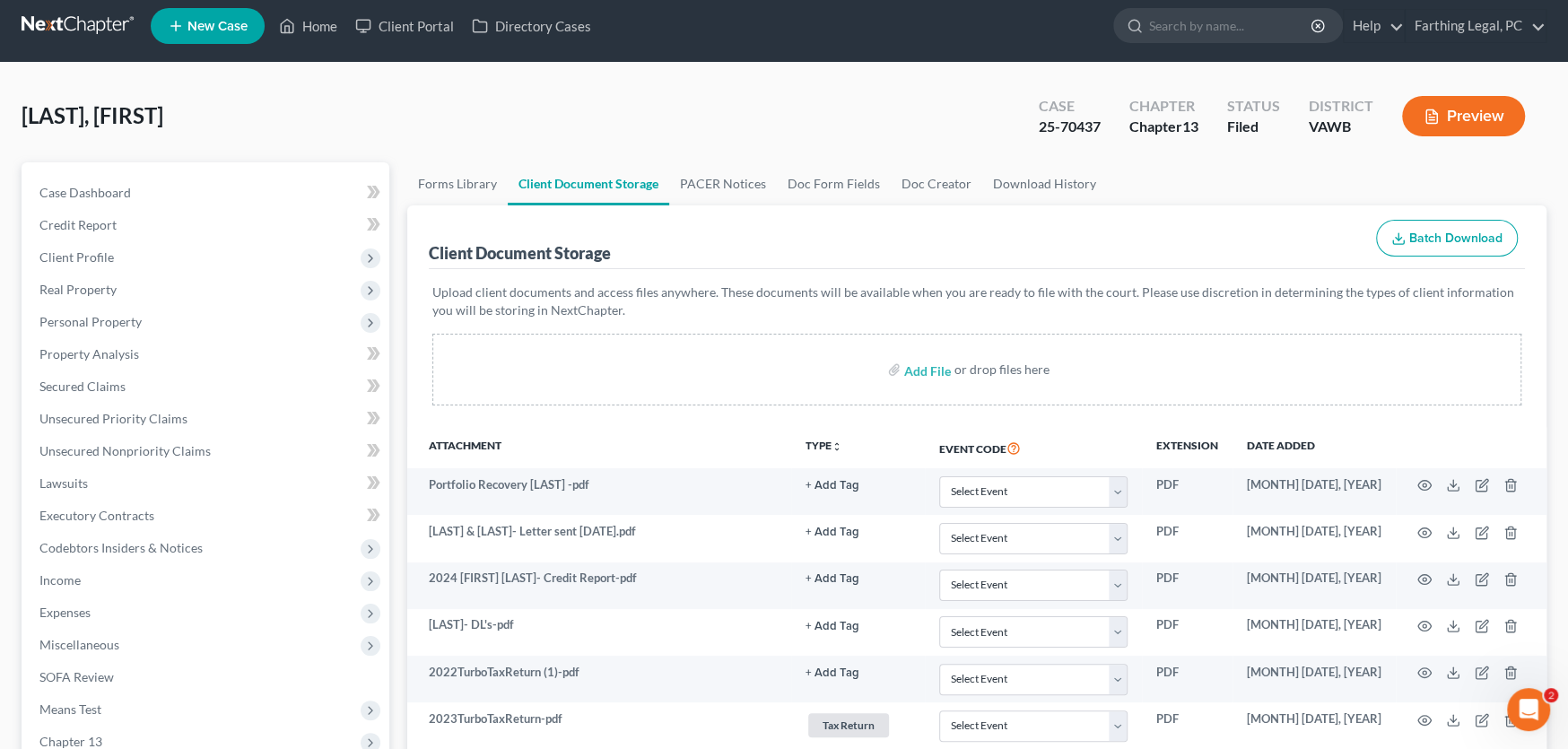 scroll, scrollTop: 0, scrollLeft: 0, axis: both 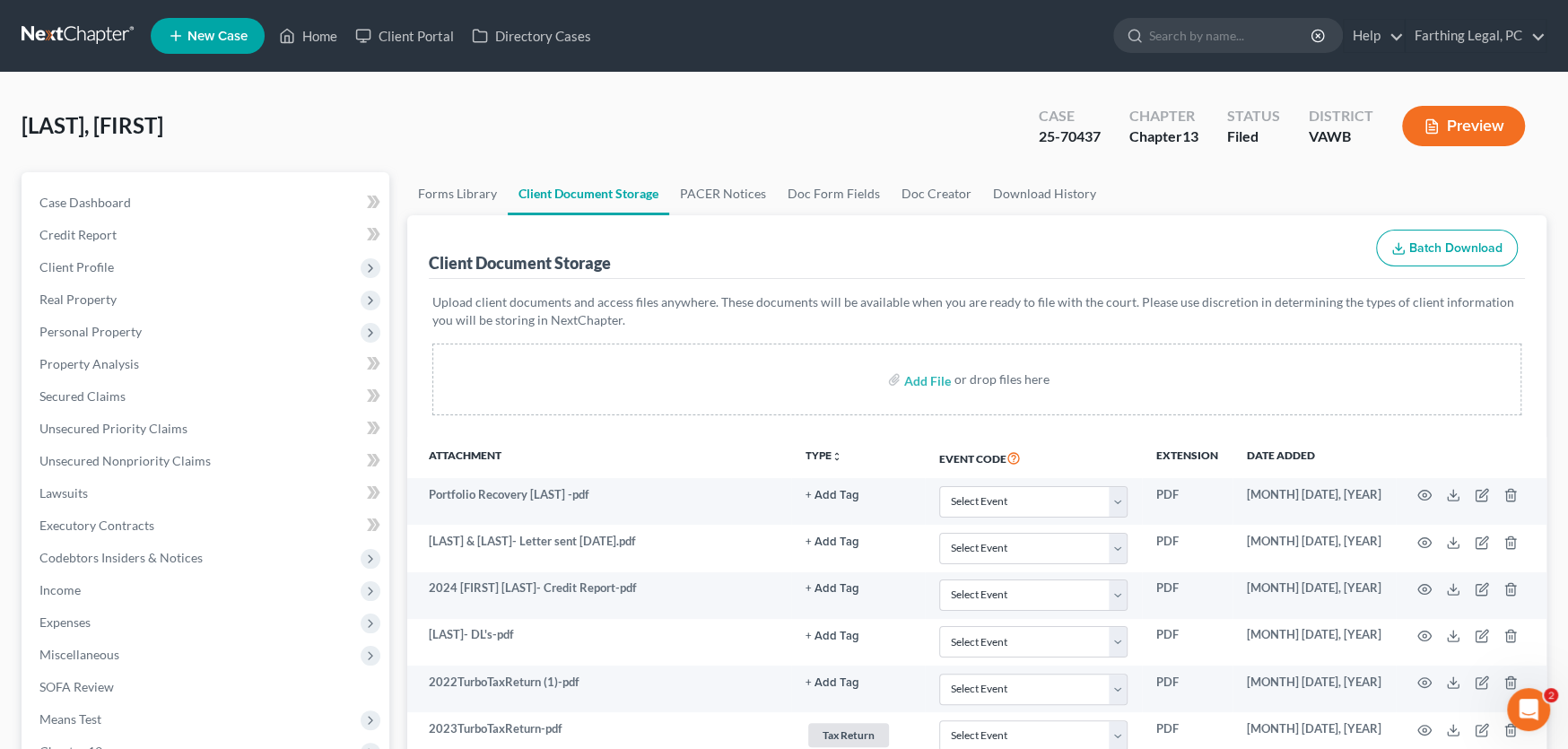 select on "0" 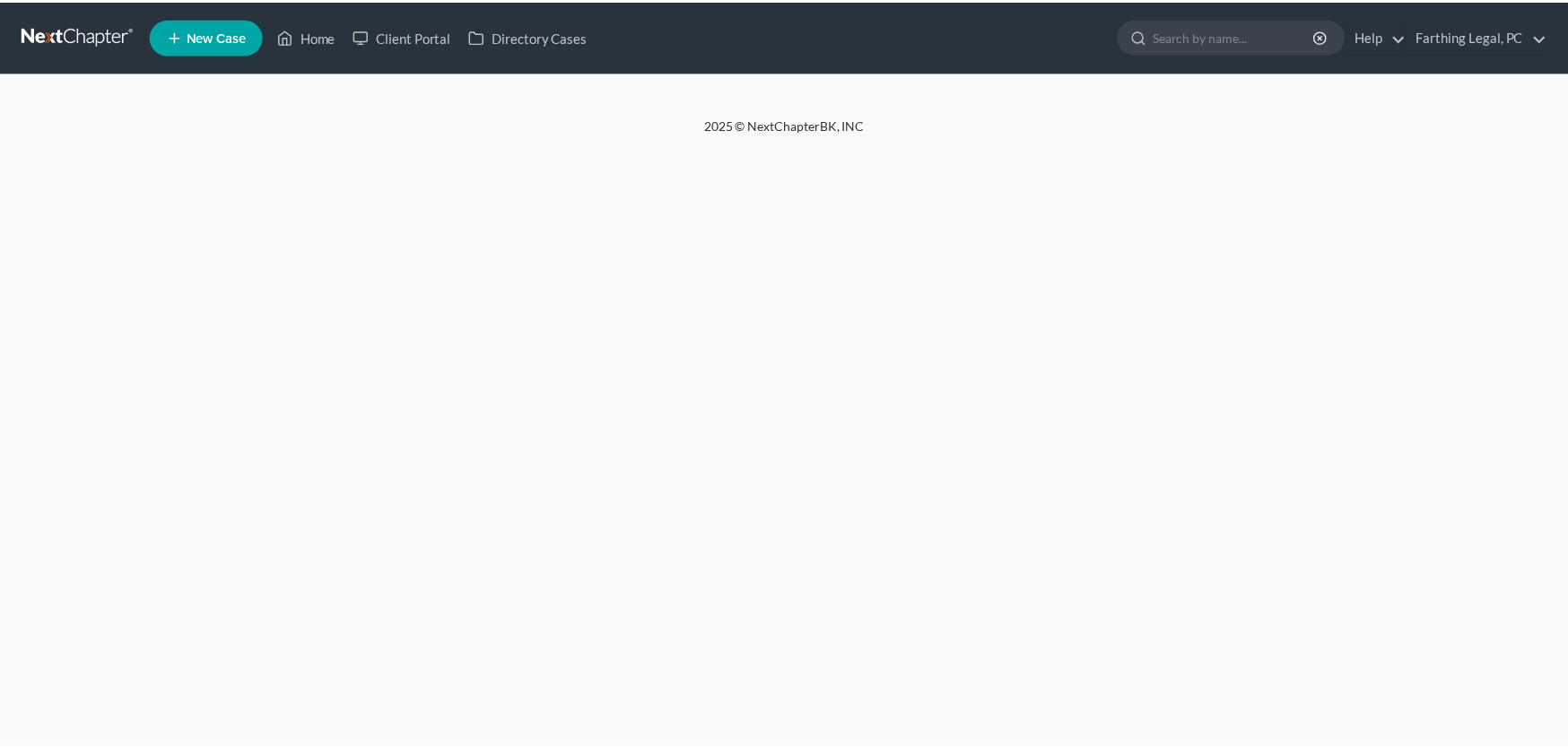 scroll, scrollTop: 0, scrollLeft: 0, axis: both 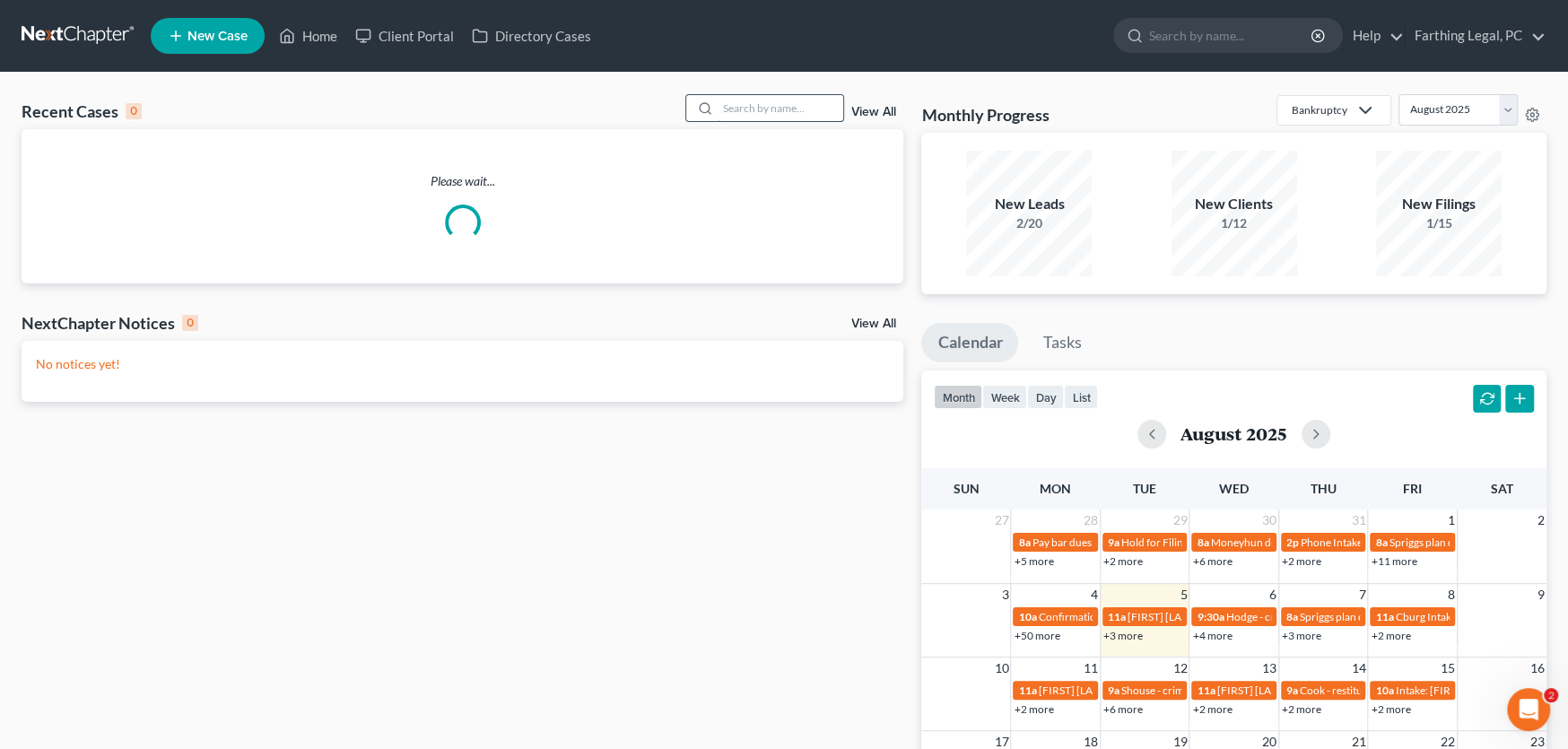 click at bounding box center (780, 108) 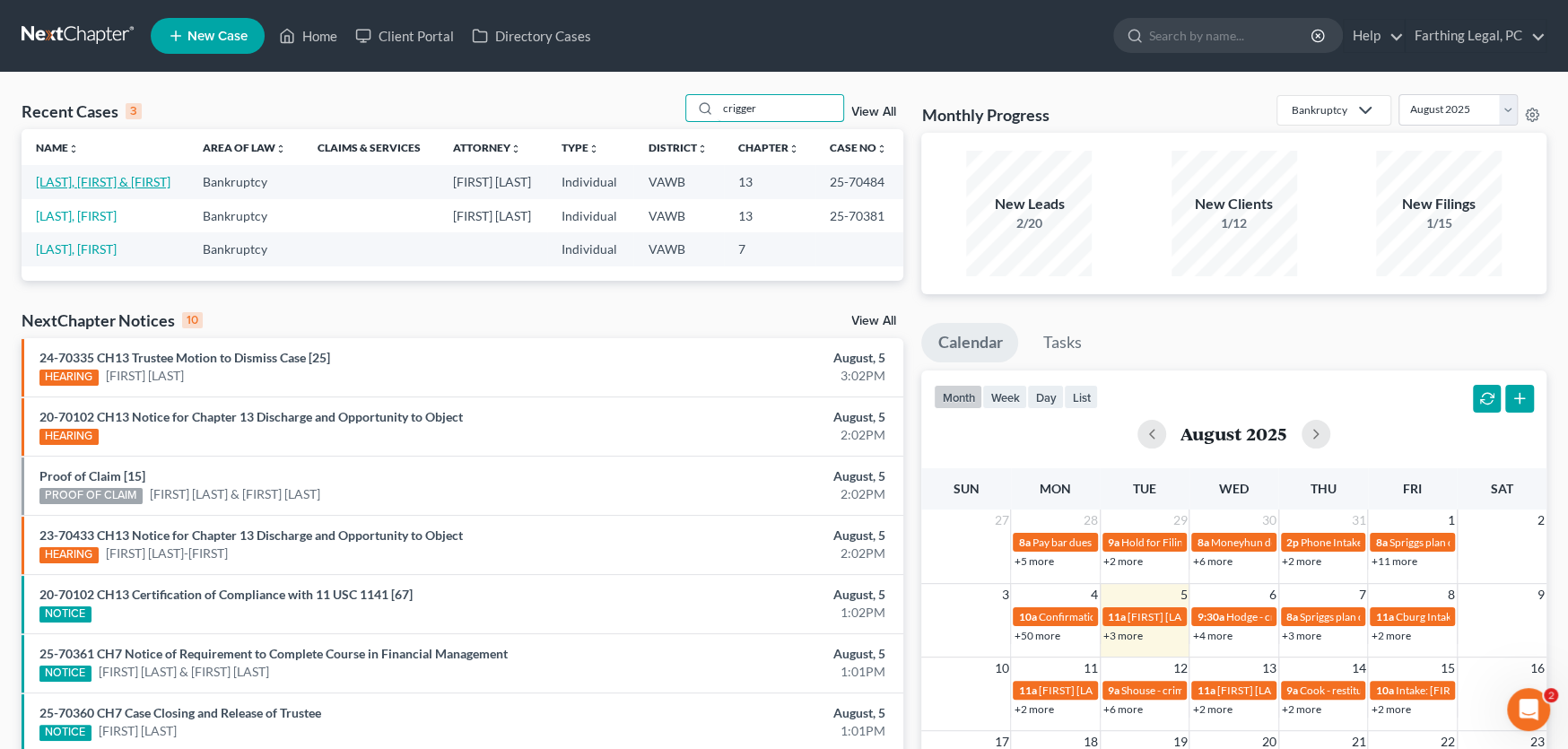 type on "crigger" 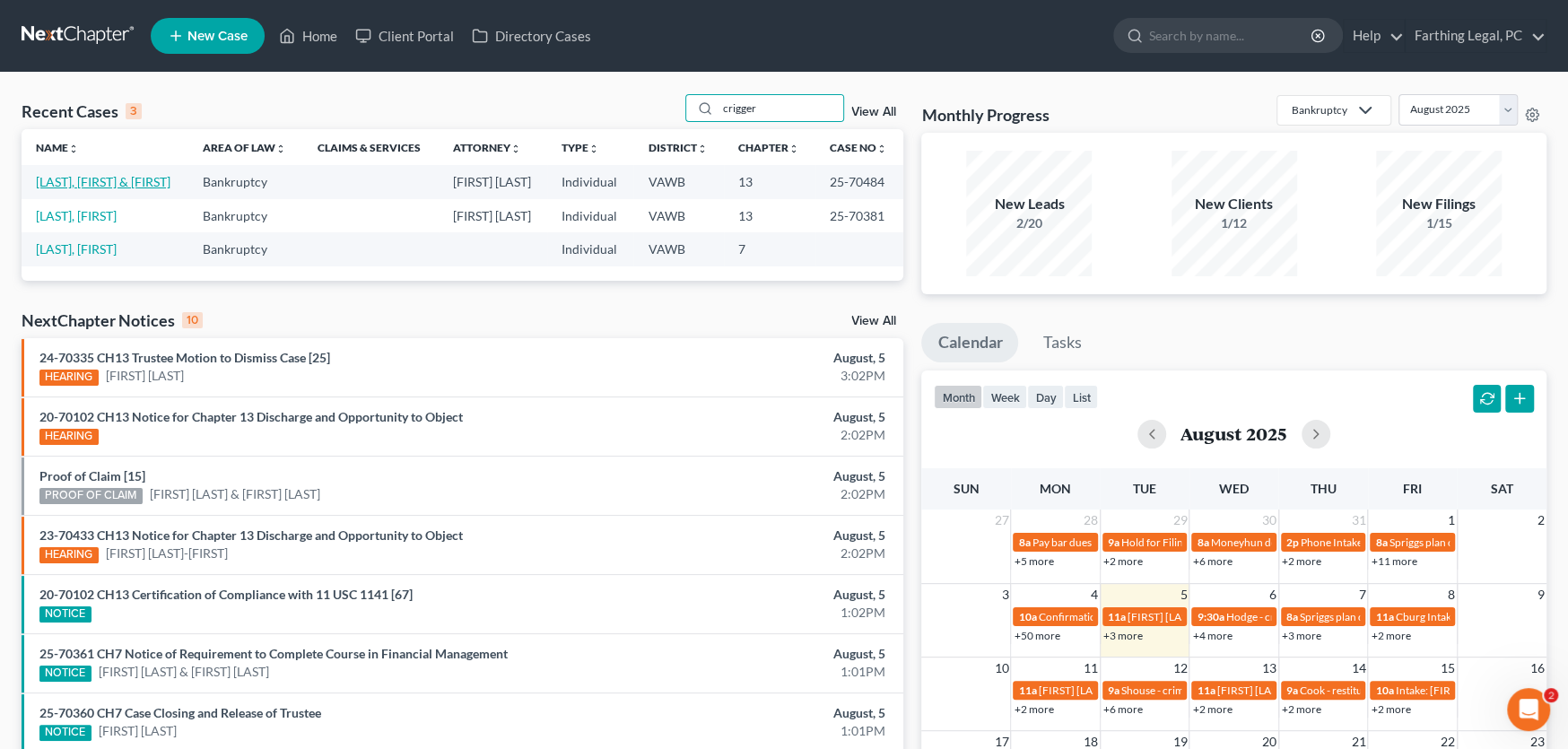 click on "[LAST], [FIRST] & [FIRST] [LAST]" at bounding box center [103, 181] 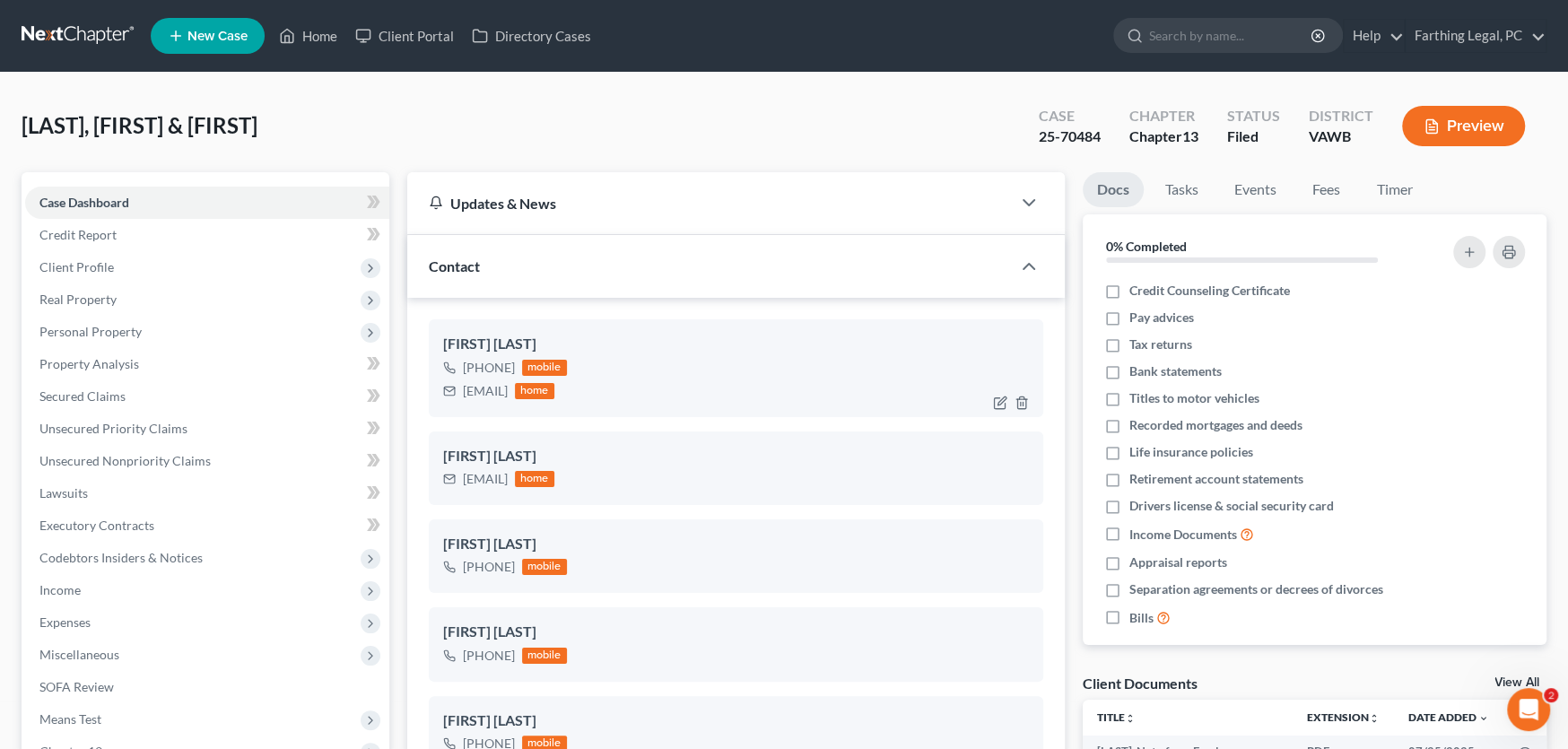 scroll, scrollTop: 1590, scrollLeft: 0, axis: vertical 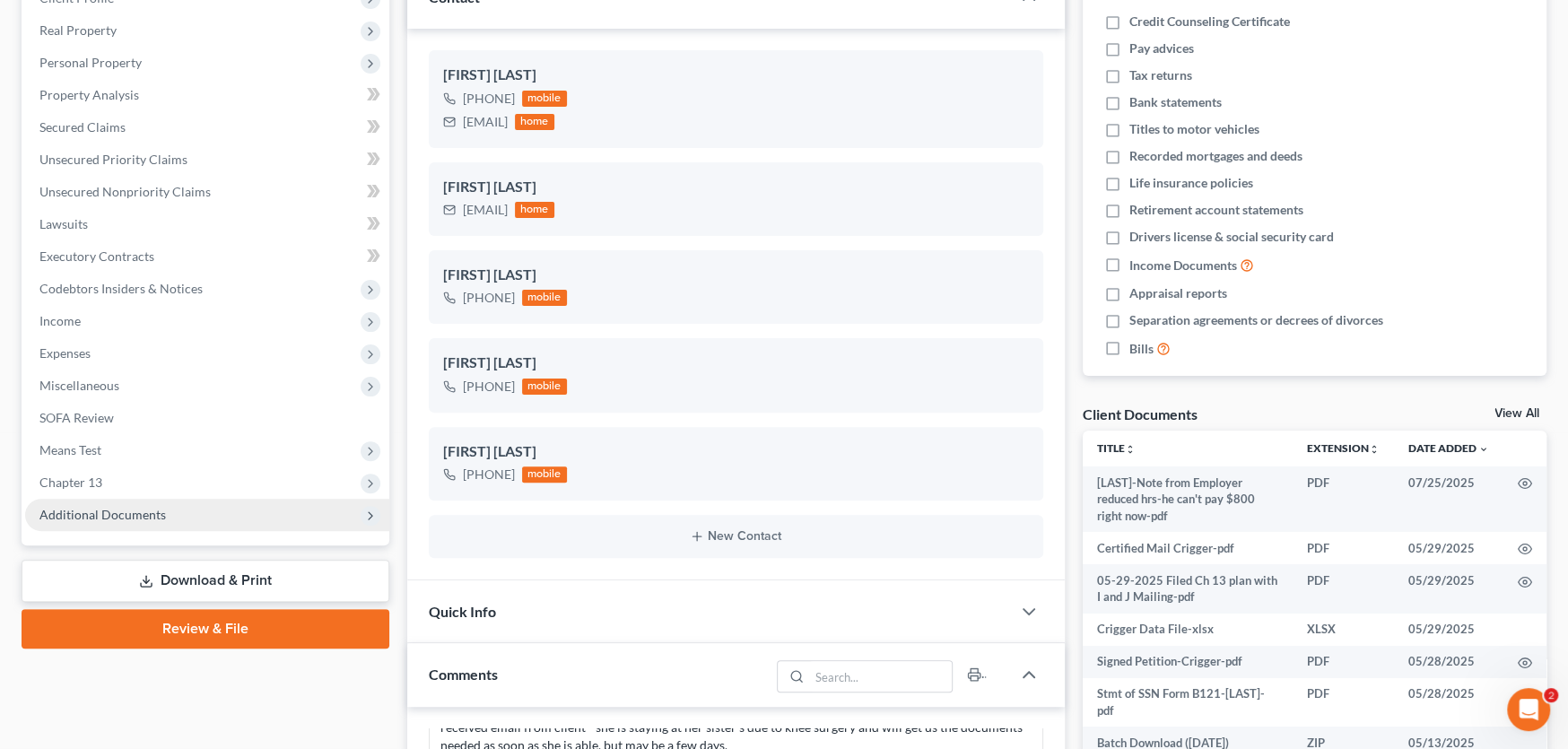 click on "Additional Documents" at bounding box center (102, 514) 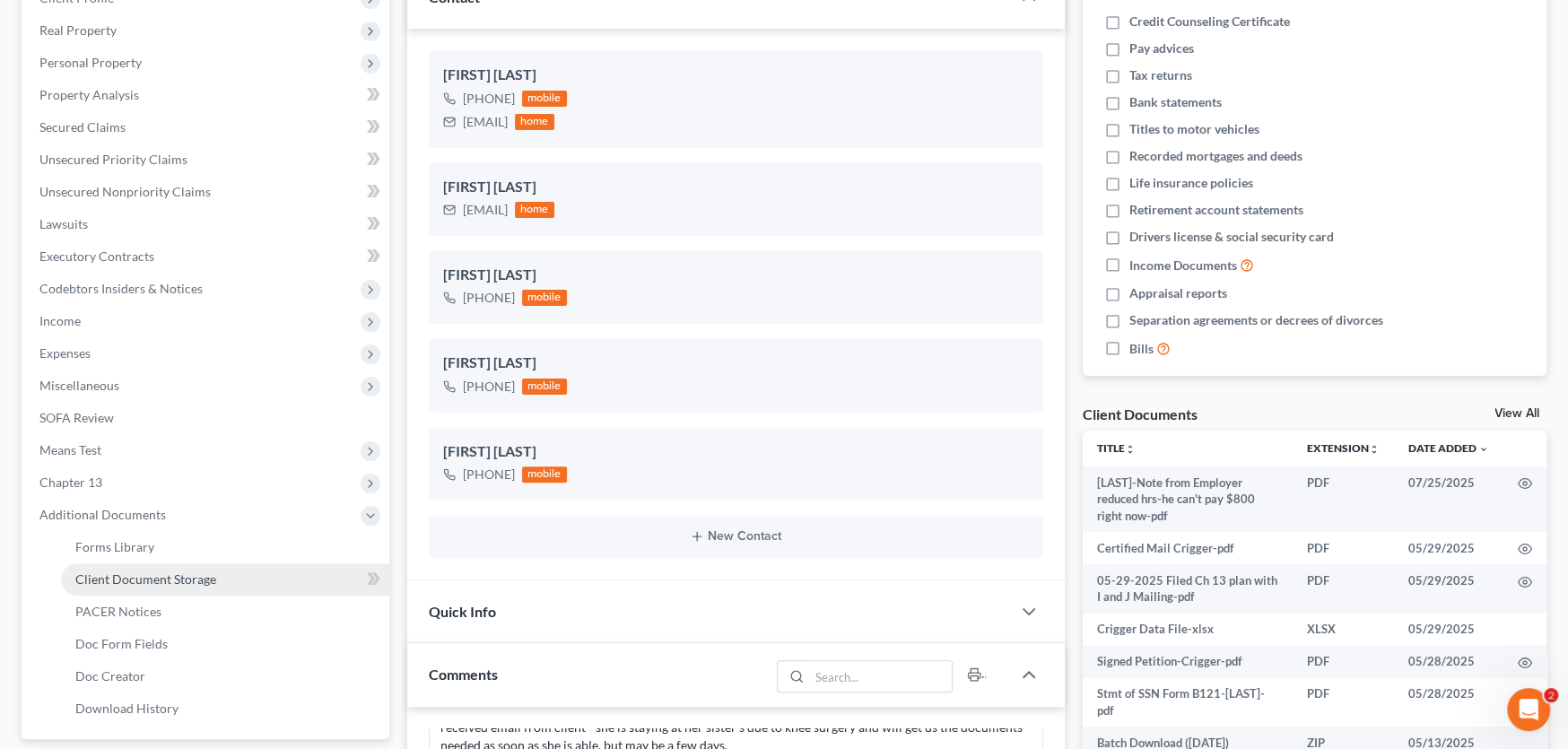 click on "Client Document Storage" at bounding box center (145, 579) 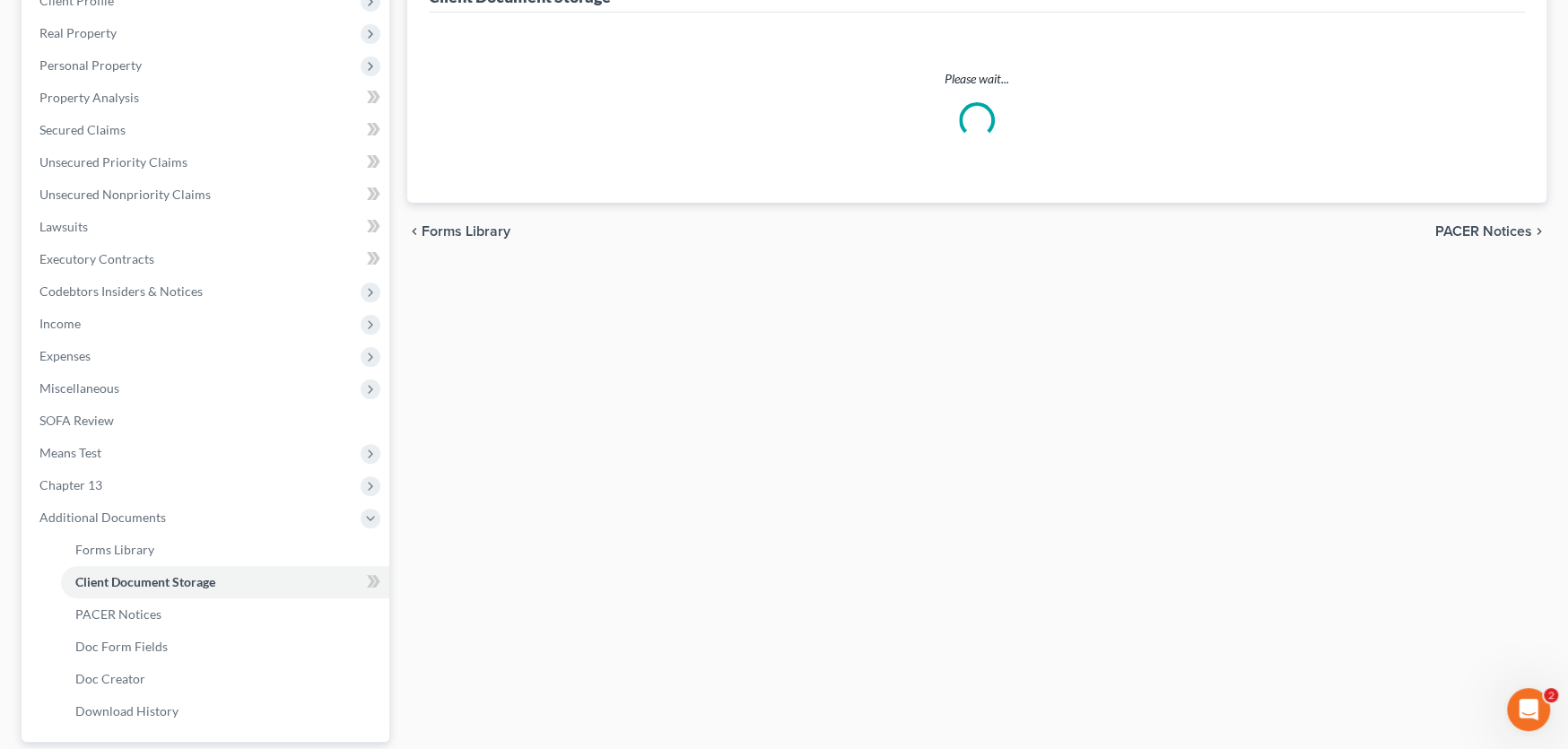 scroll, scrollTop: 69, scrollLeft: 0, axis: vertical 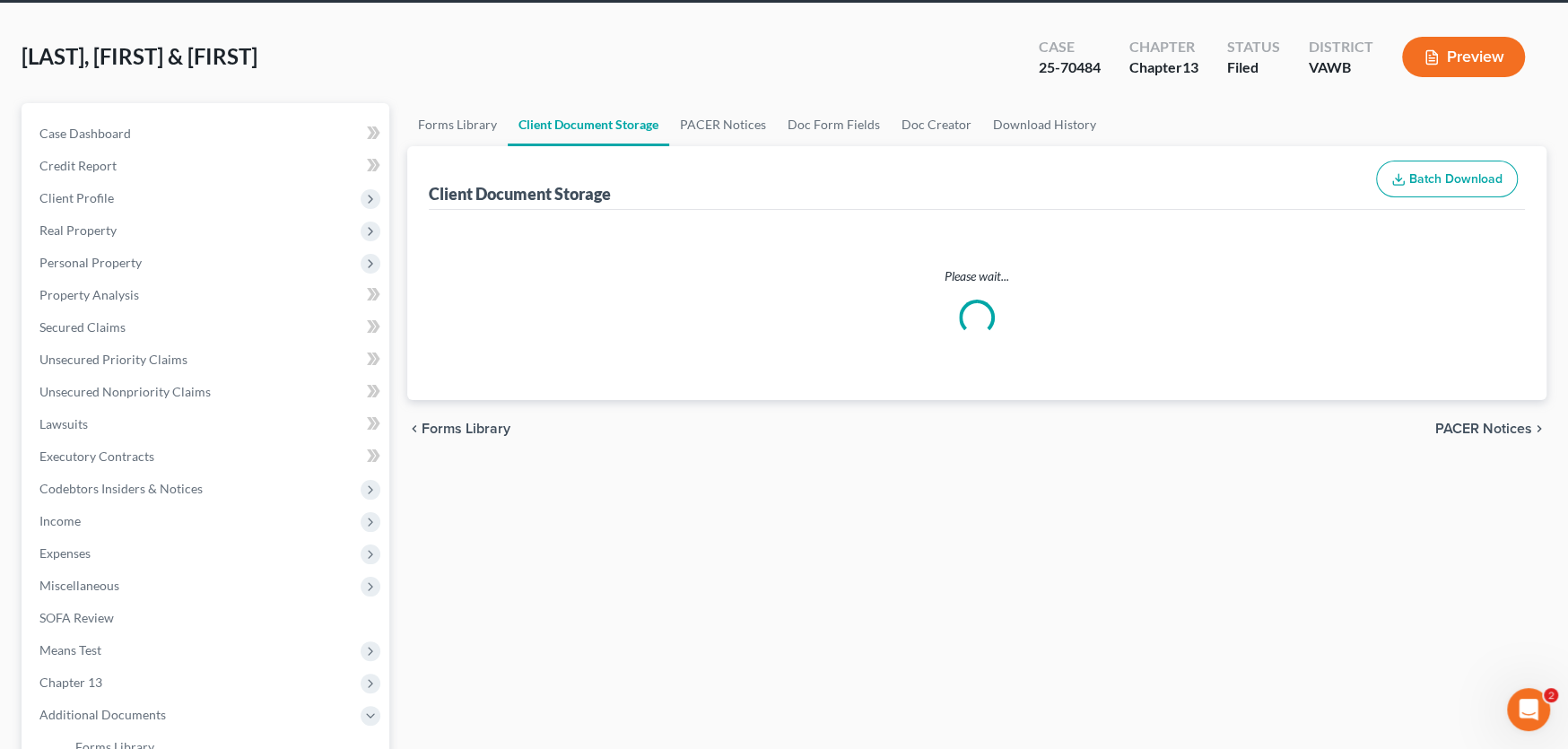 select on "0" 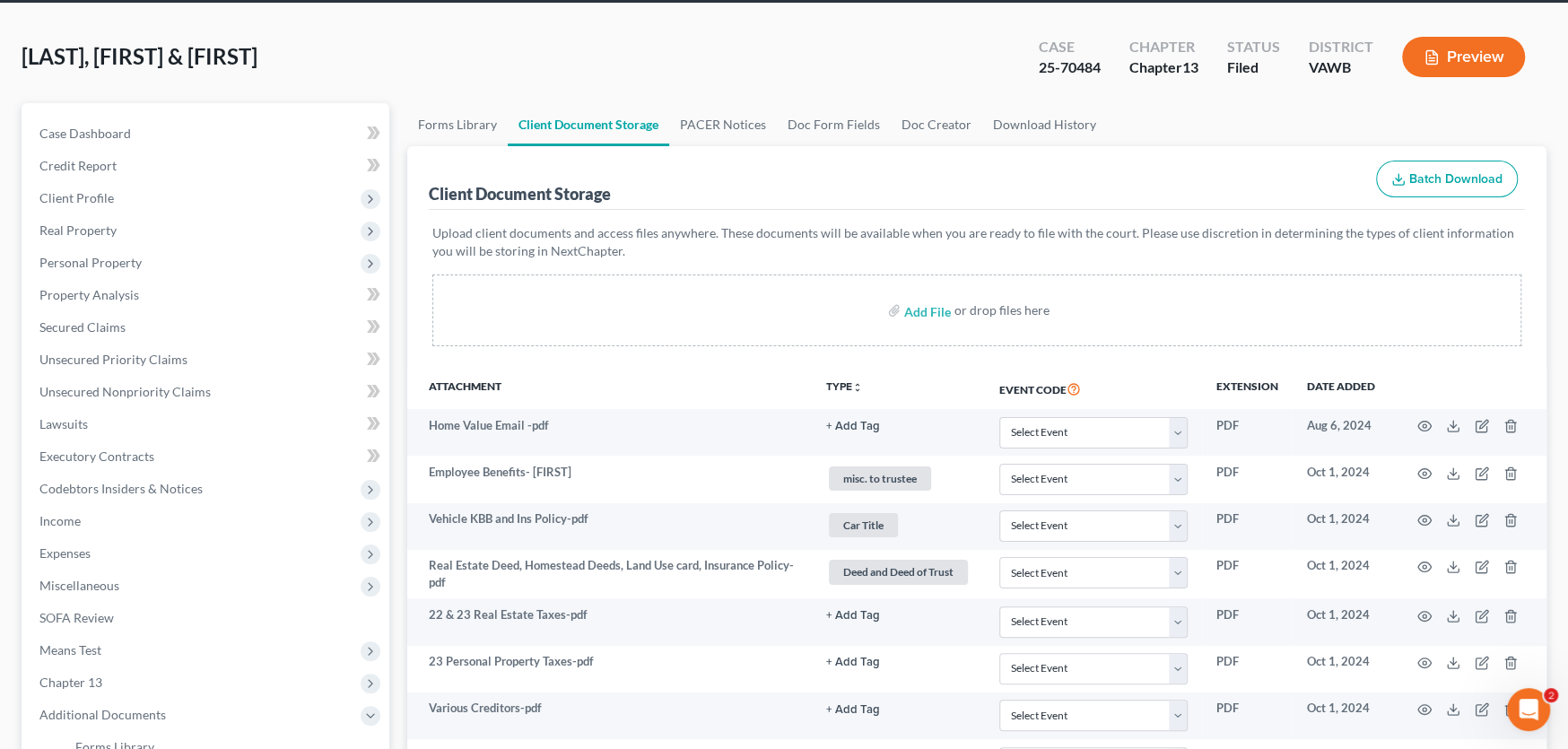 scroll, scrollTop: 0, scrollLeft: 0, axis: both 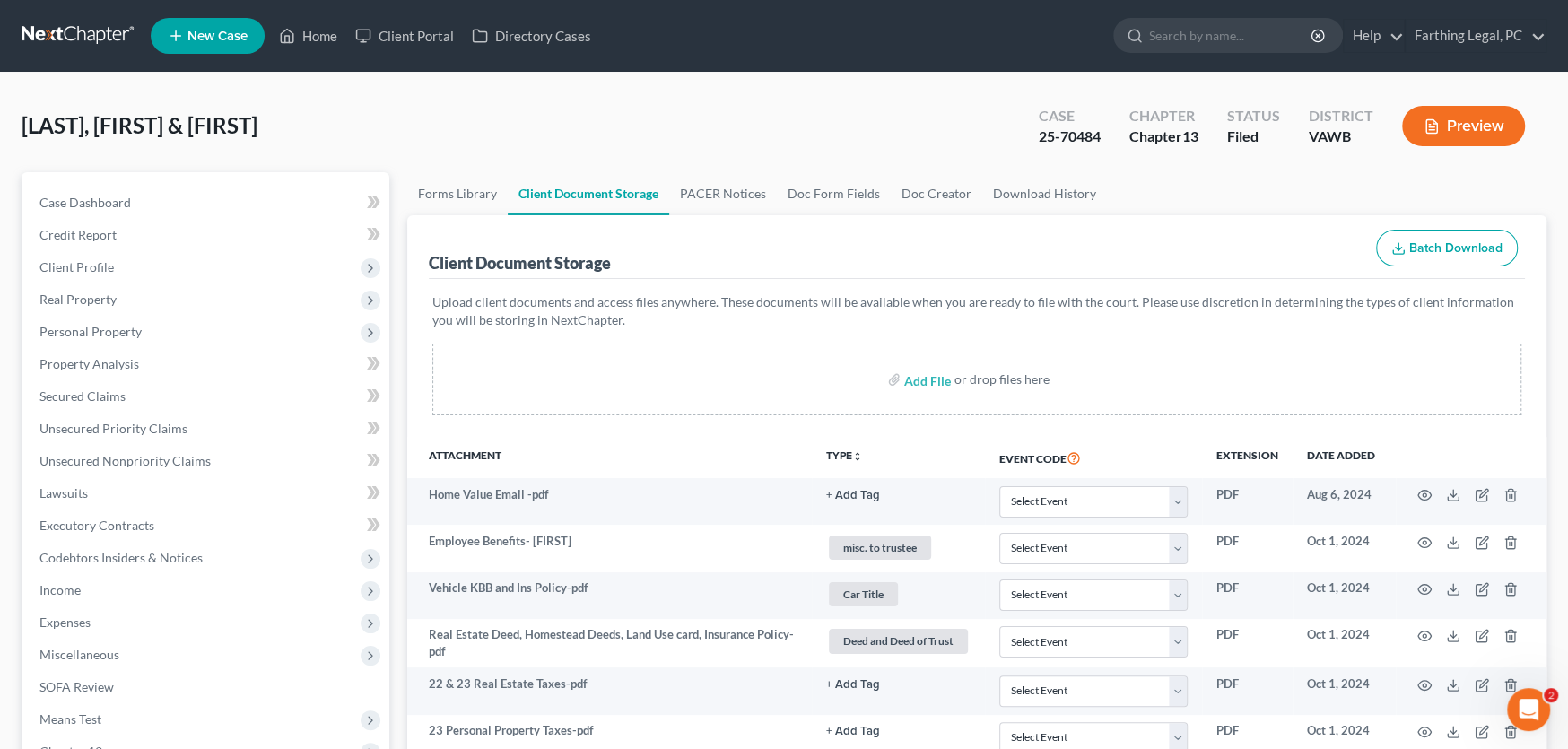 select on "0" 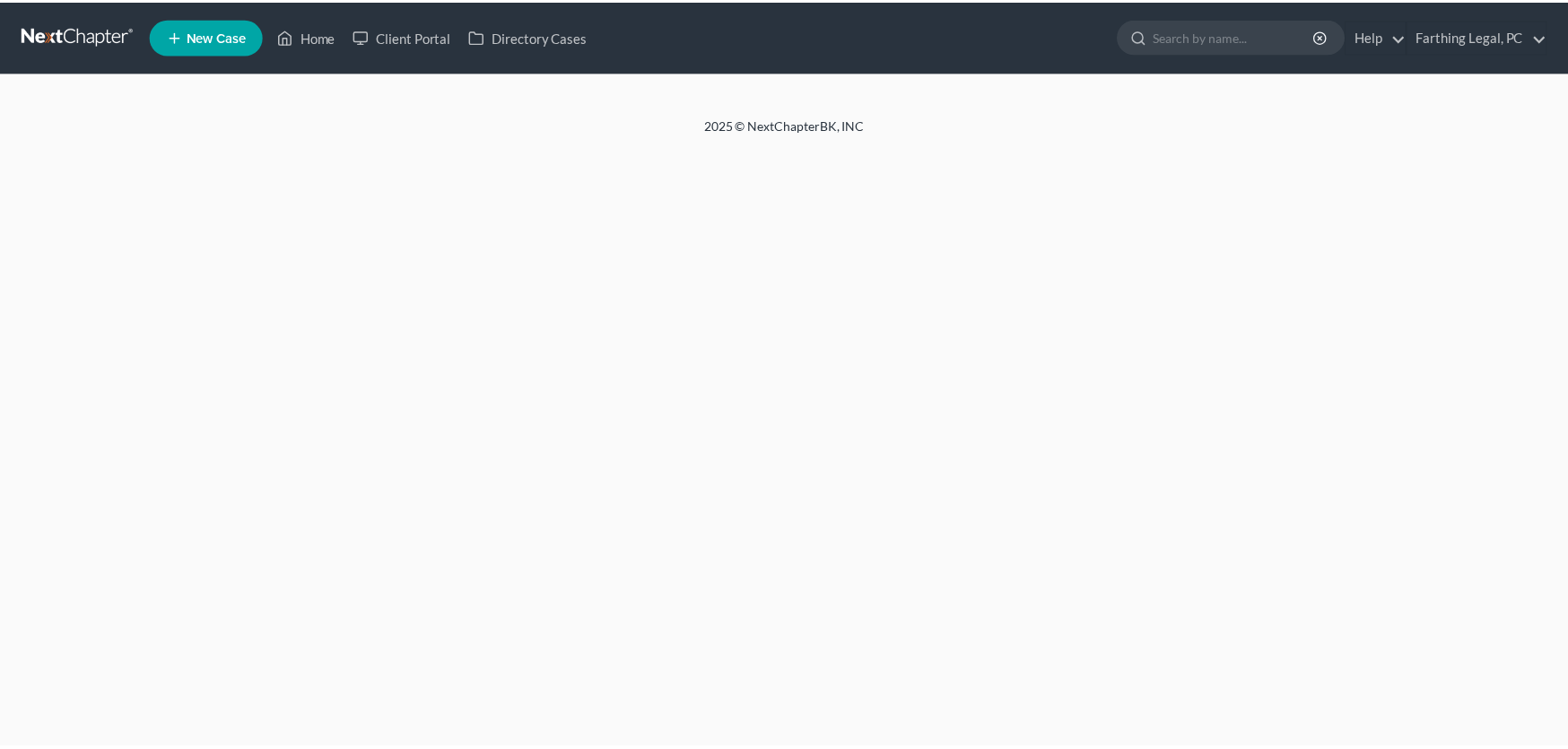 scroll, scrollTop: 0, scrollLeft: 0, axis: both 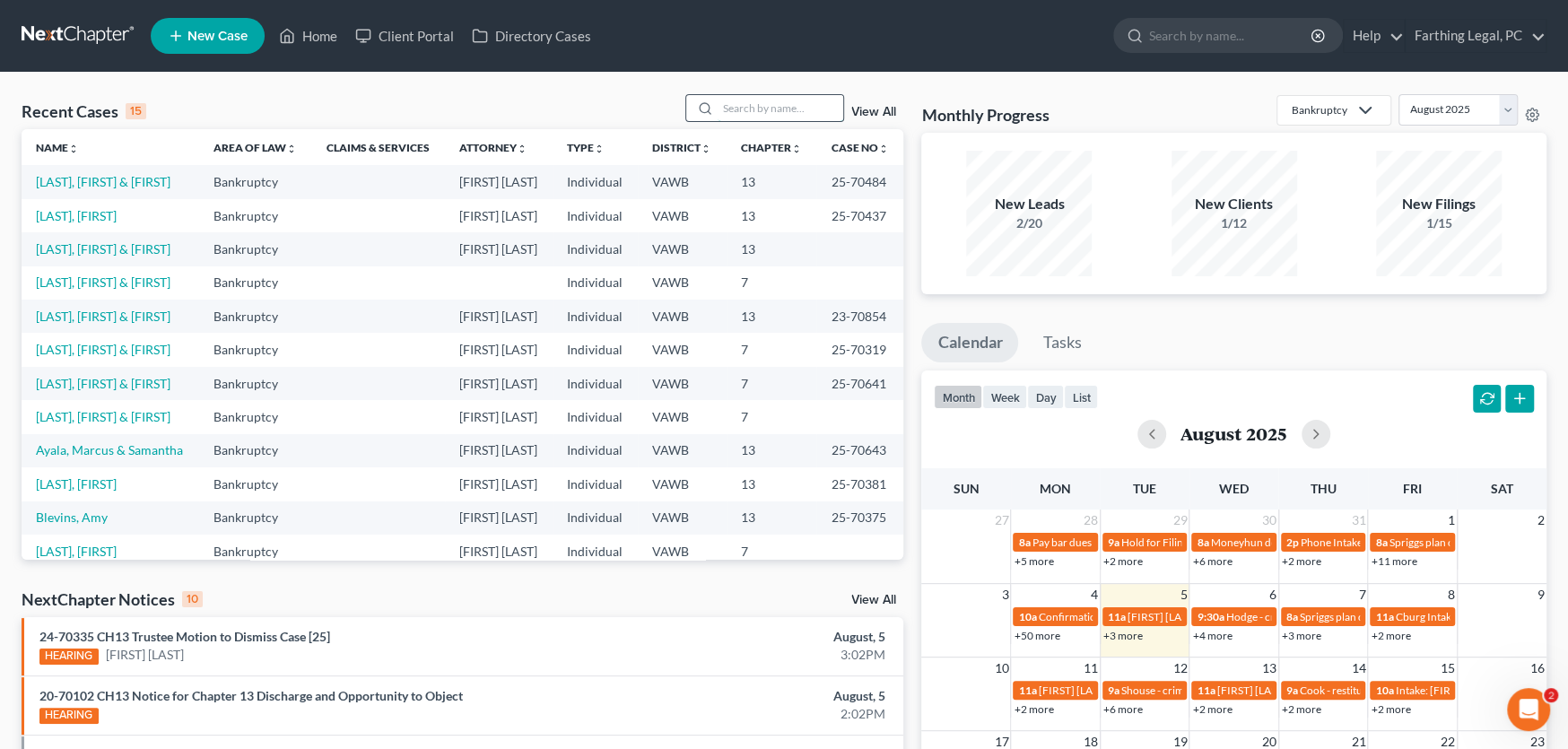 click at bounding box center [780, 108] 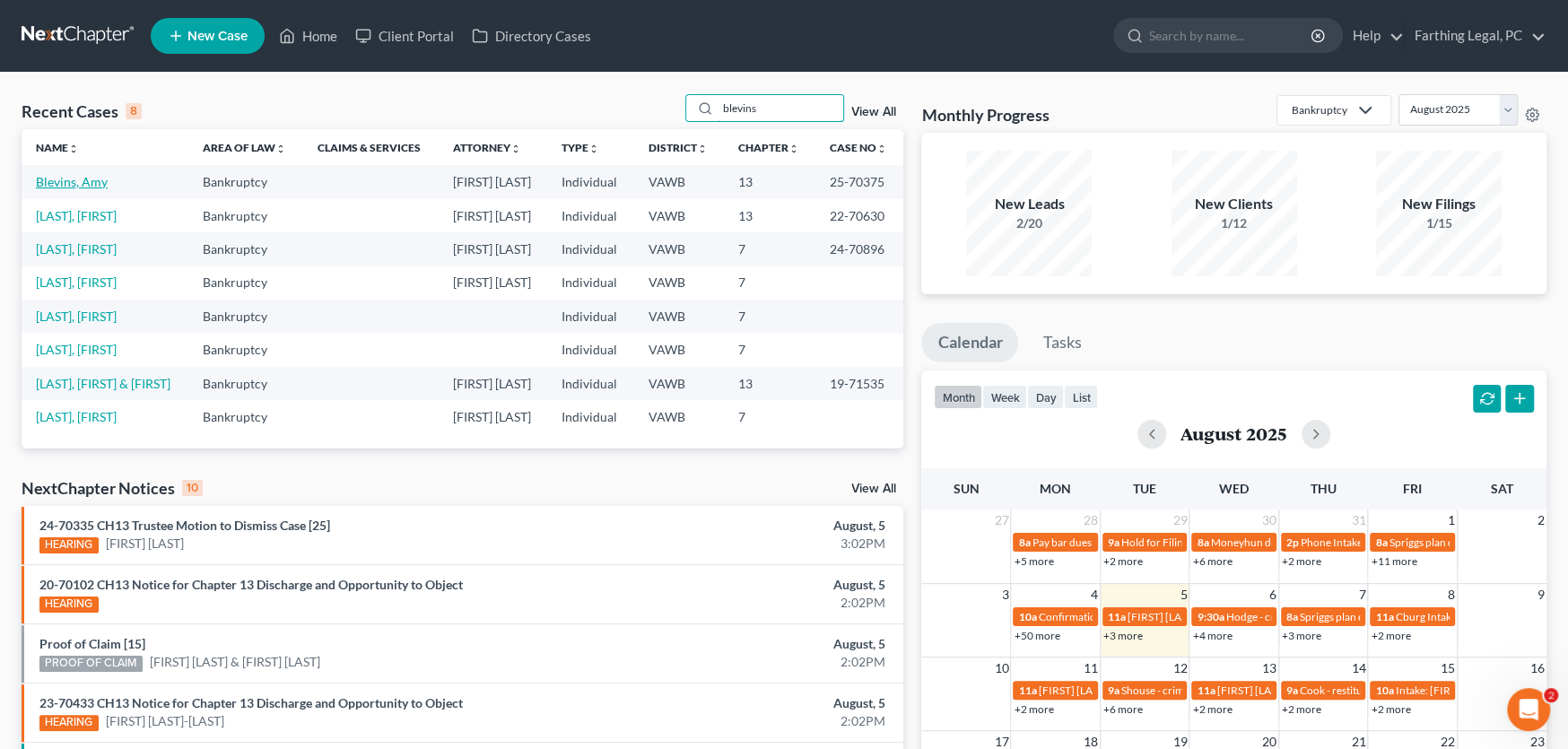 type on "blevins" 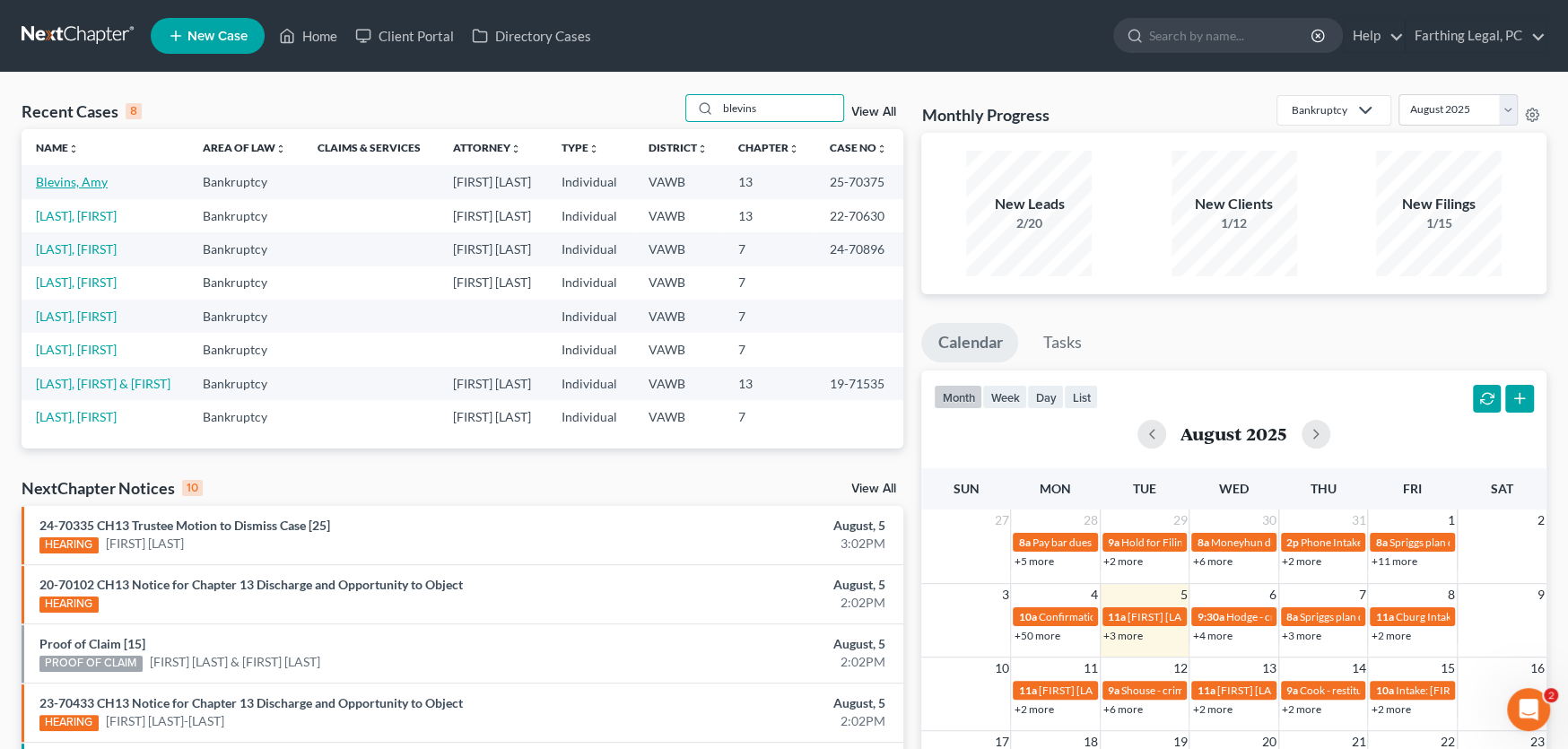 click on "Blevins, Amy" at bounding box center [72, 181] 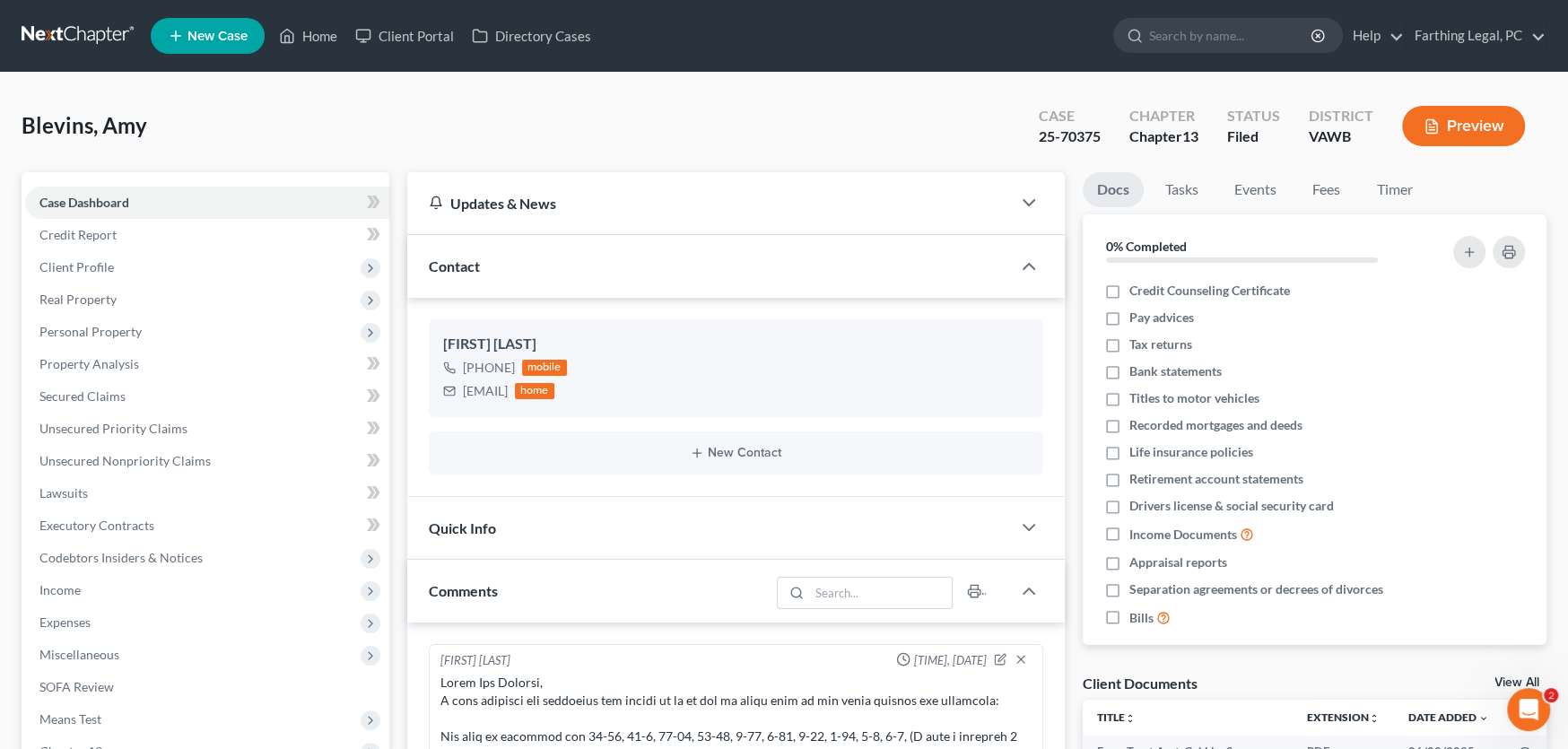 scroll, scrollTop: 990, scrollLeft: 0, axis: vertical 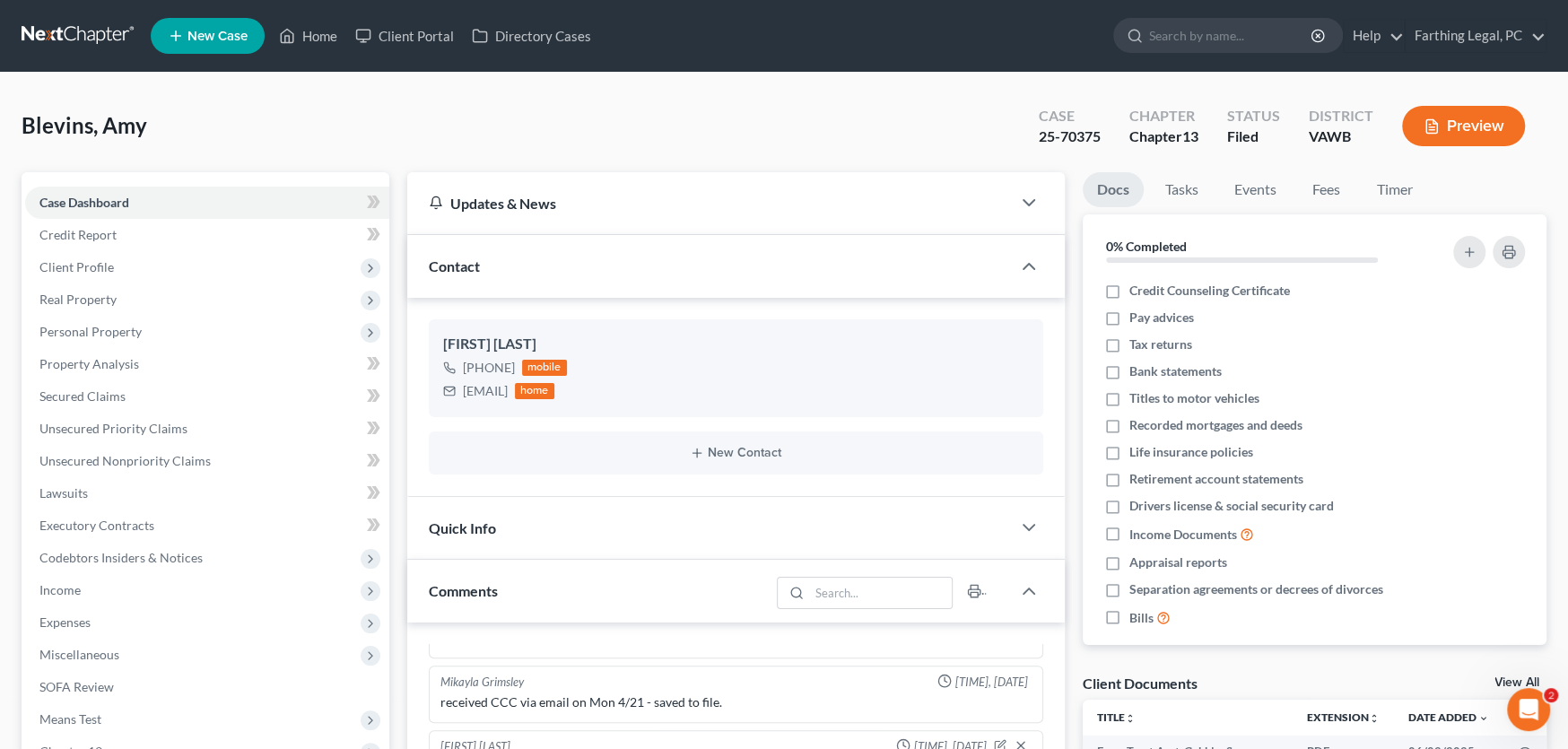 click at bounding box center (79, 36) 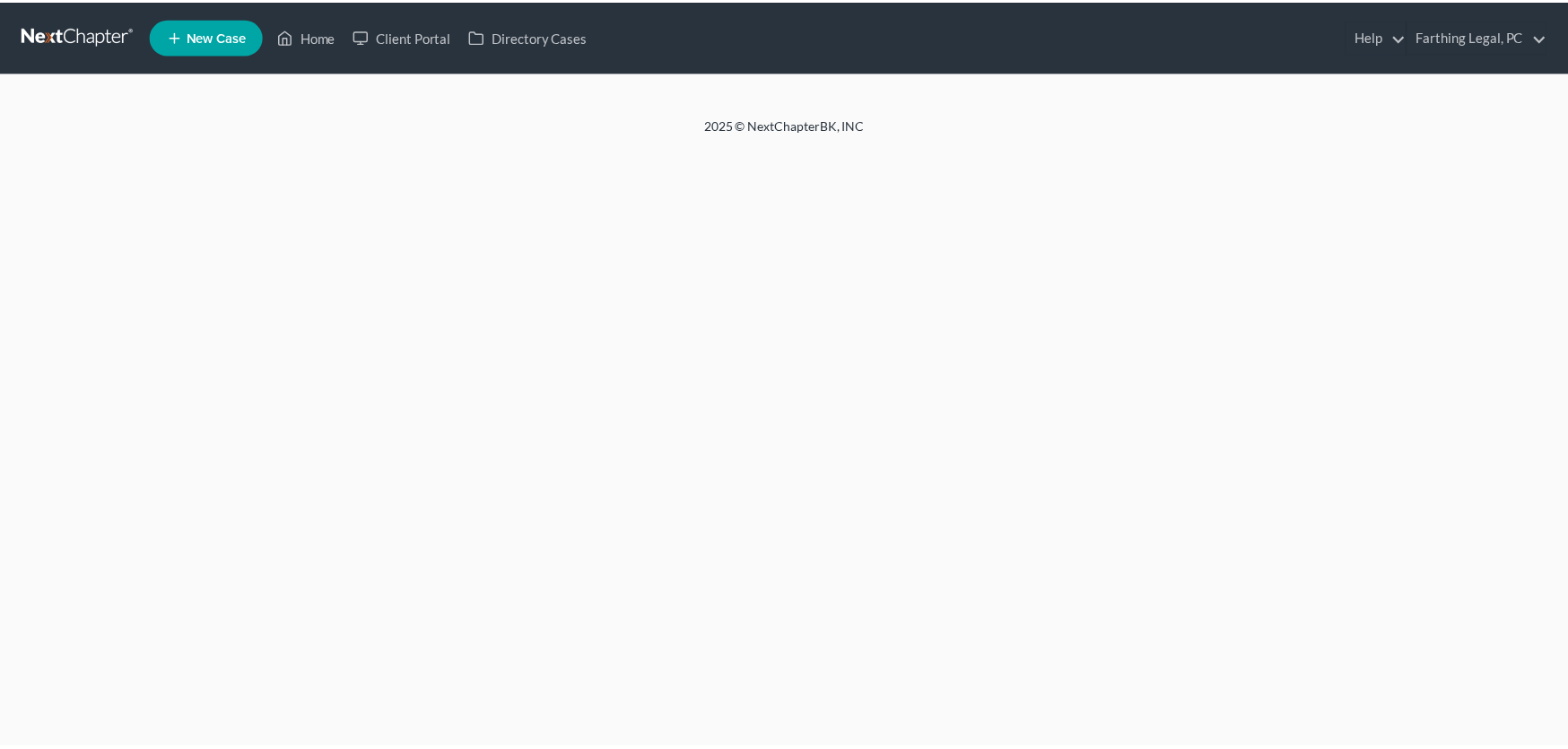 scroll, scrollTop: 0, scrollLeft: 0, axis: both 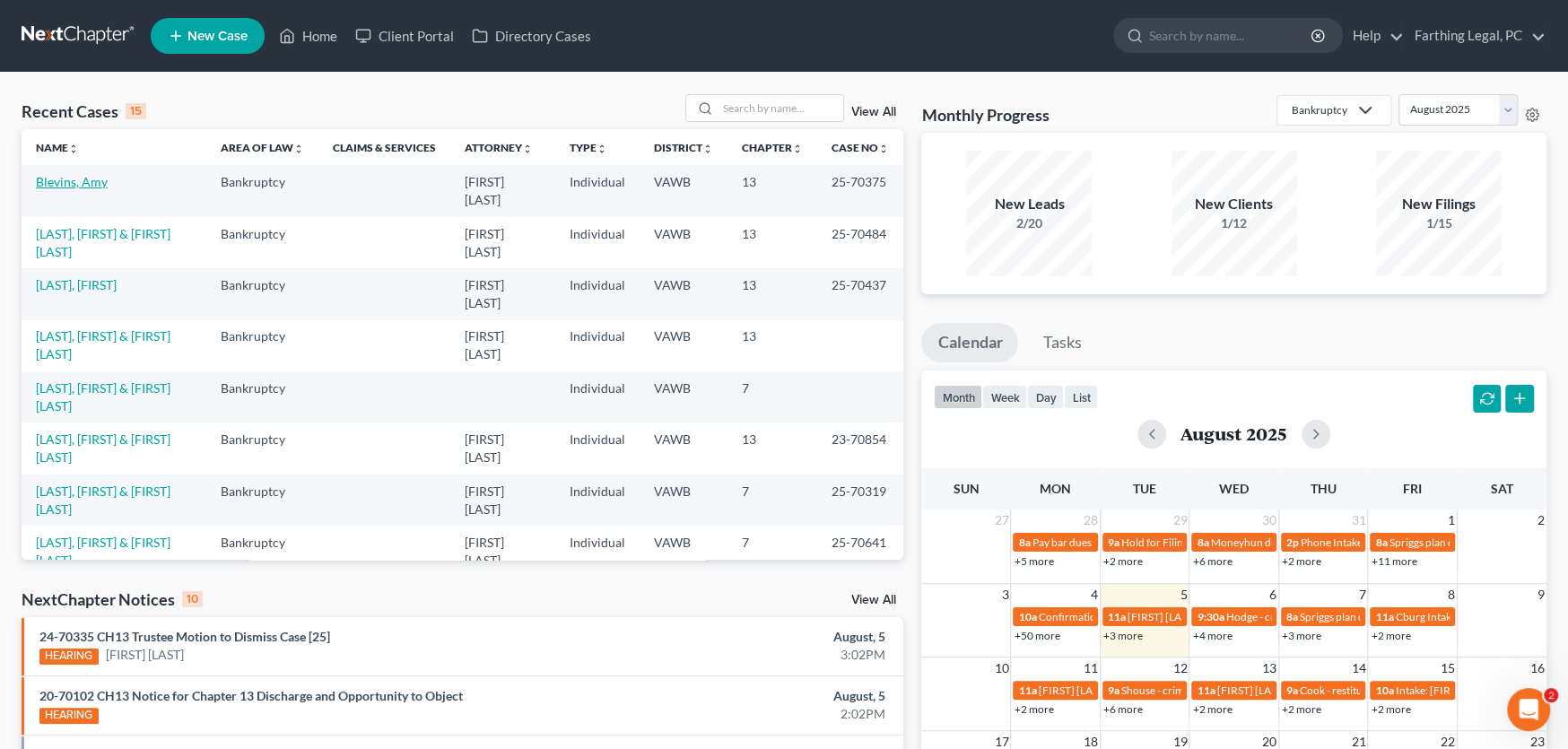 click on "Blevins, Amy" at bounding box center (72, 181) 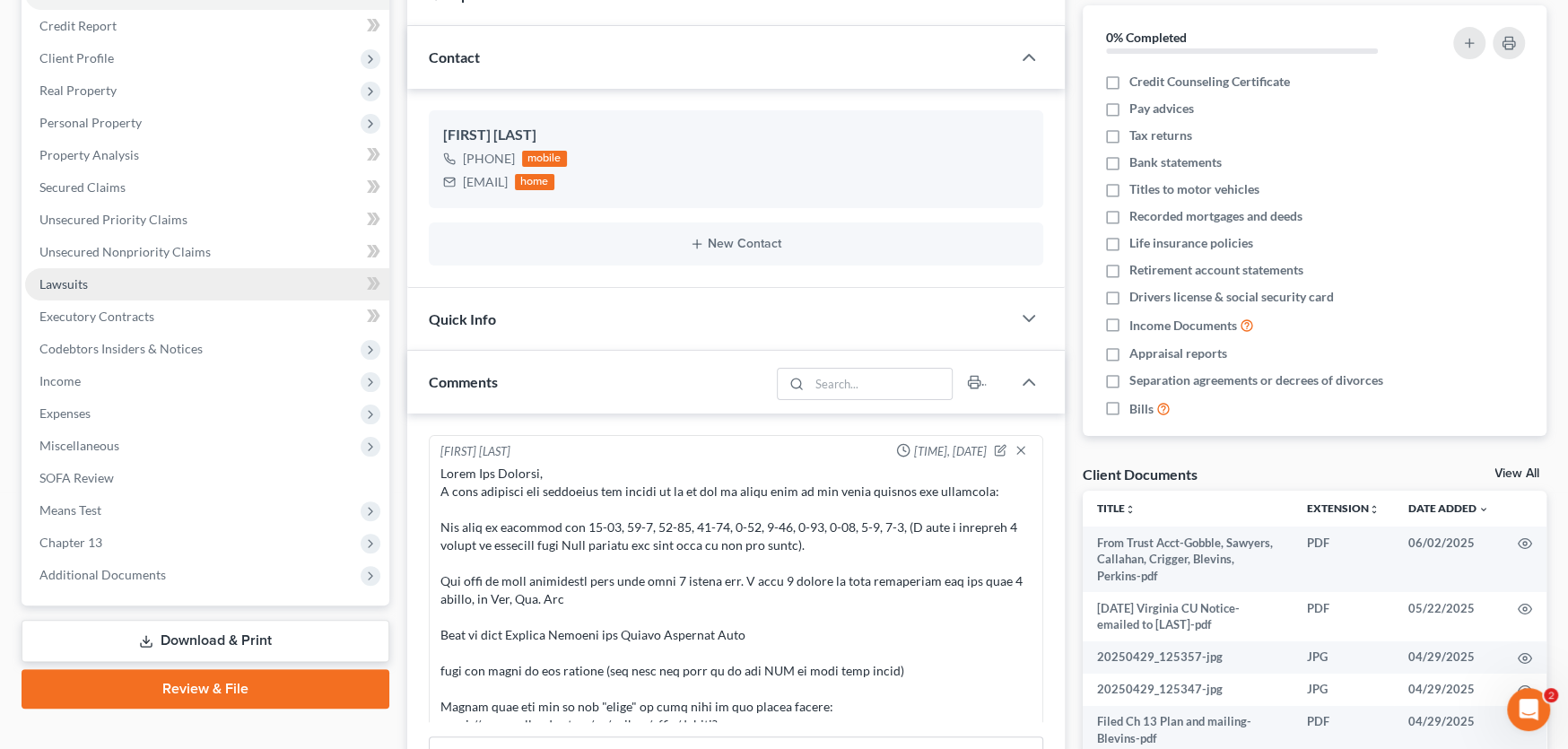 scroll, scrollTop: 448, scrollLeft: 0, axis: vertical 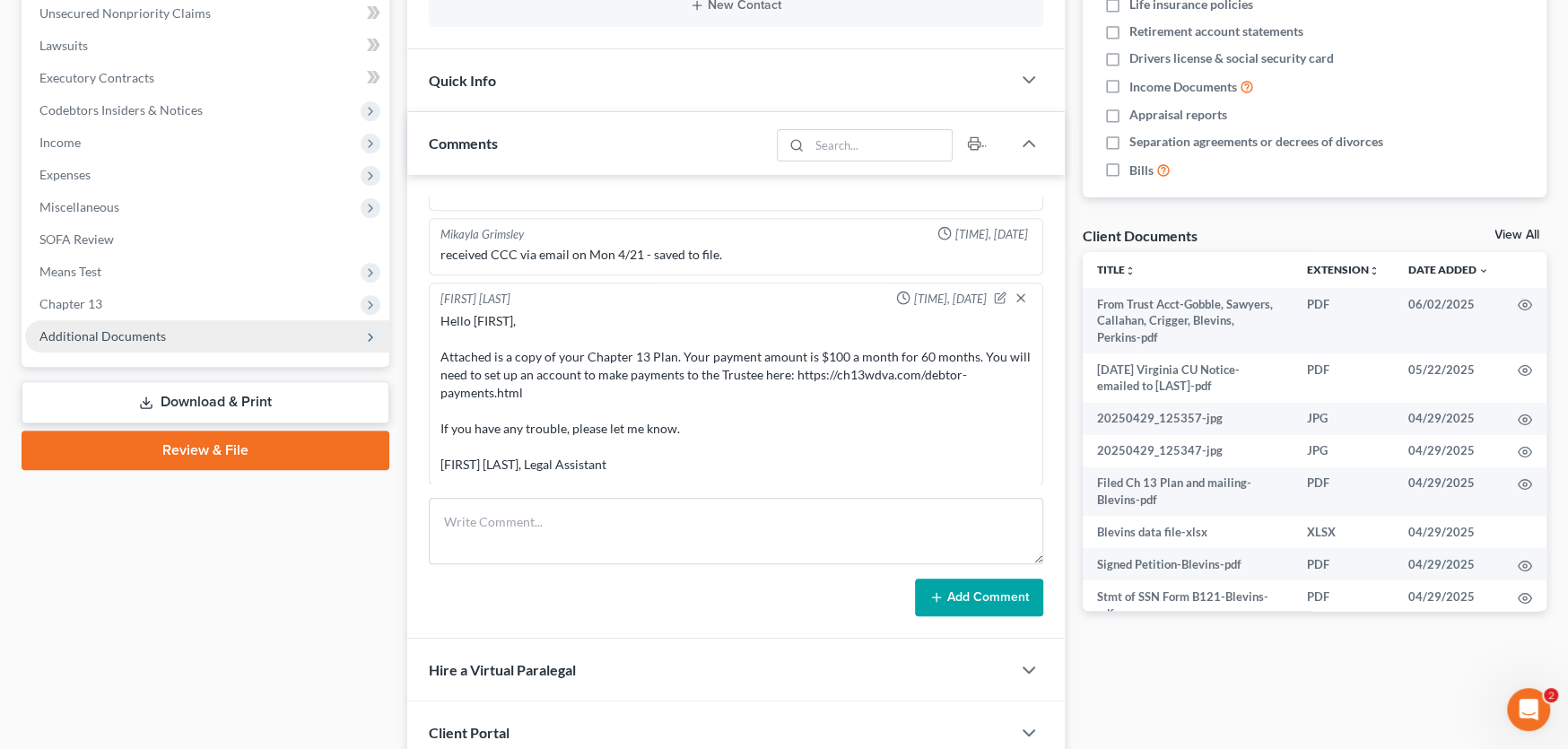 click on "Additional Documents" at bounding box center (102, 335) 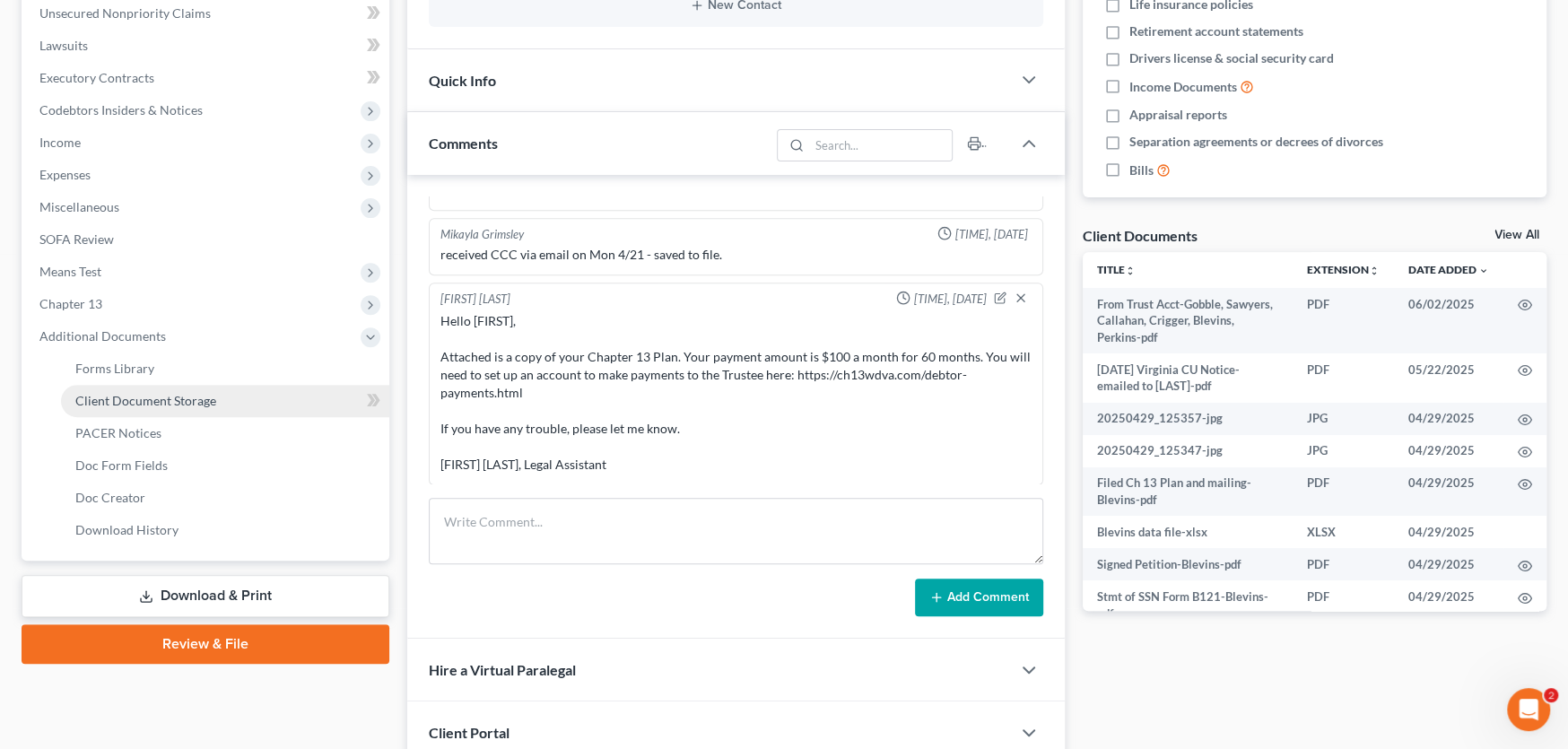click on "Client Document Storage" at bounding box center [145, 400] 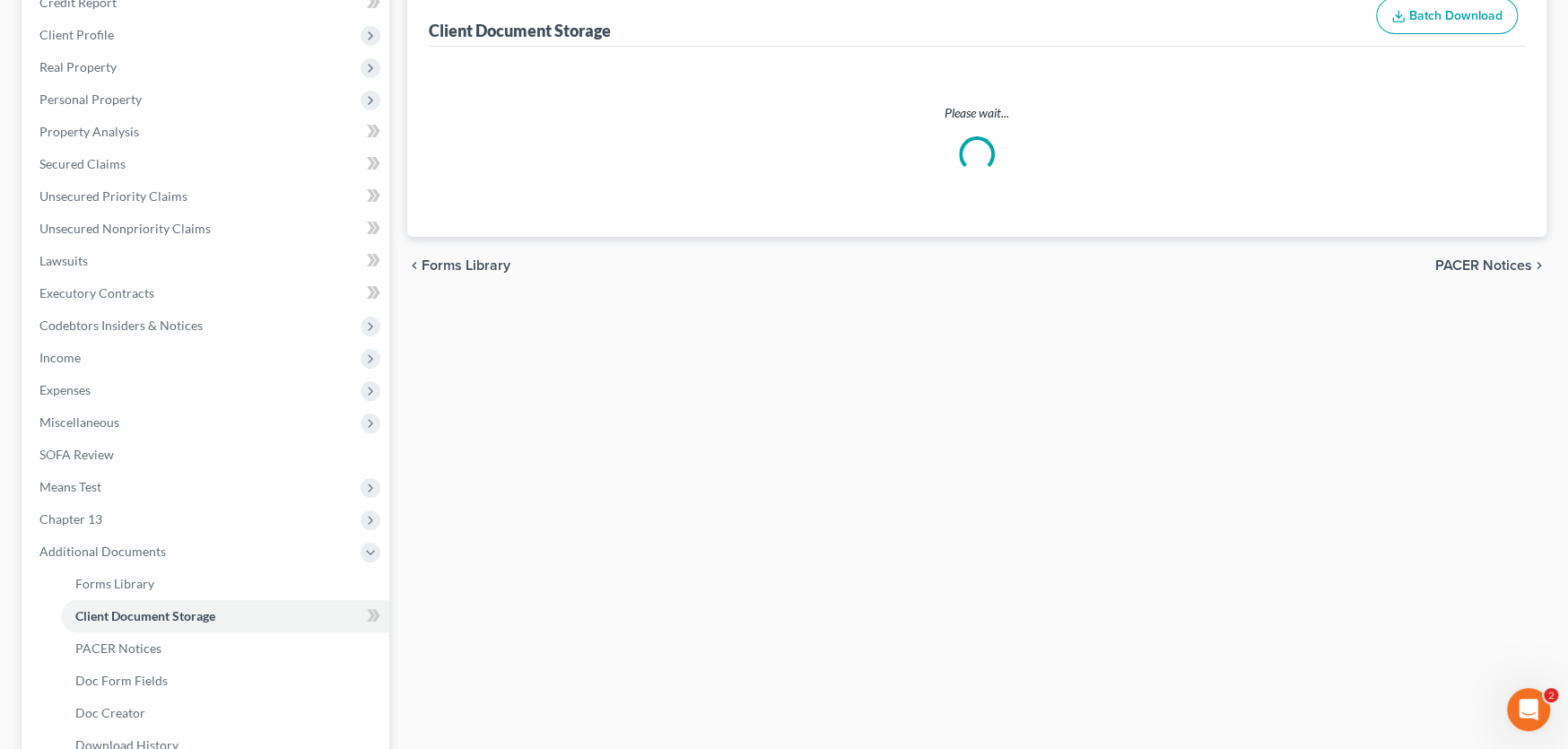 select on "0" 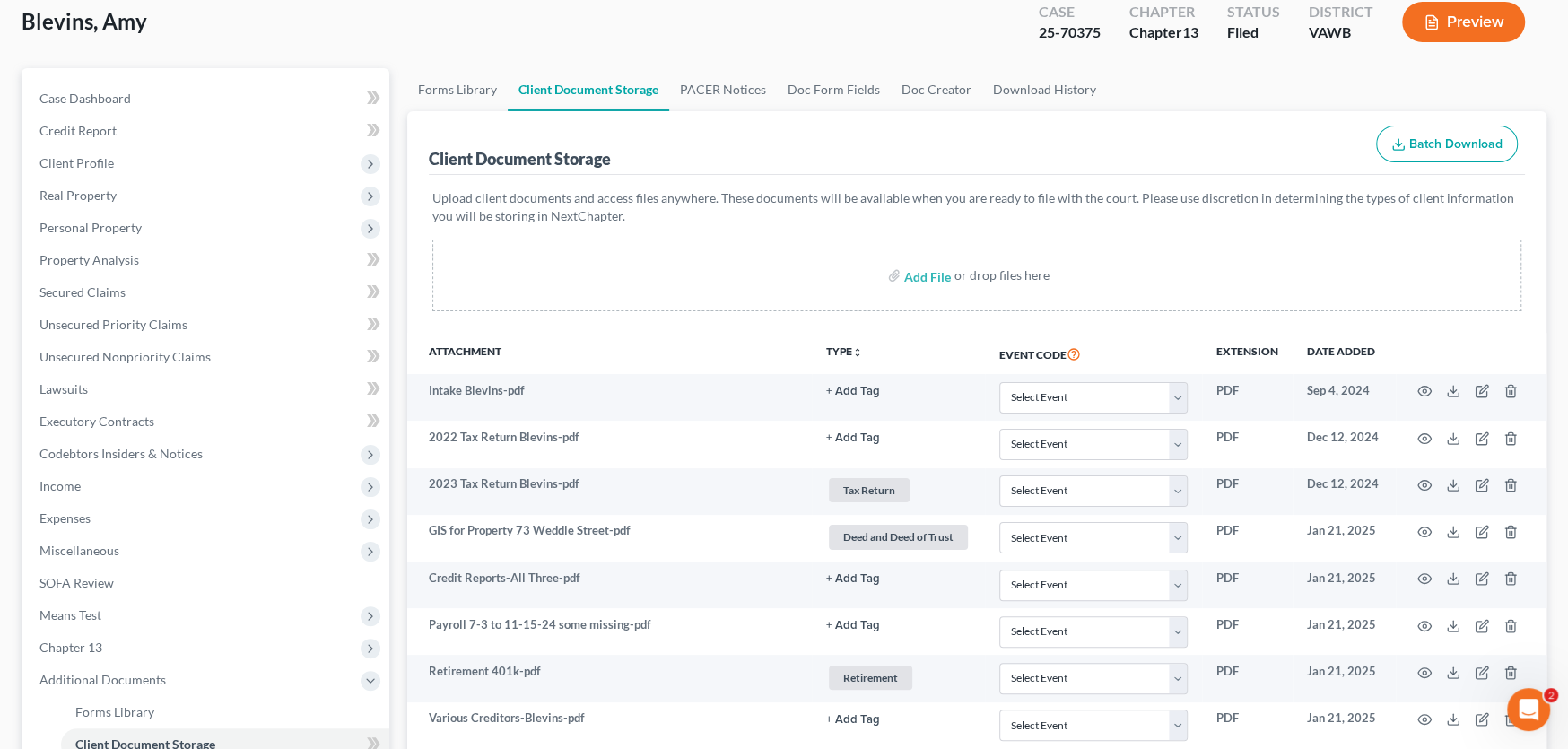 scroll, scrollTop: 0, scrollLeft: 0, axis: both 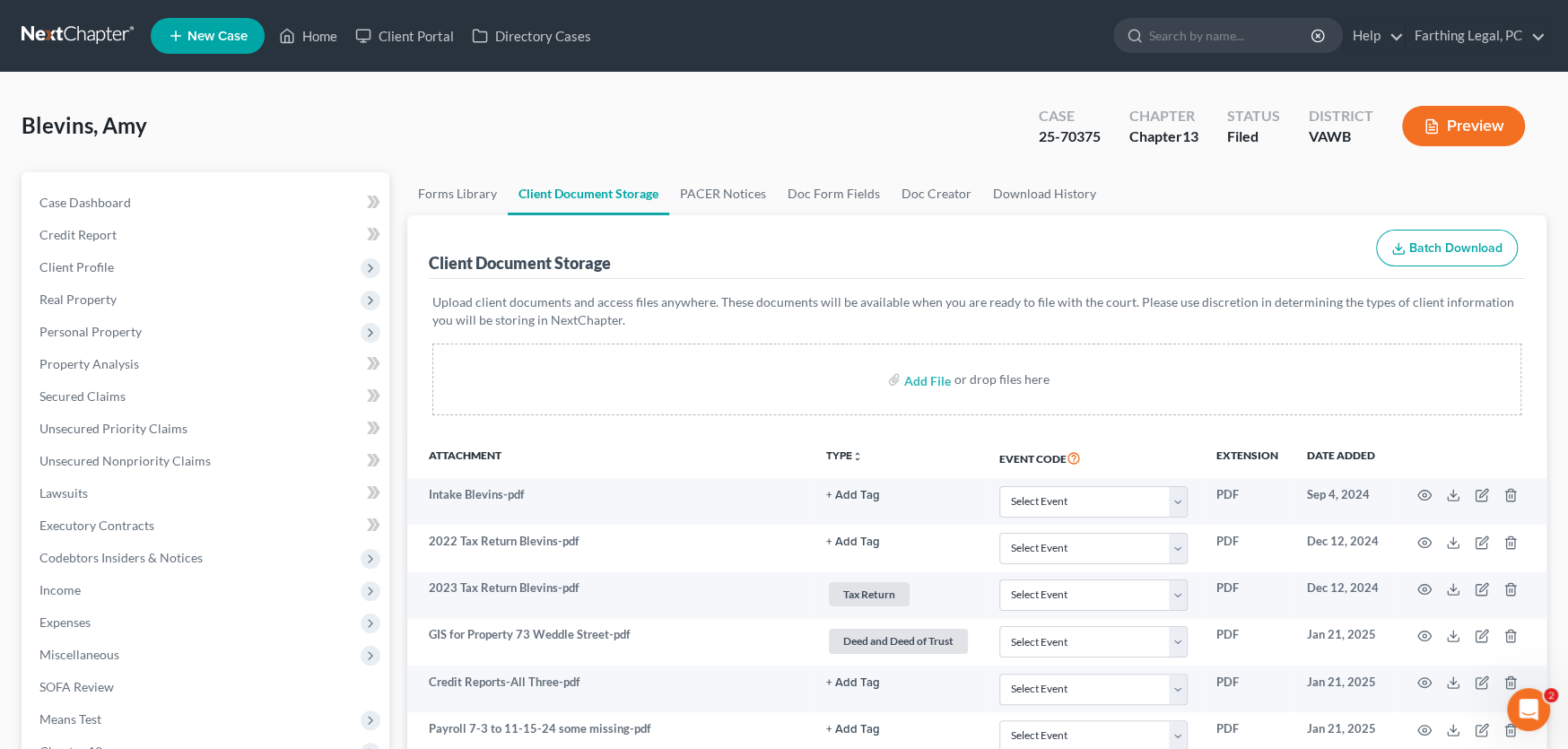 select on "0" 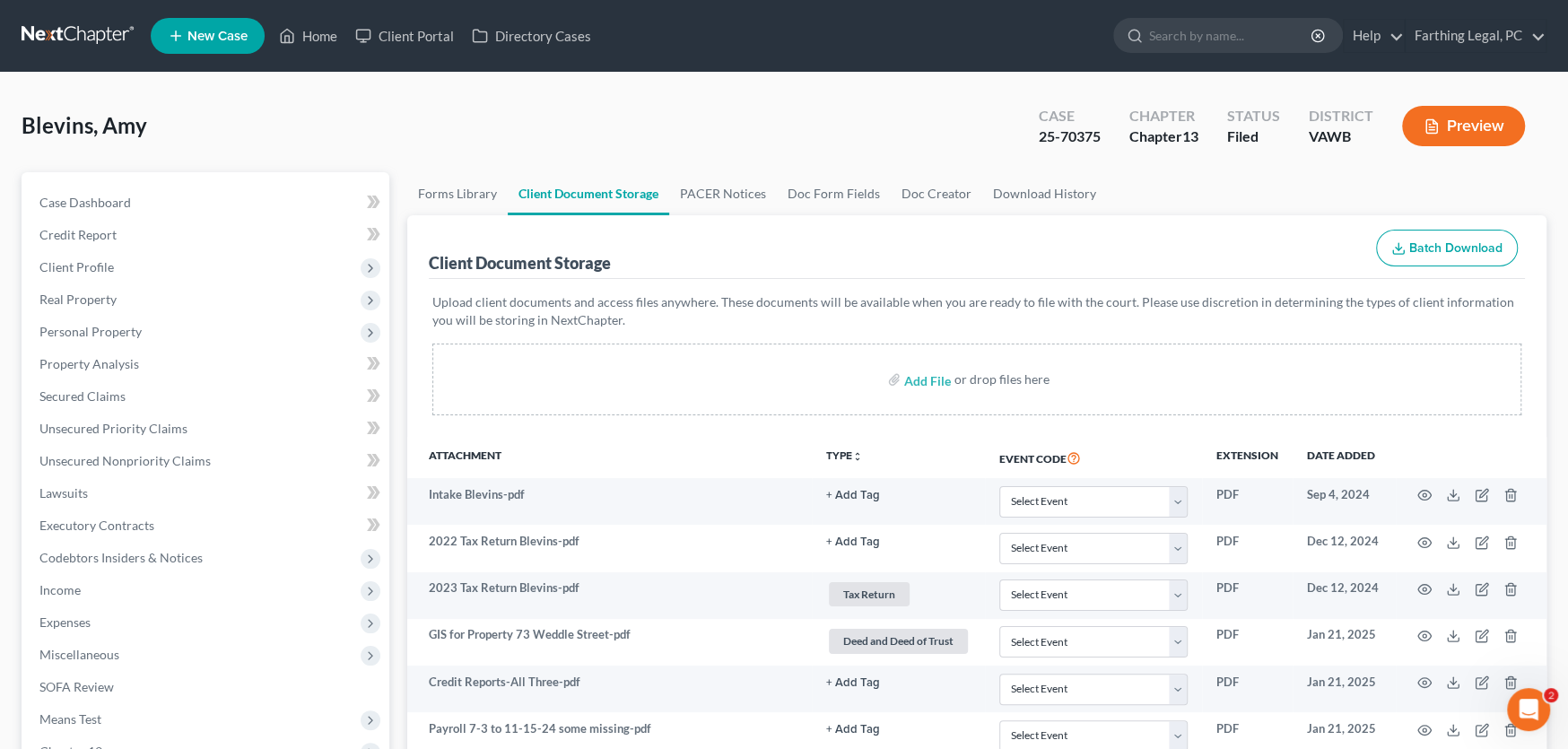 click at bounding box center [79, 36] 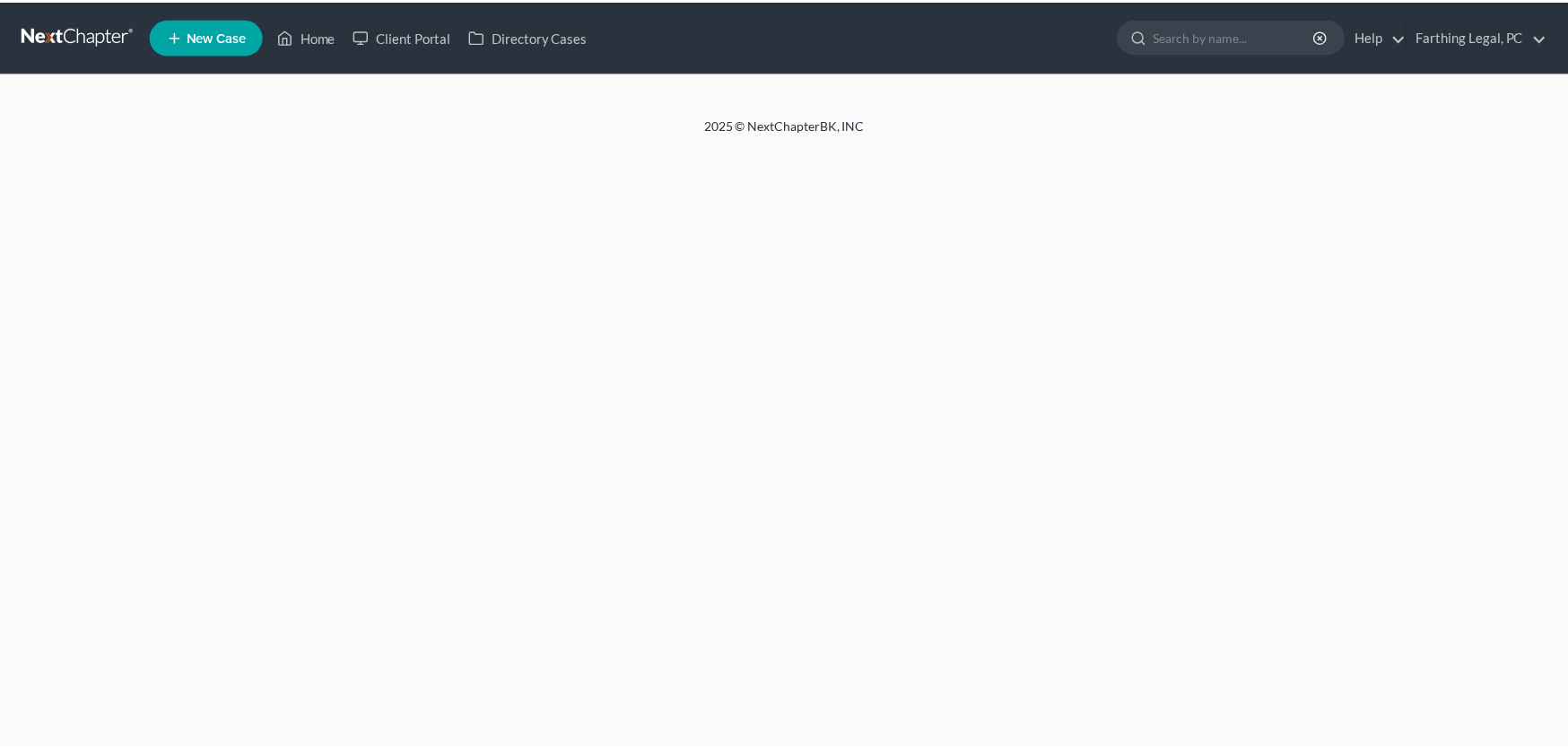 scroll, scrollTop: 0, scrollLeft: 0, axis: both 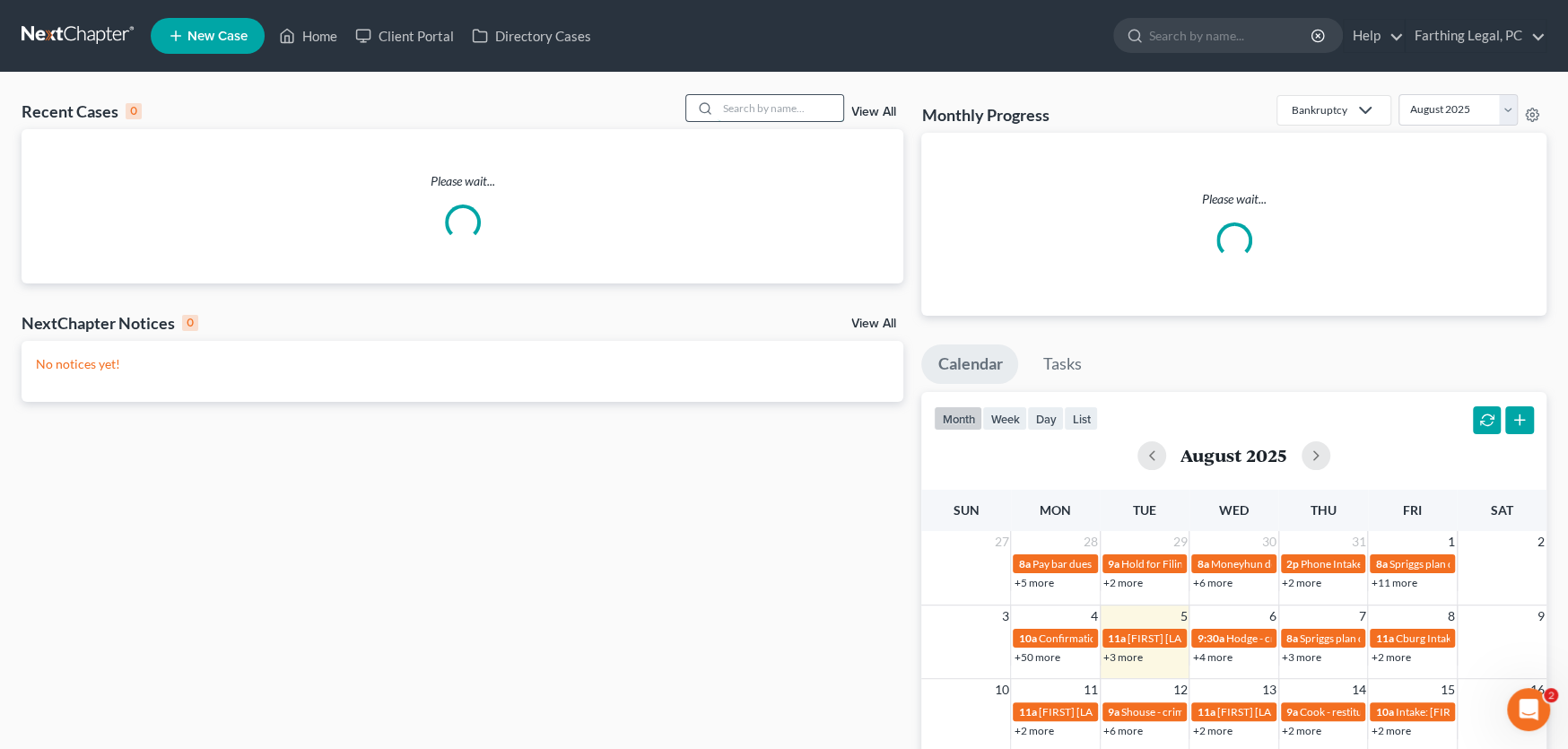 click at bounding box center (780, 108) 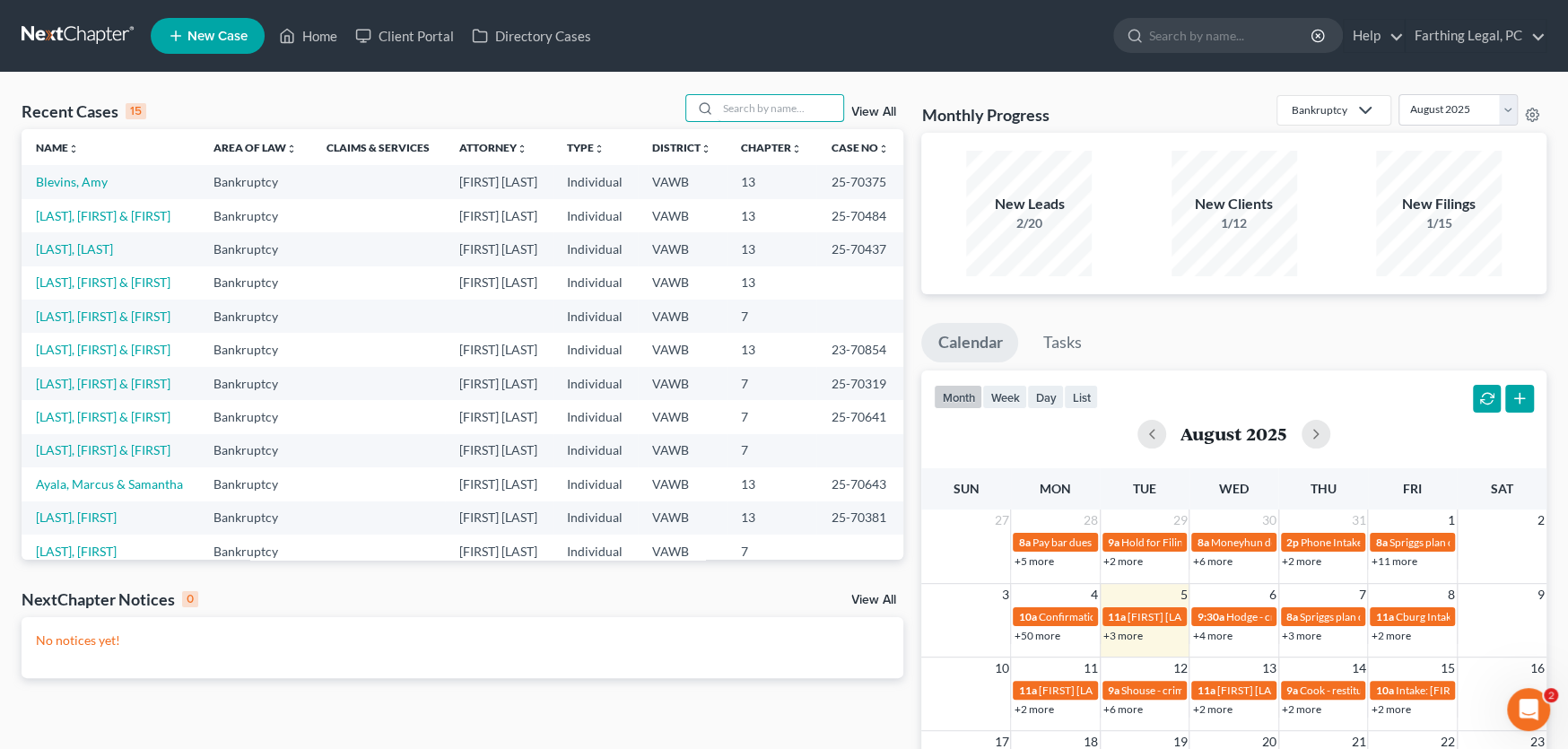type on "S" 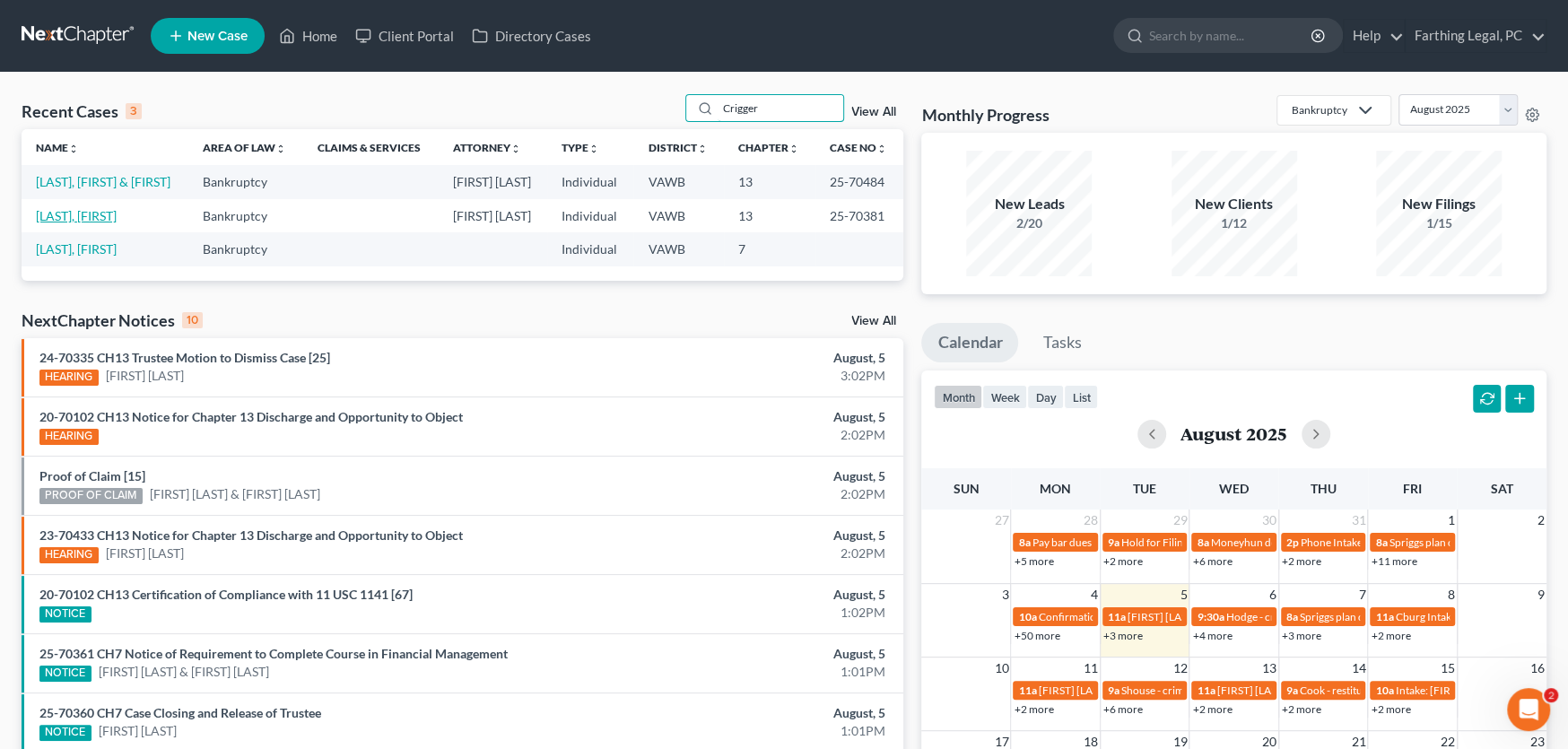 type on "Crigger" 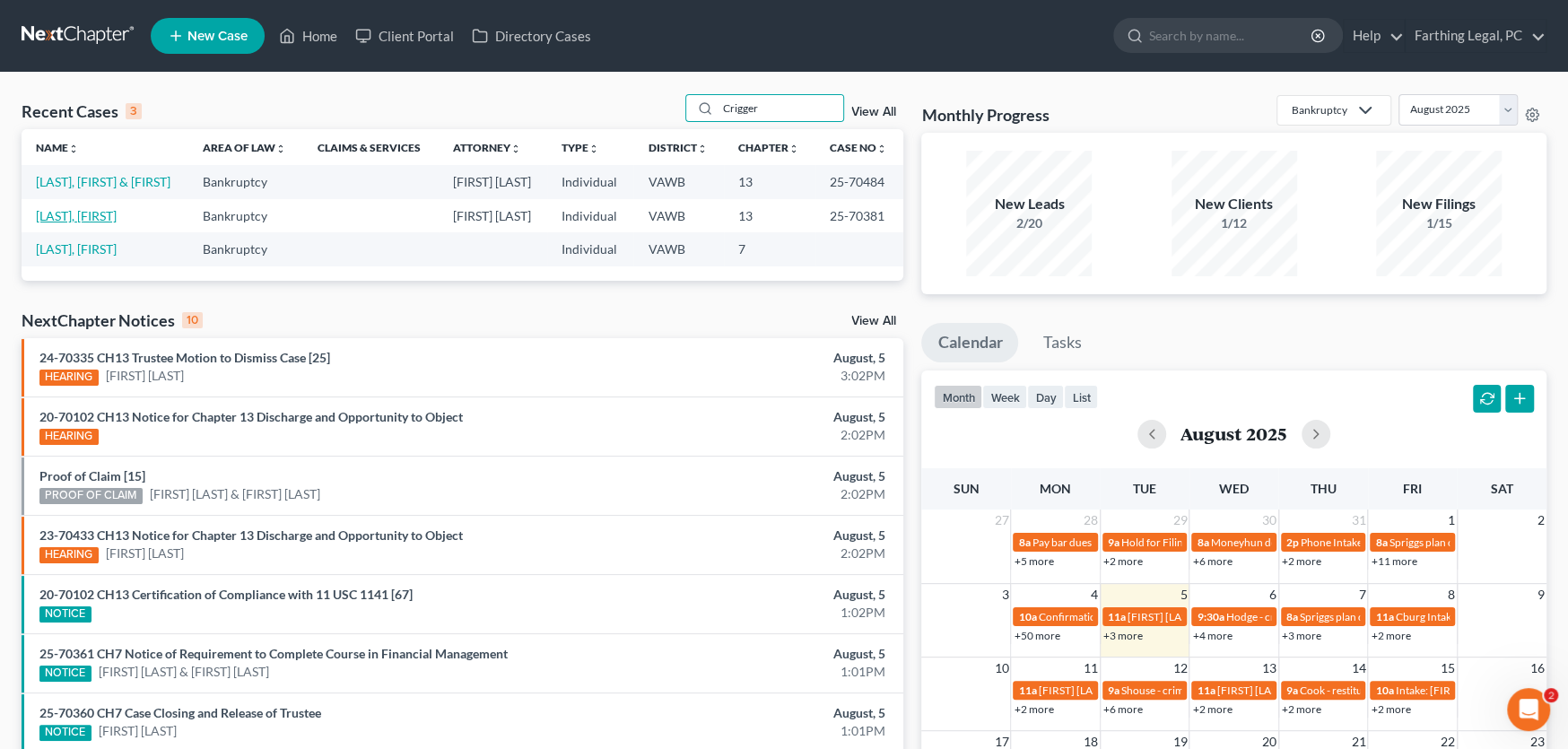 click on "[LAST], [FIRST]" at bounding box center [76, 215] 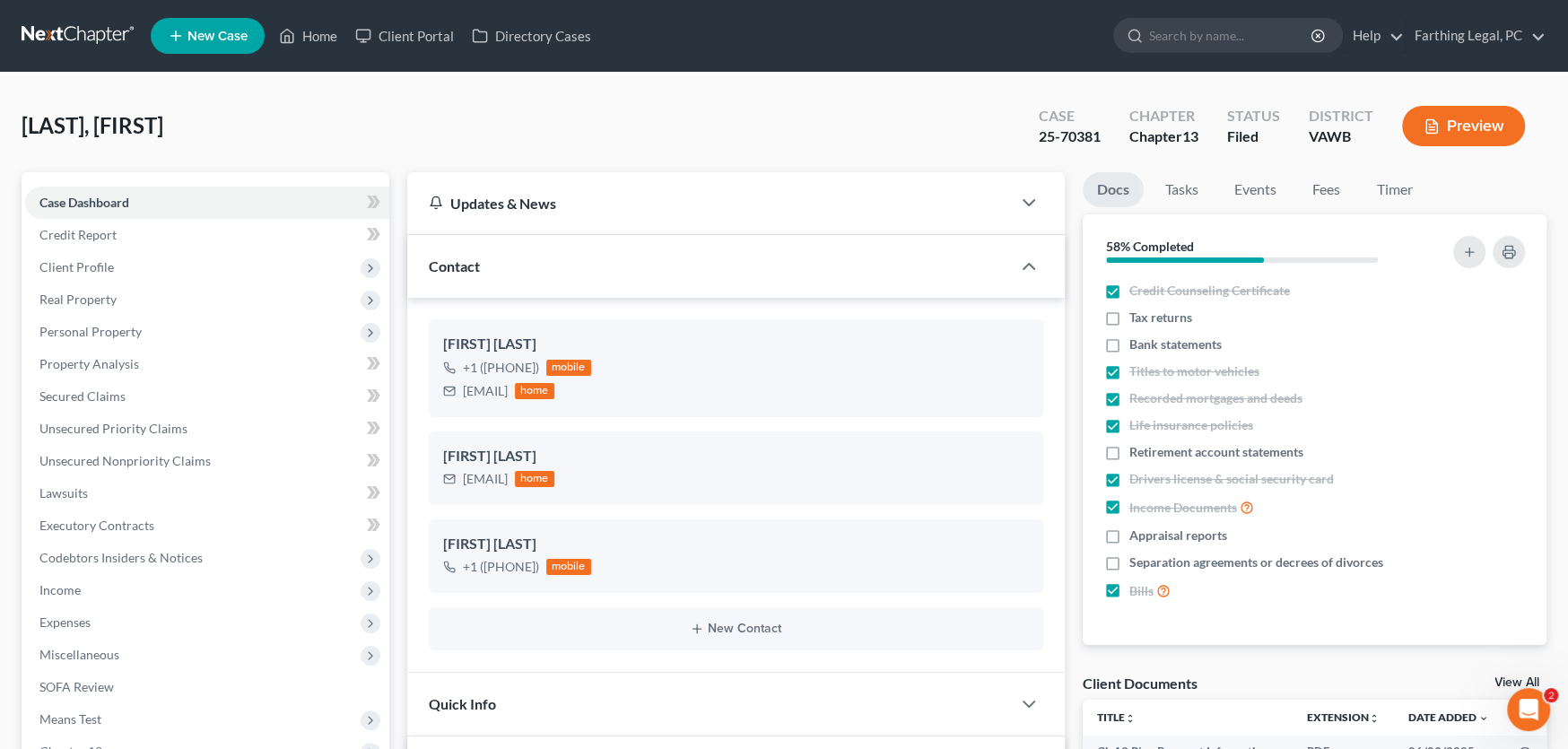 scroll, scrollTop: 1549, scrollLeft: 0, axis: vertical 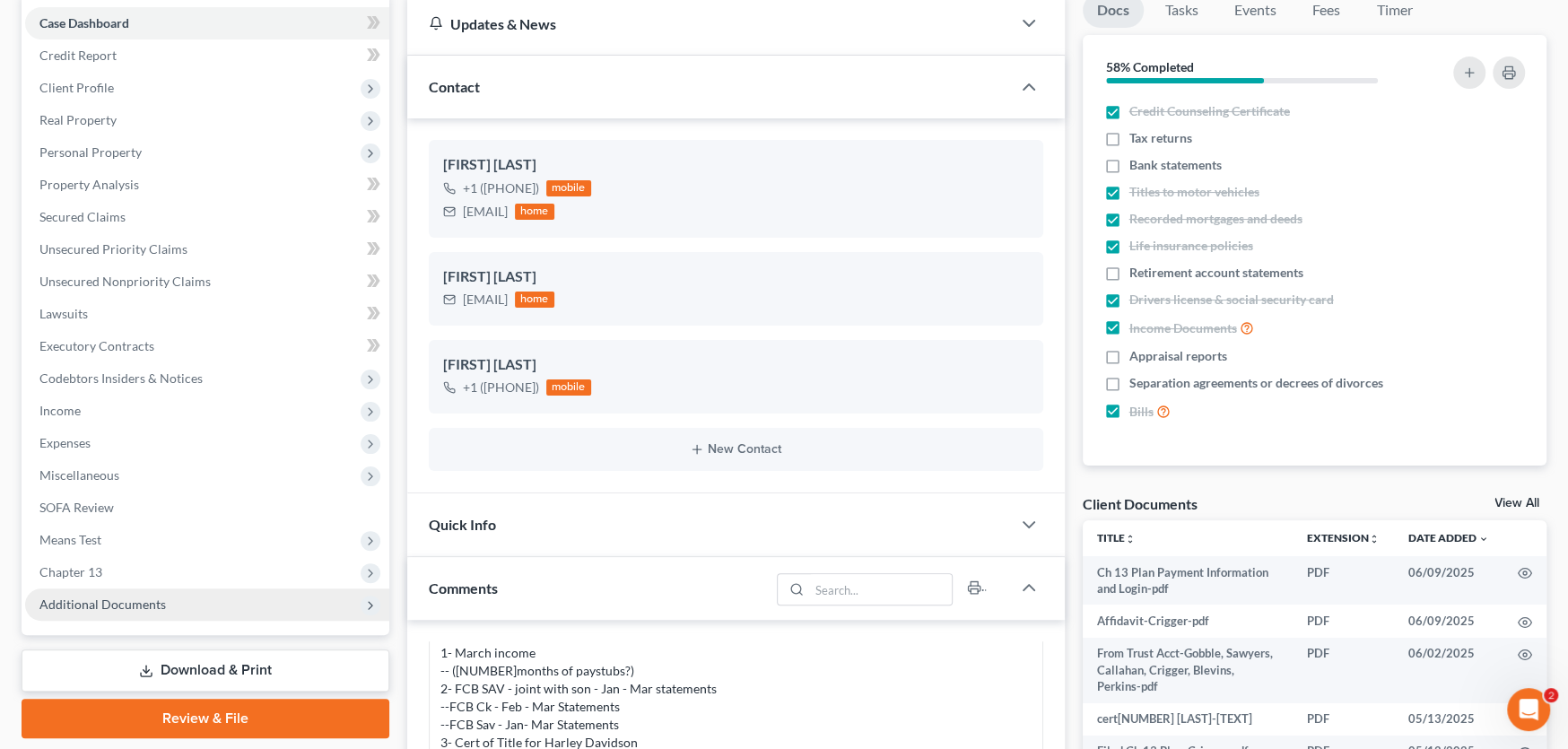 drag, startPoint x: 117, startPoint y: 599, endPoint x: 139, endPoint y: 599, distance: 22 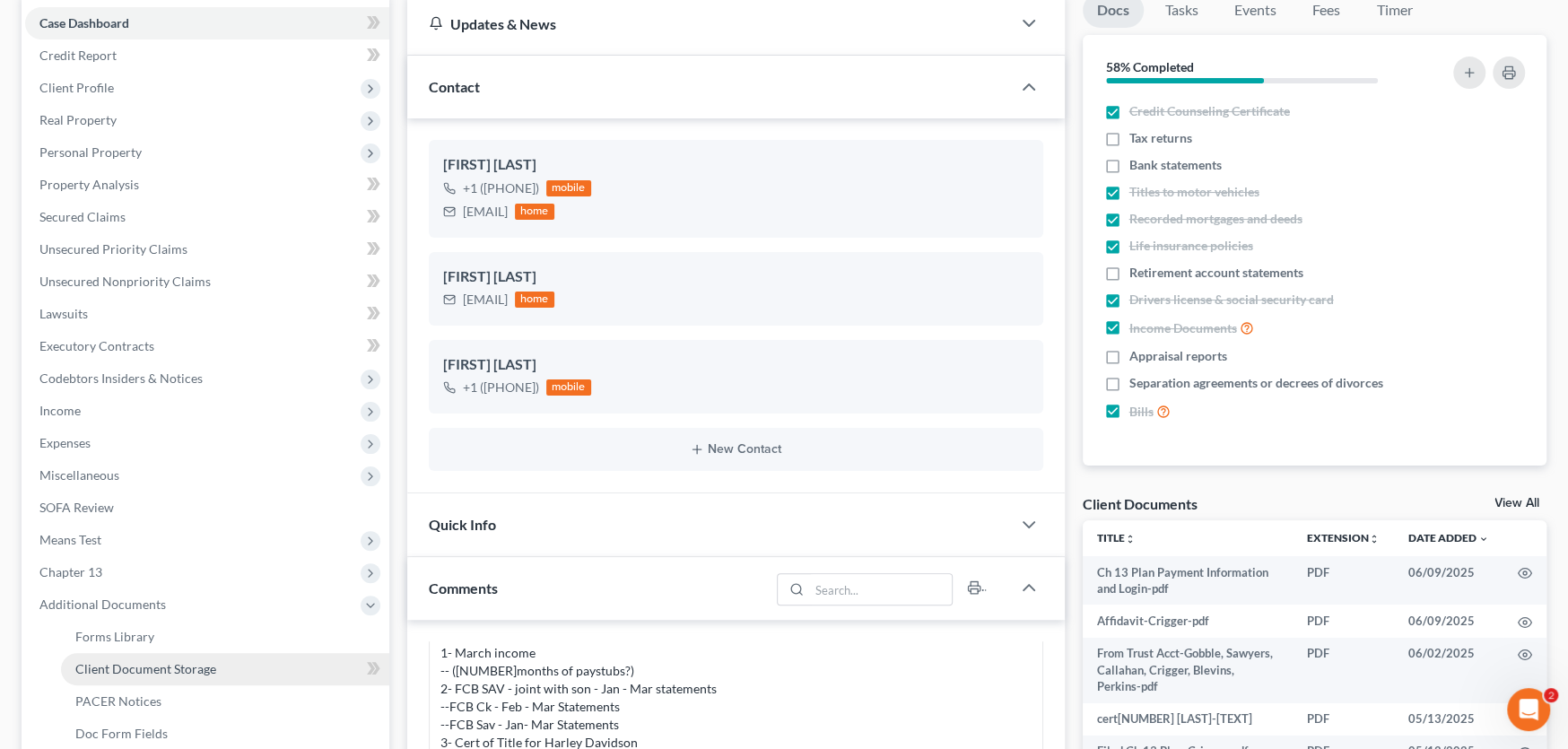 click on "Client Document Storage" at bounding box center [145, 668] 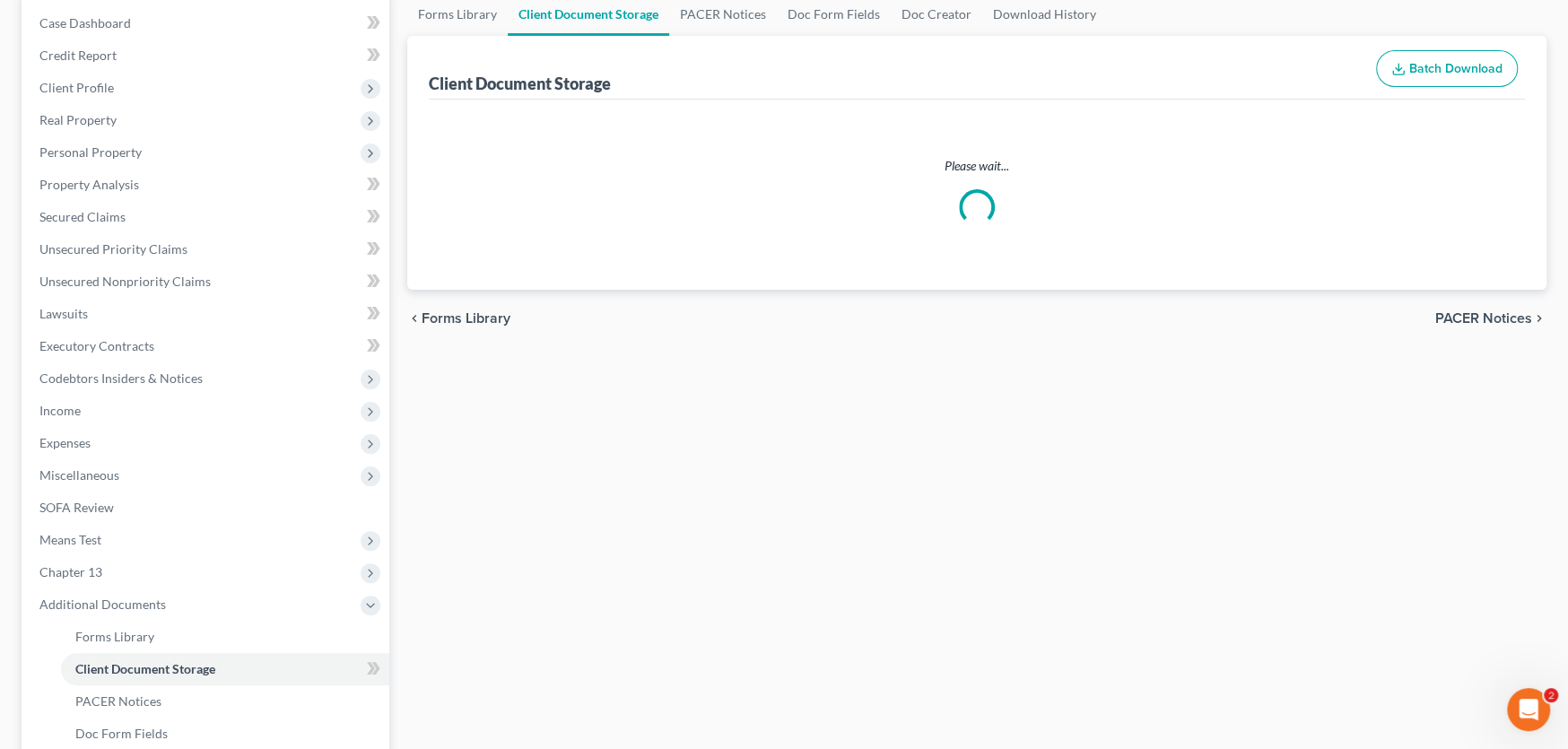 scroll, scrollTop: 13, scrollLeft: 0, axis: vertical 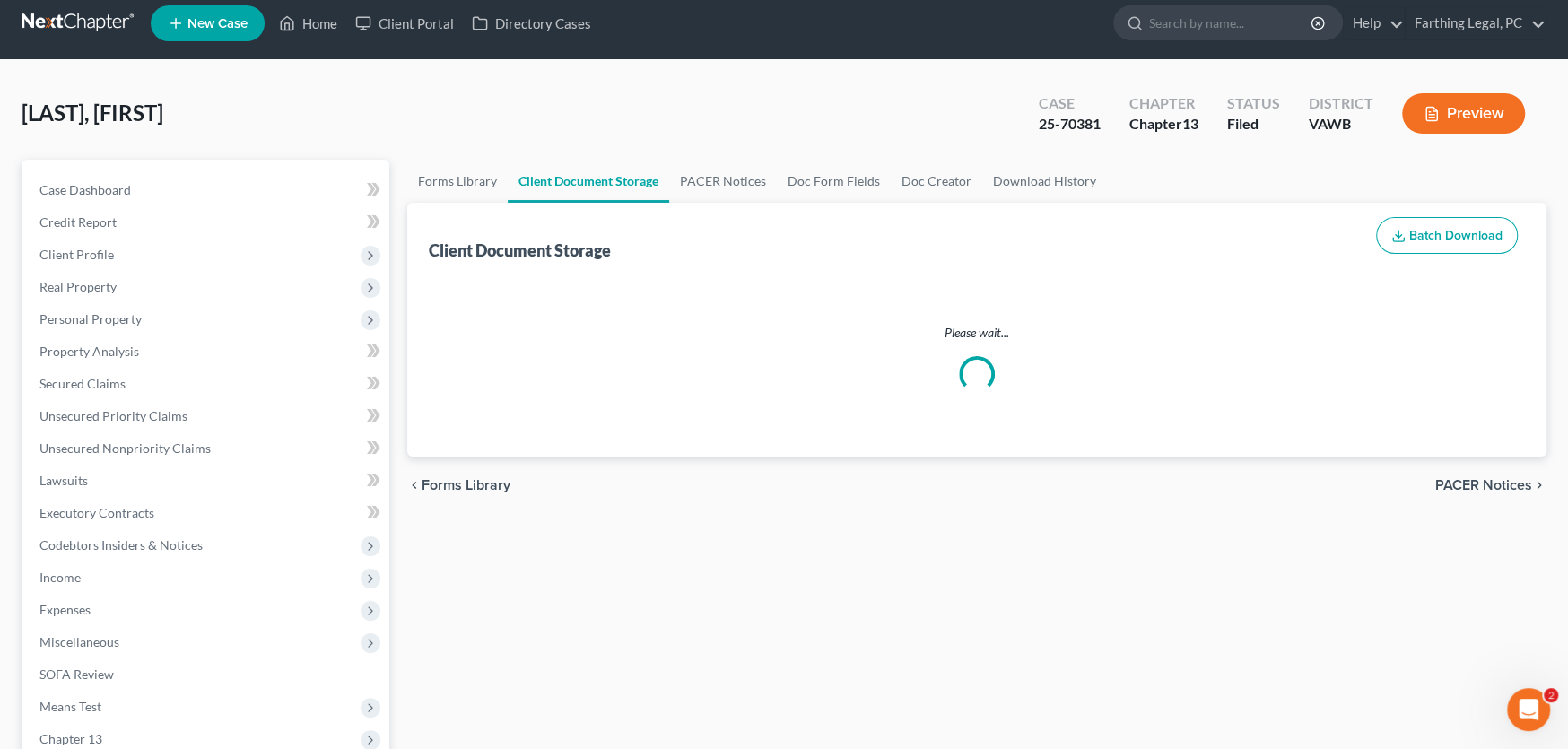 select on "0" 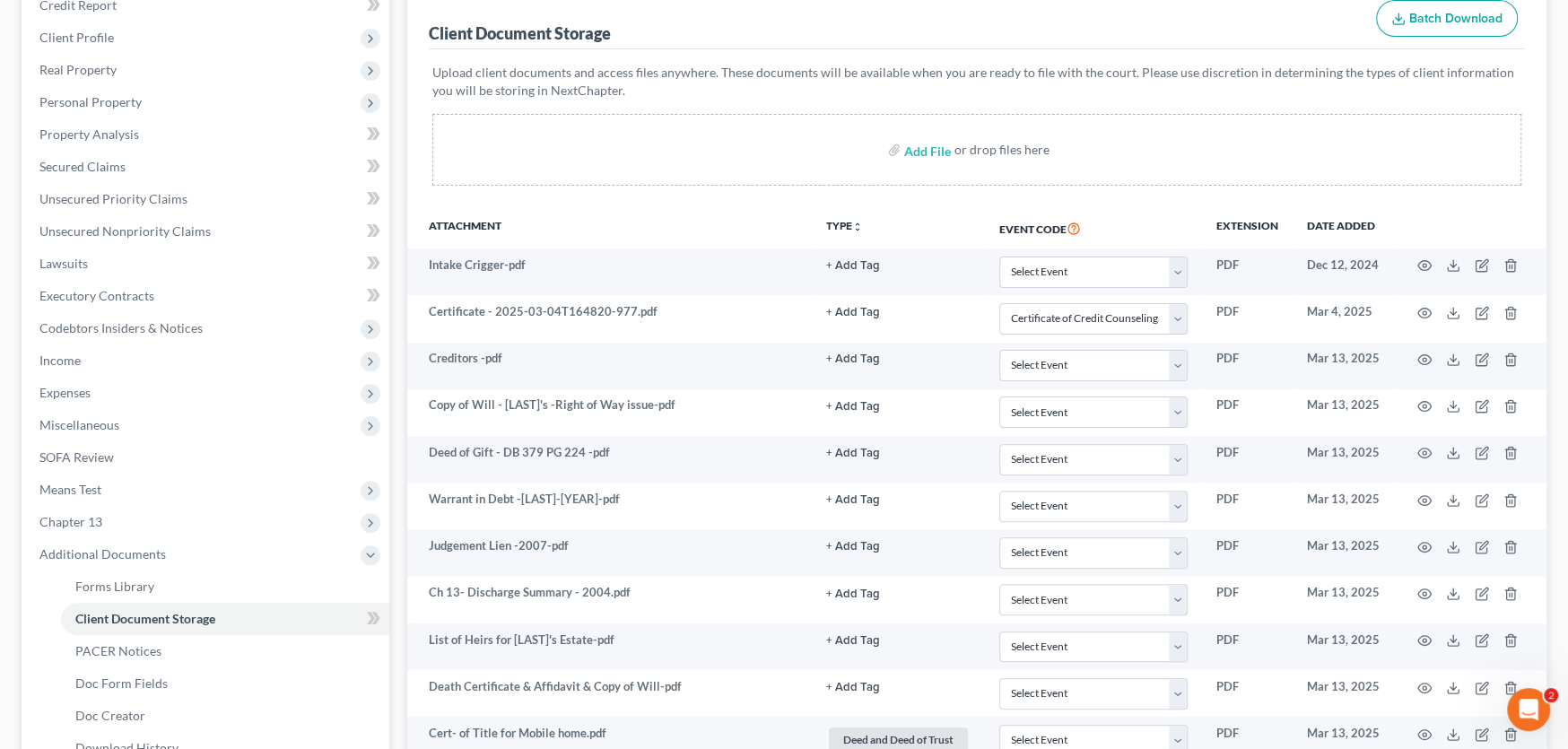 scroll, scrollTop: 0, scrollLeft: 0, axis: both 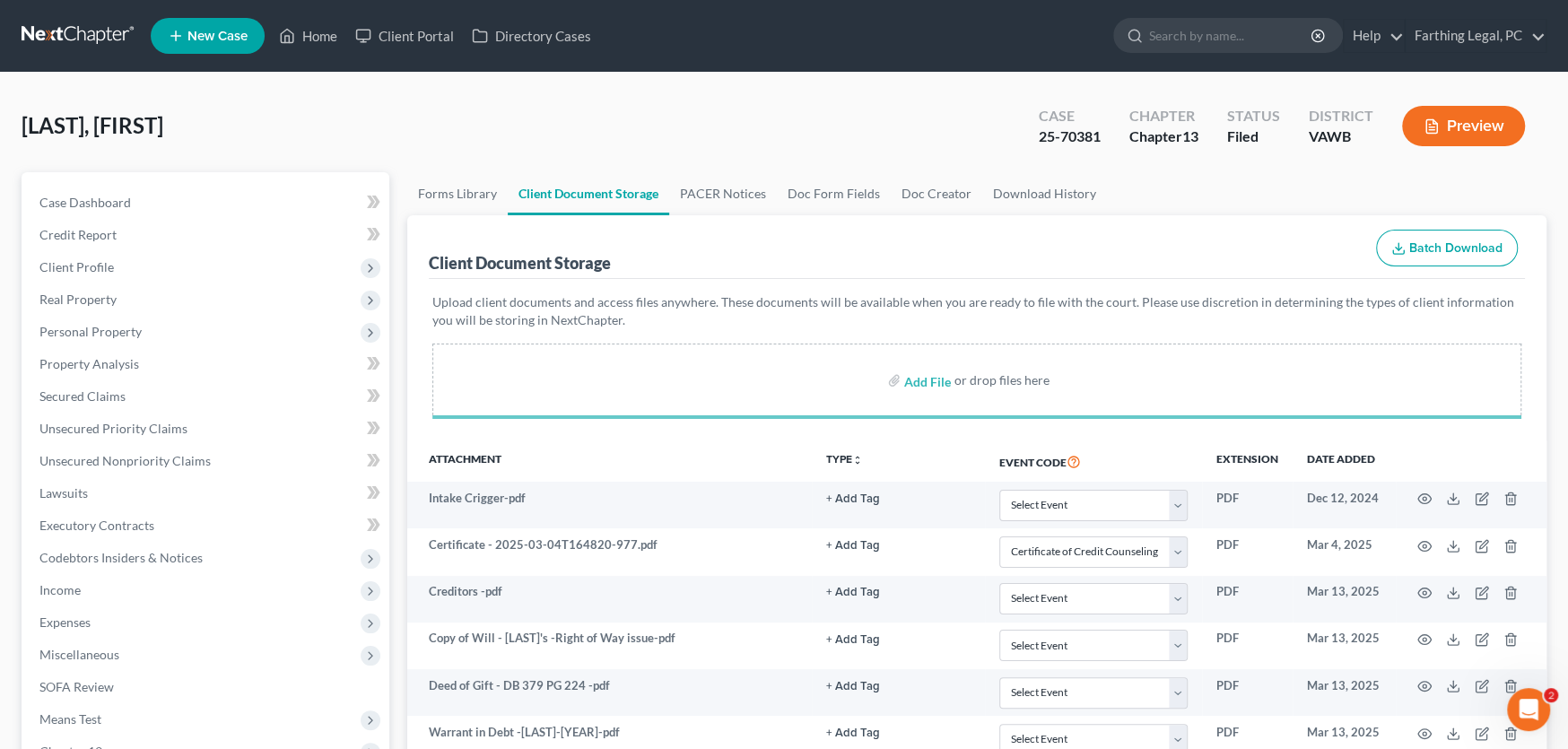 select on "0" 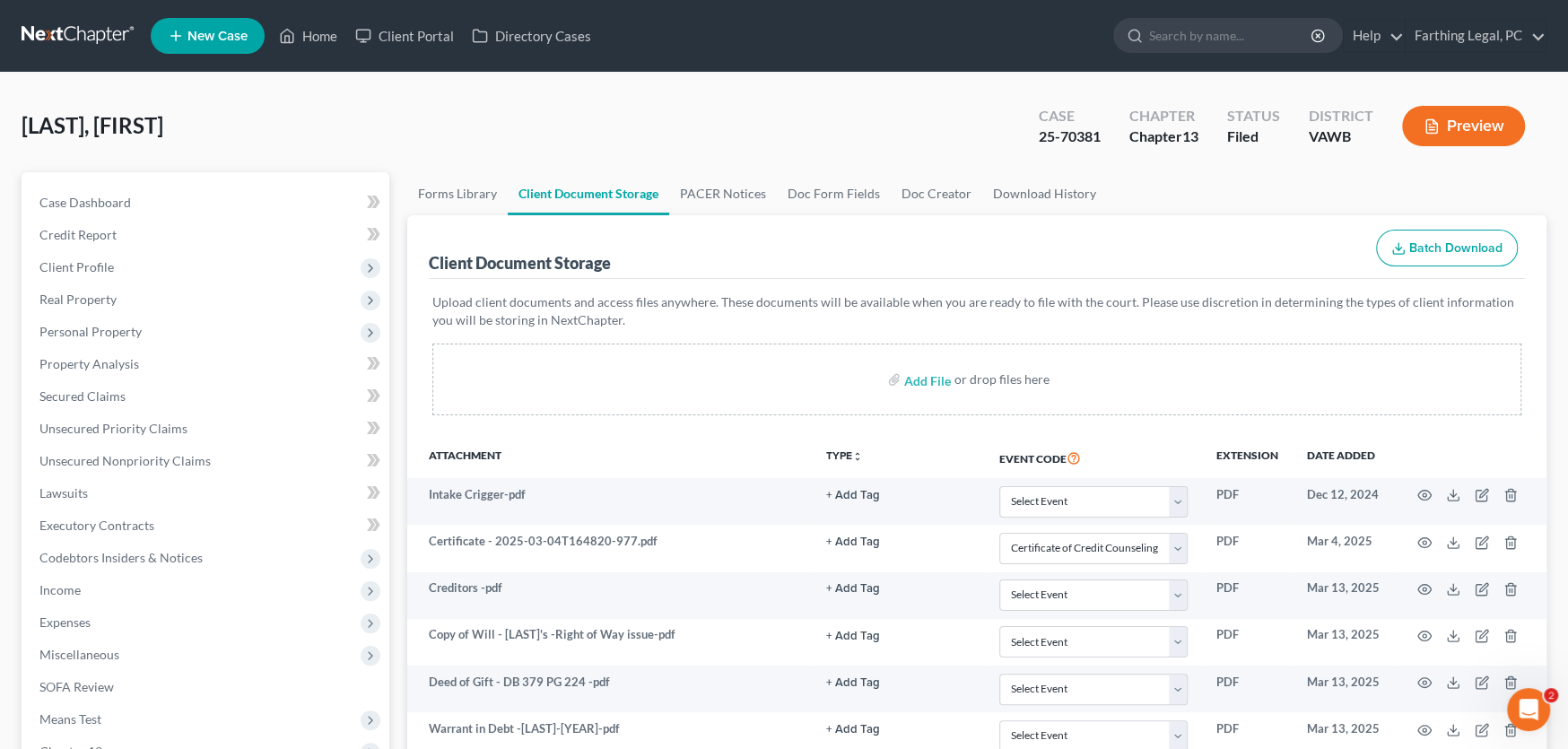 click at bounding box center (79, 36) 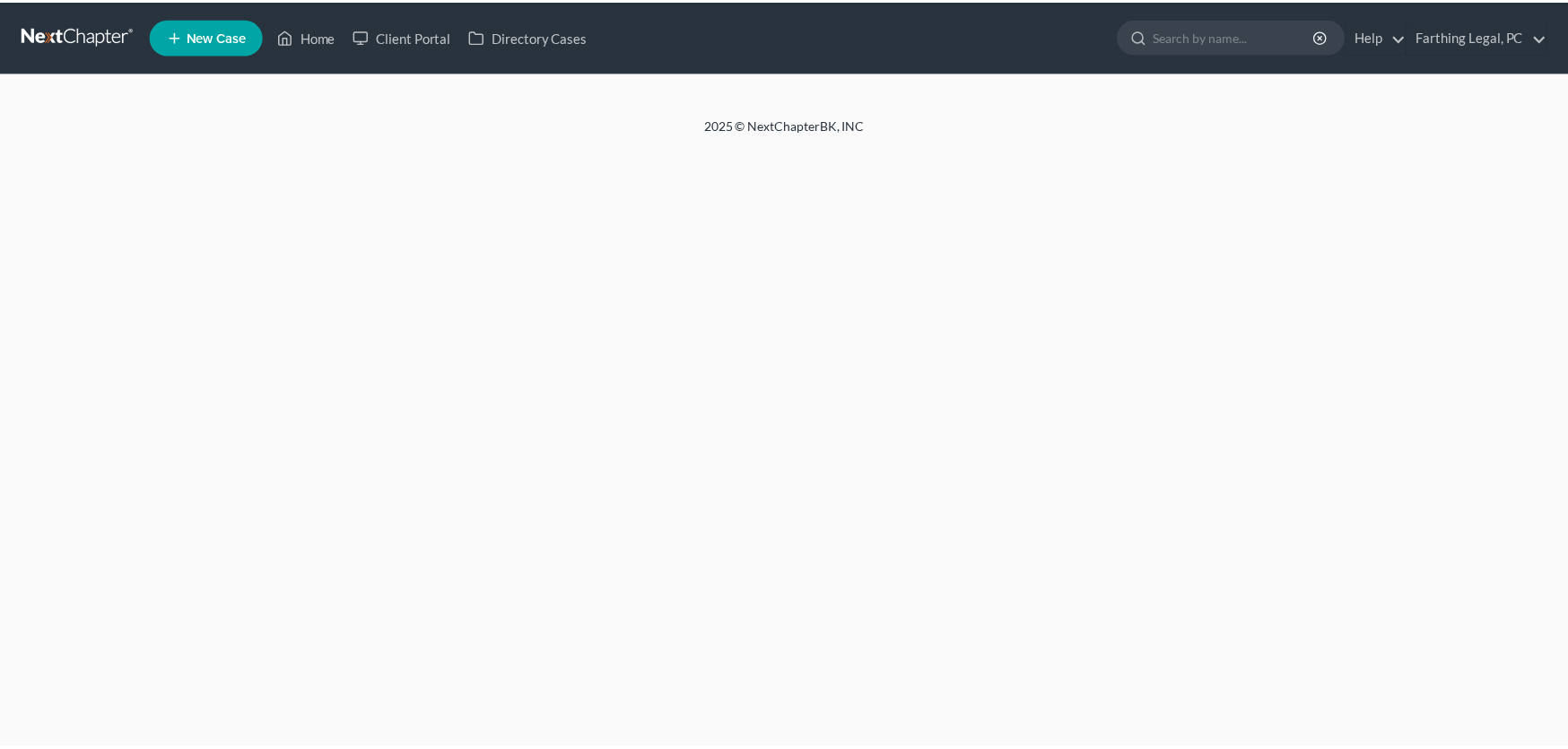 scroll, scrollTop: 0, scrollLeft: 0, axis: both 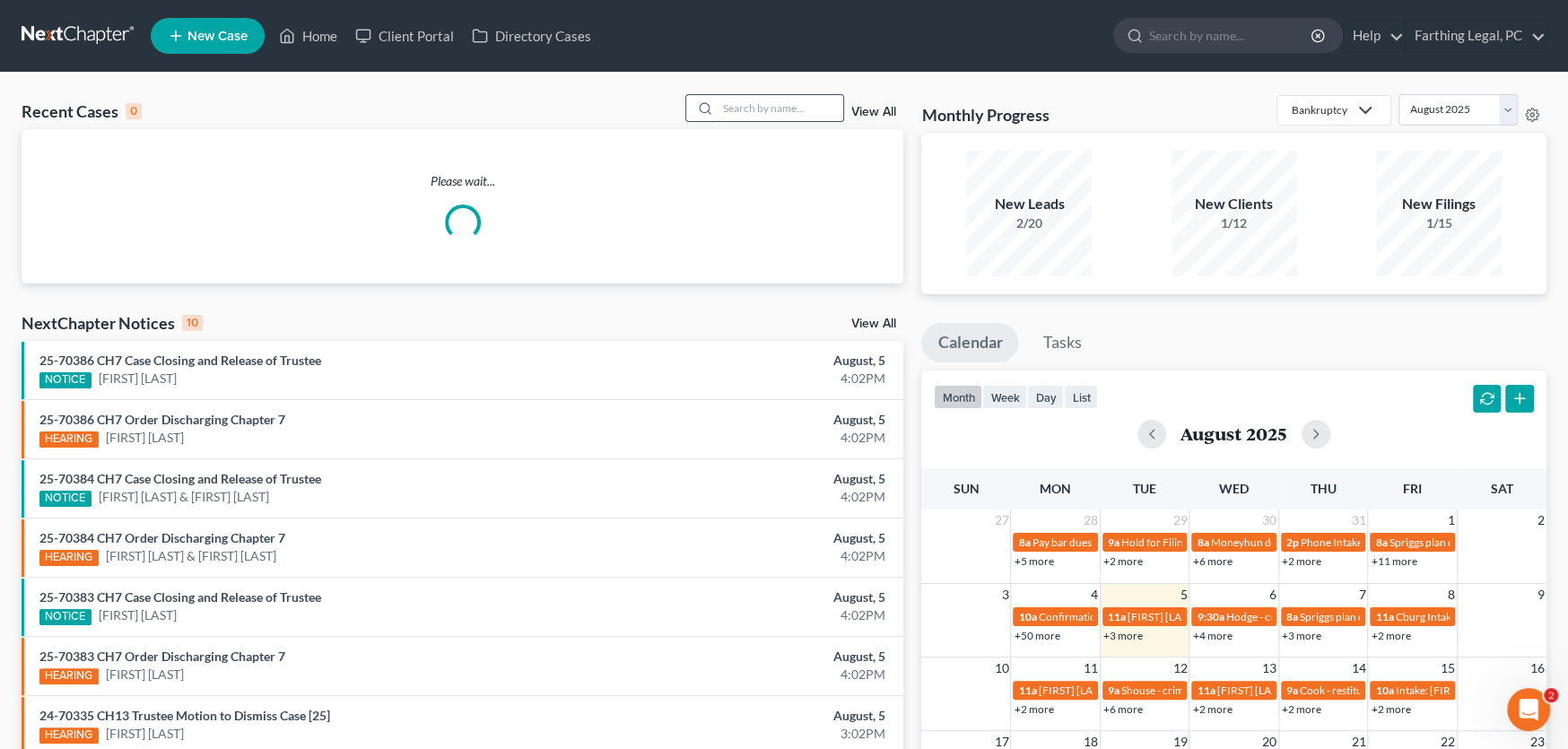click at bounding box center [780, 108] 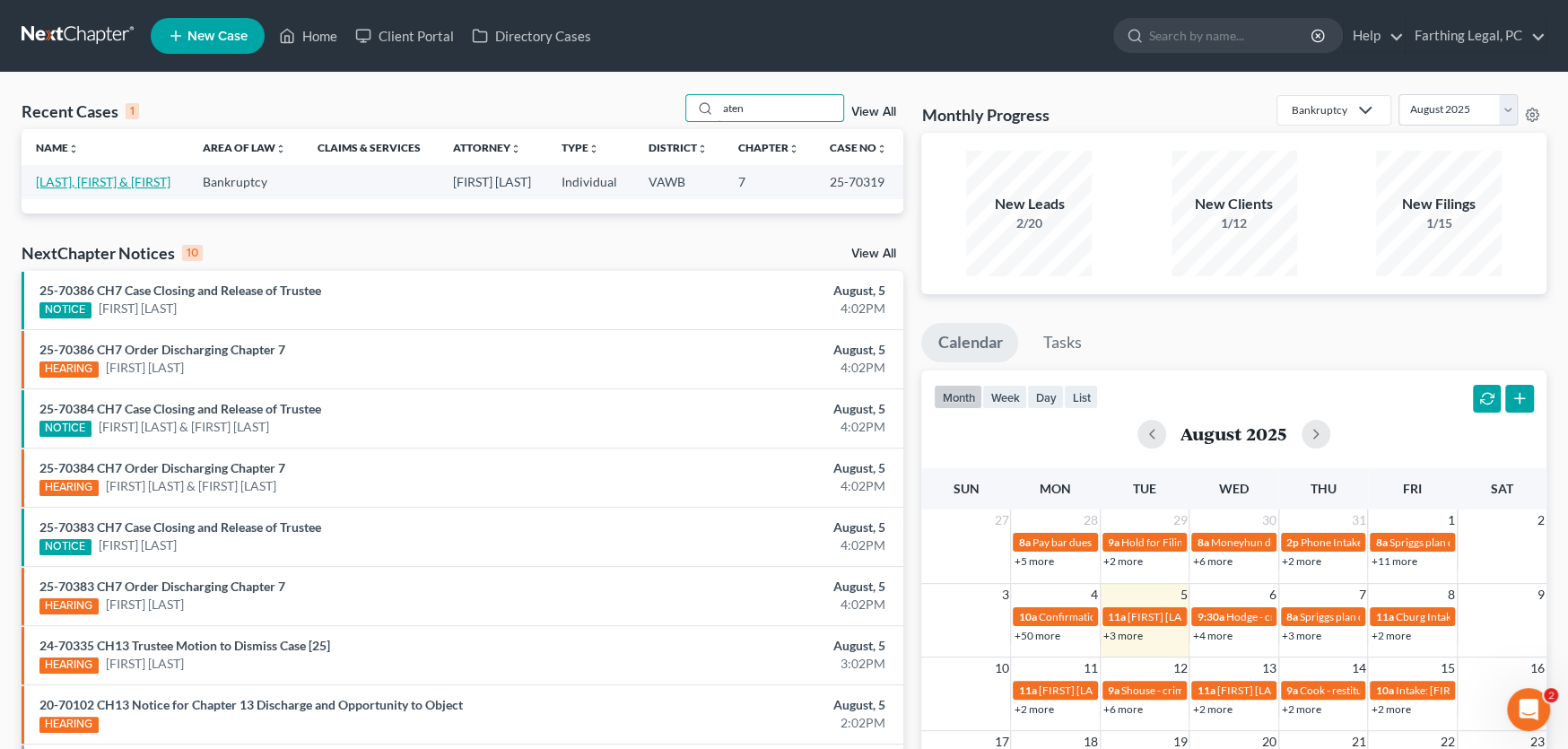 type on "aten" 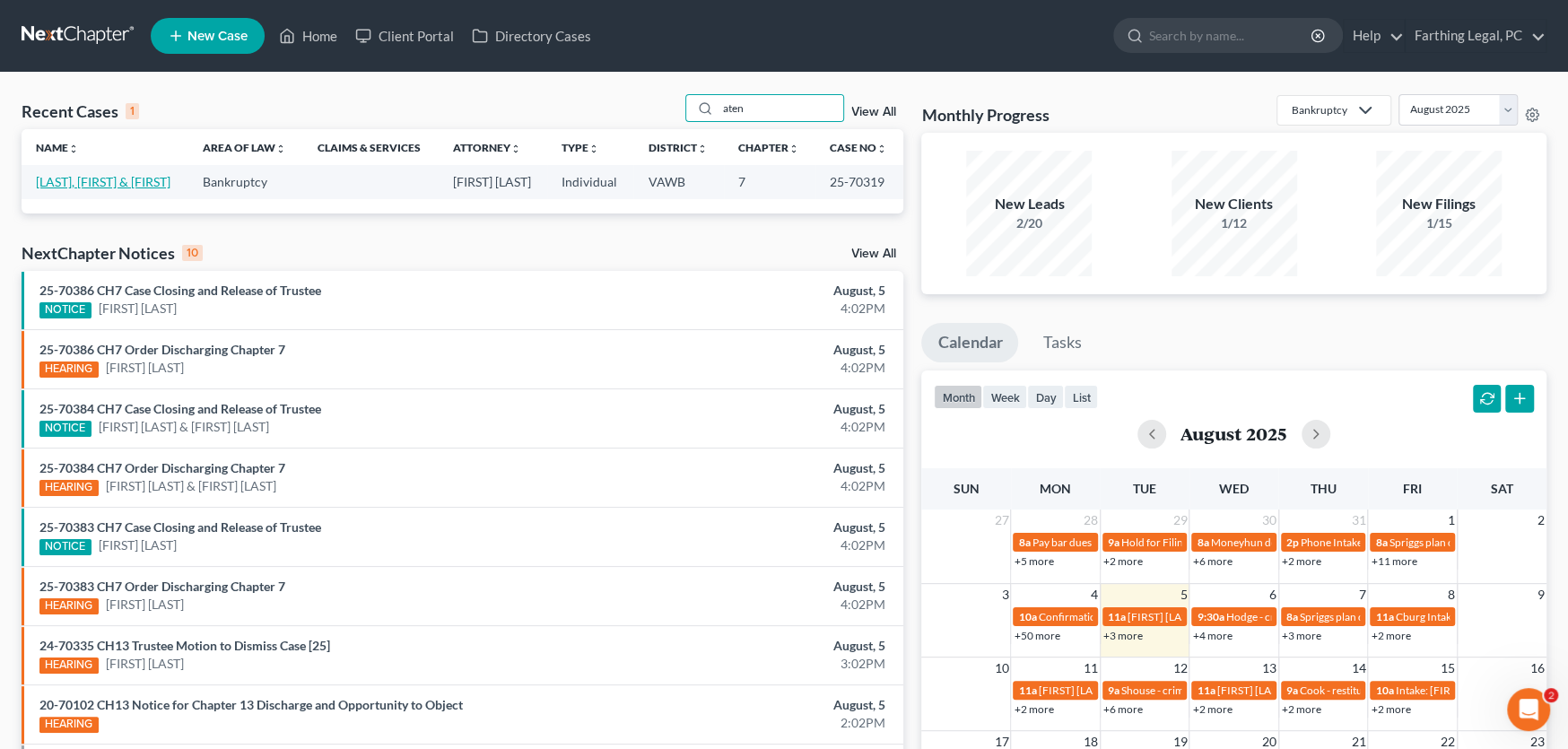 click on "[NAME], [NAME] & [NAME]" at bounding box center [103, 181] 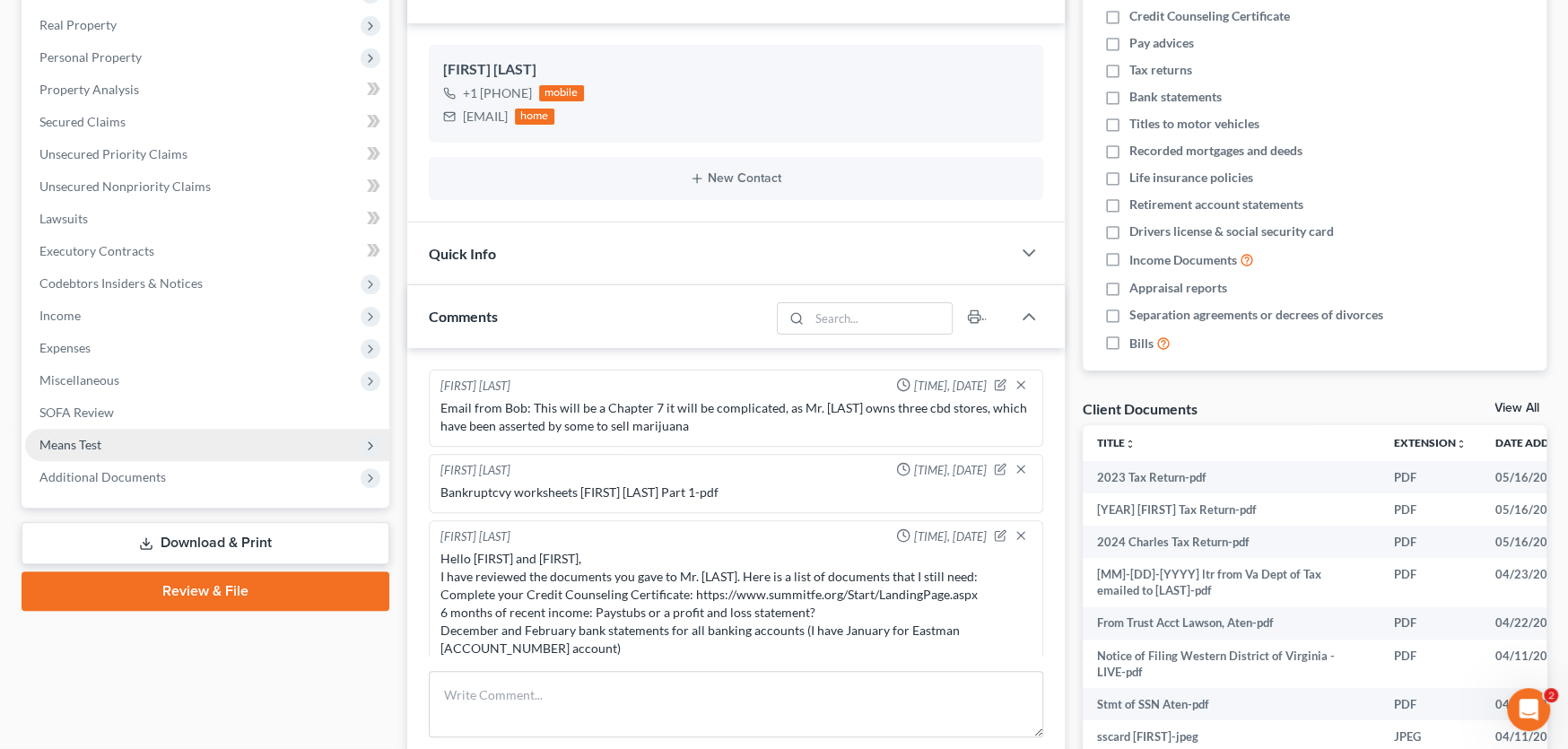 scroll, scrollTop: 402, scrollLeft: 0, axis: vertical 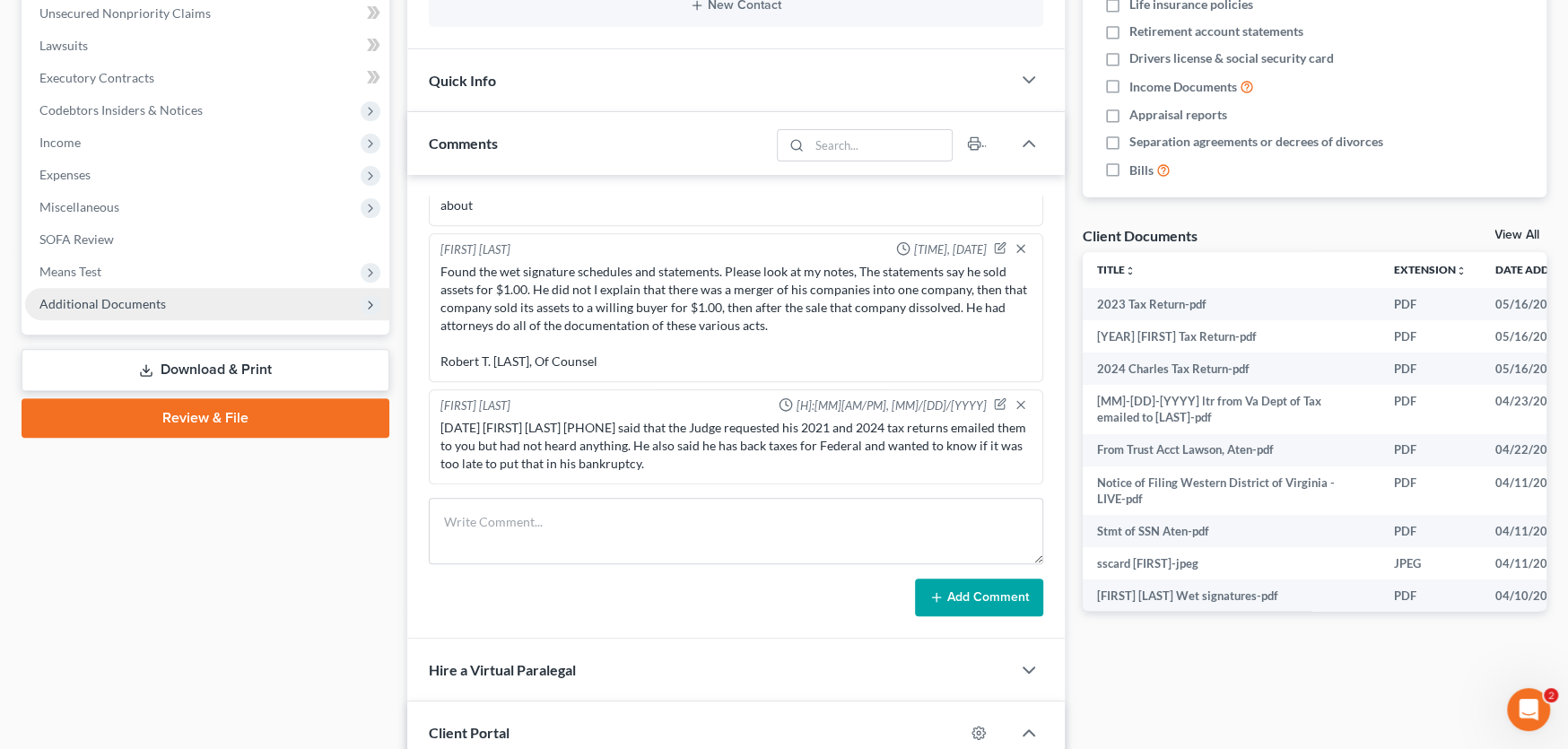 click on "Additional Documents" at bounding box center [102, 303] 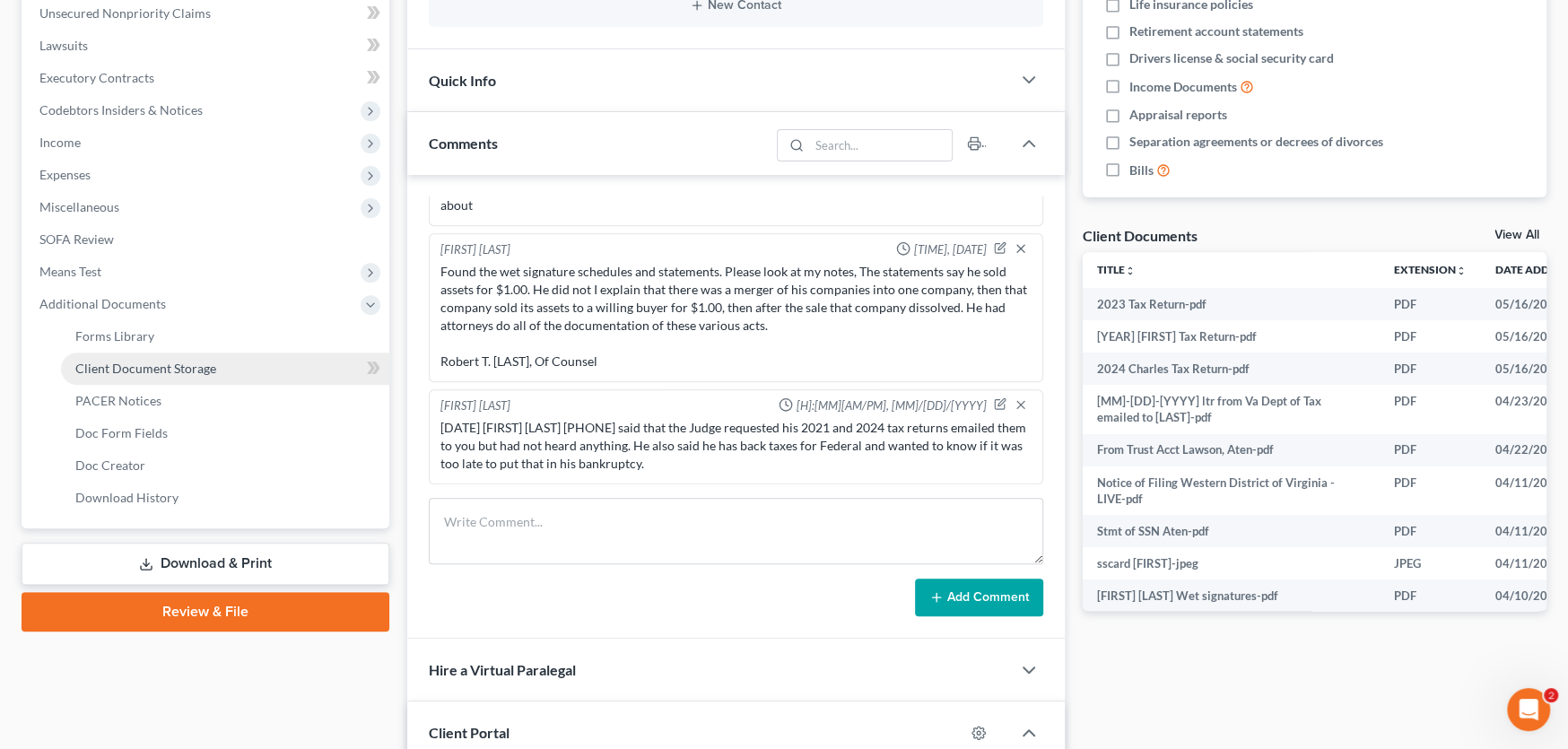 click on "Client Document Storage" at bounding box center (145, 368) 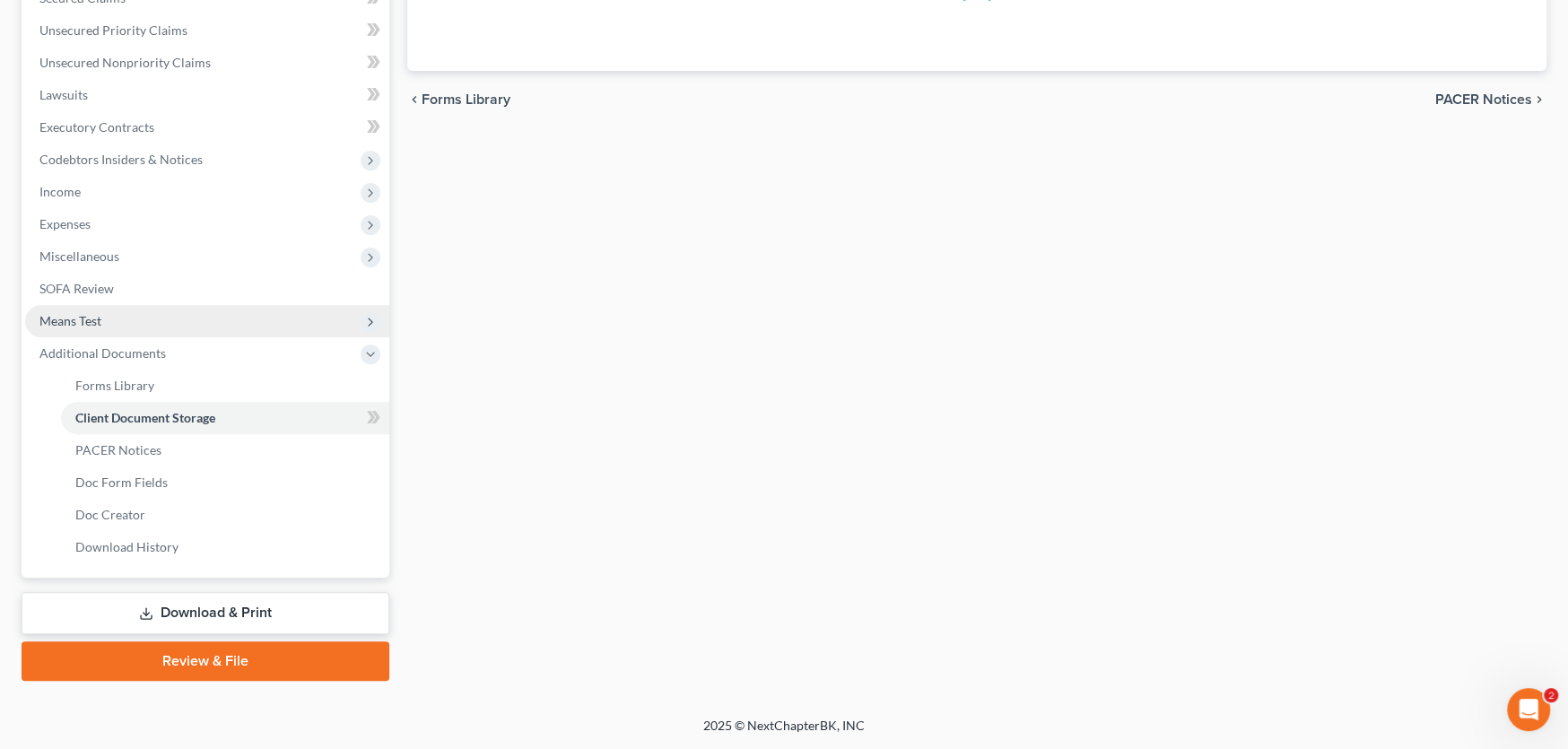 scroll, scrollTop: 396, scrollLeft: 0, axis: vertical 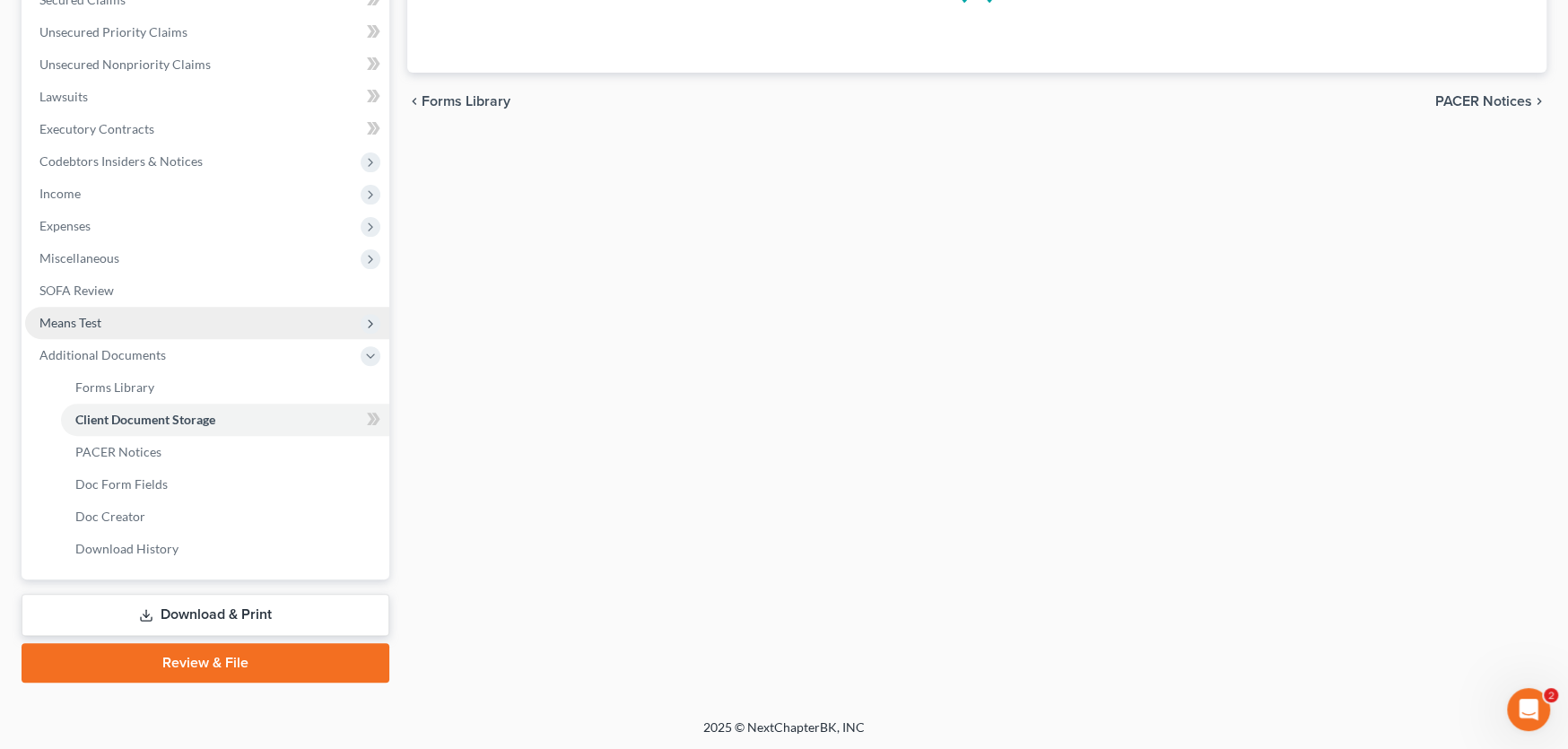select on "0" 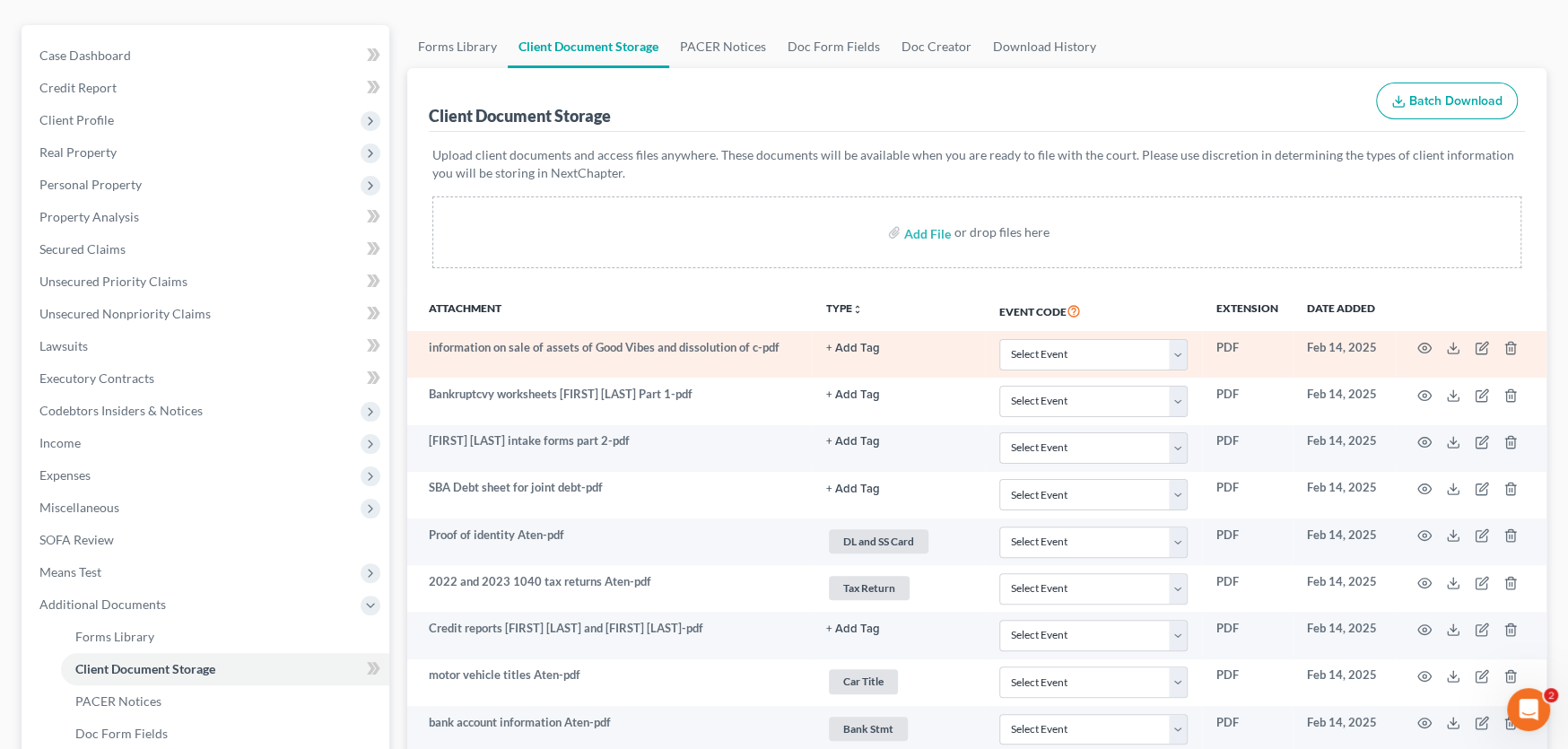 scroll, scrollTop: 90, scrollLeft: 0, axis: vertical 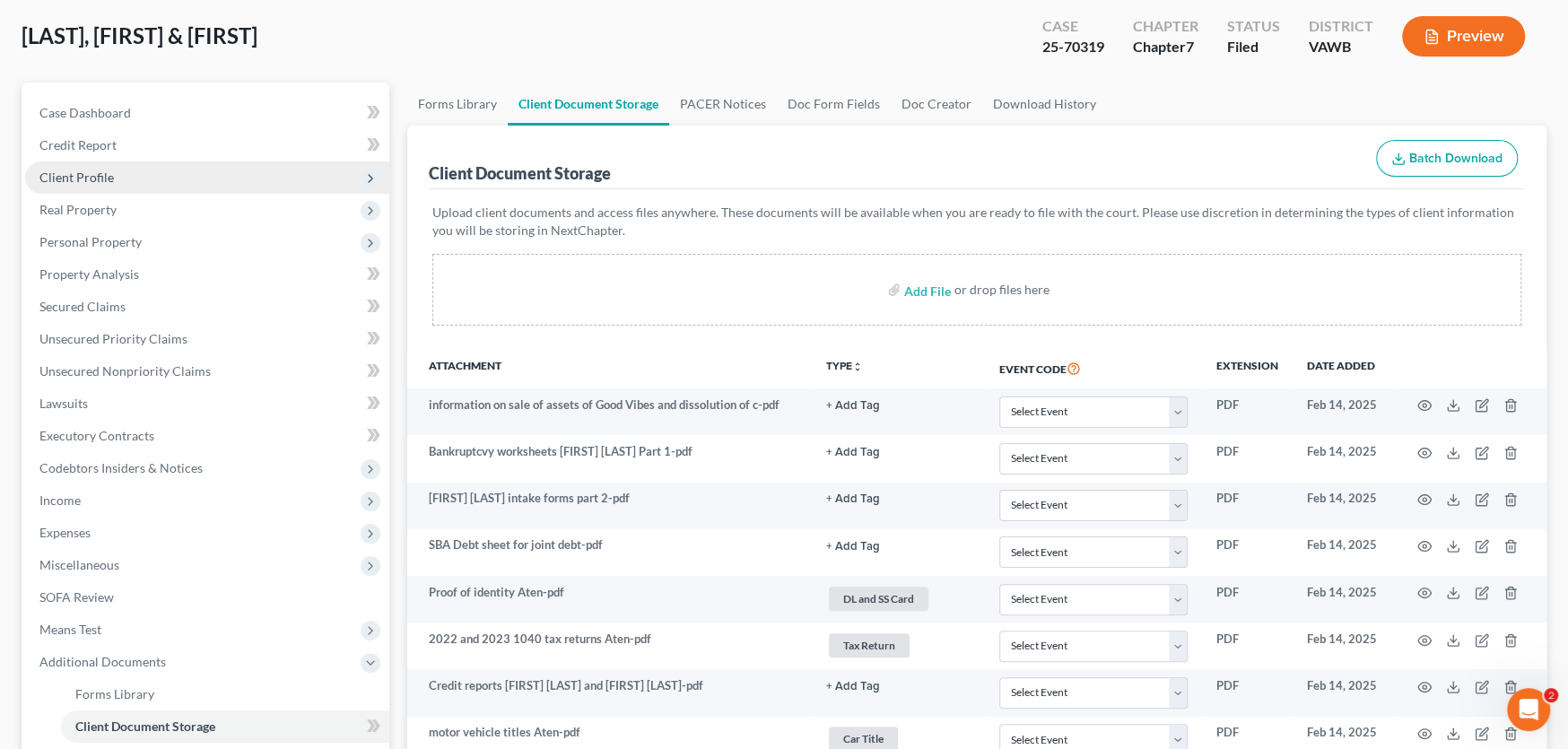 click on "Client Profile" at bounding box center (76, 177) 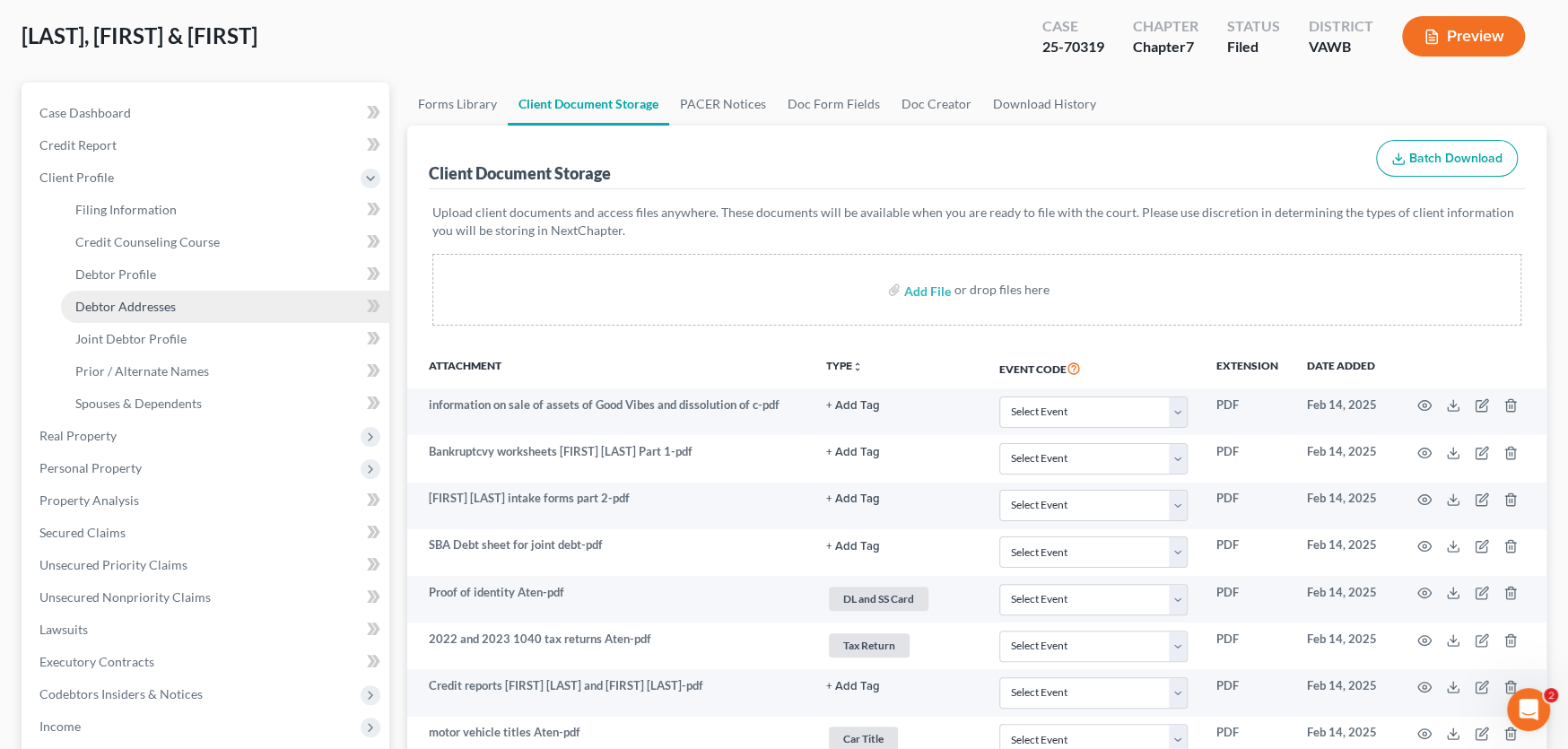 click on "Debtor Addresses" at bounding box center (126, 306) 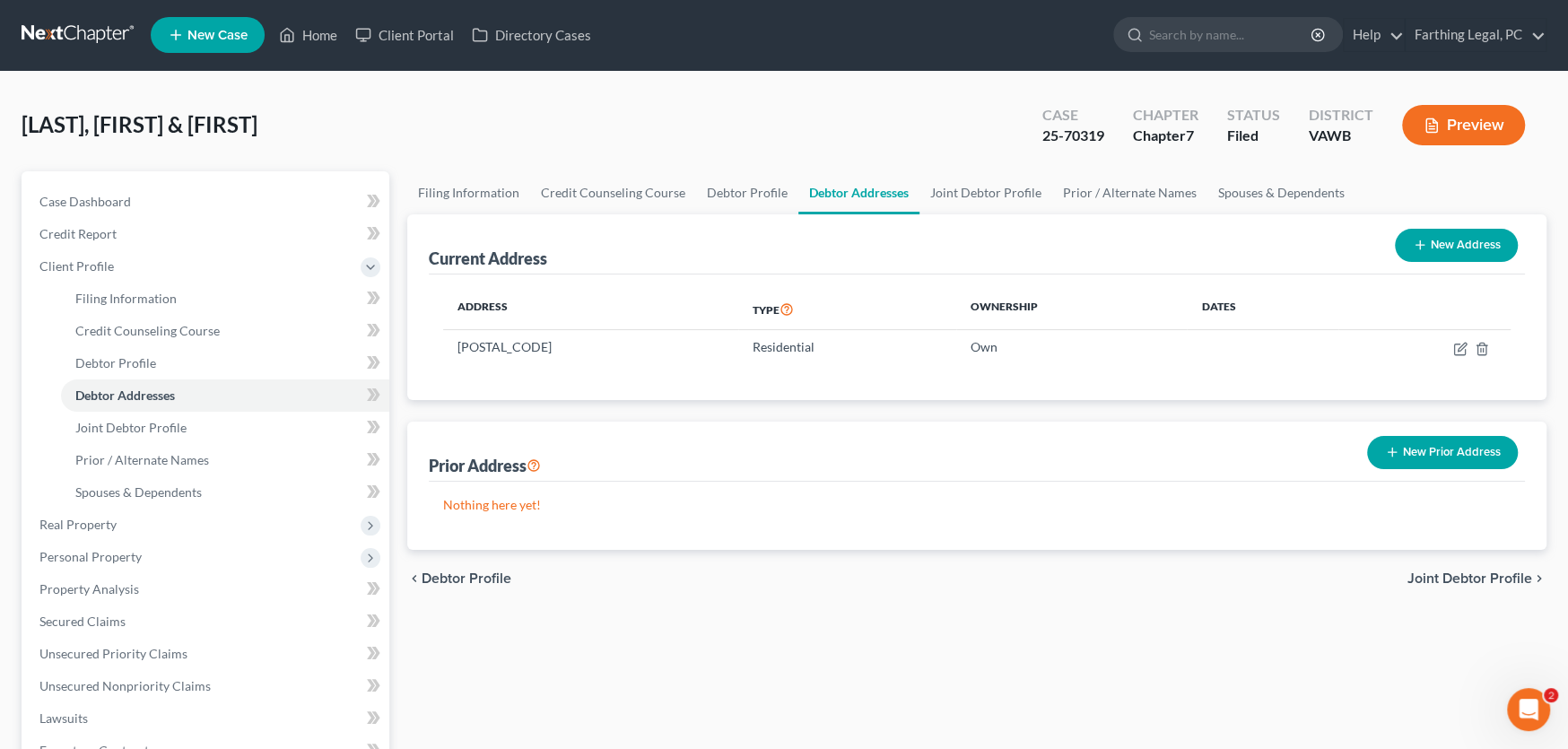 scroll, scrollTop: 0, scrollLeft: 0, axis: both 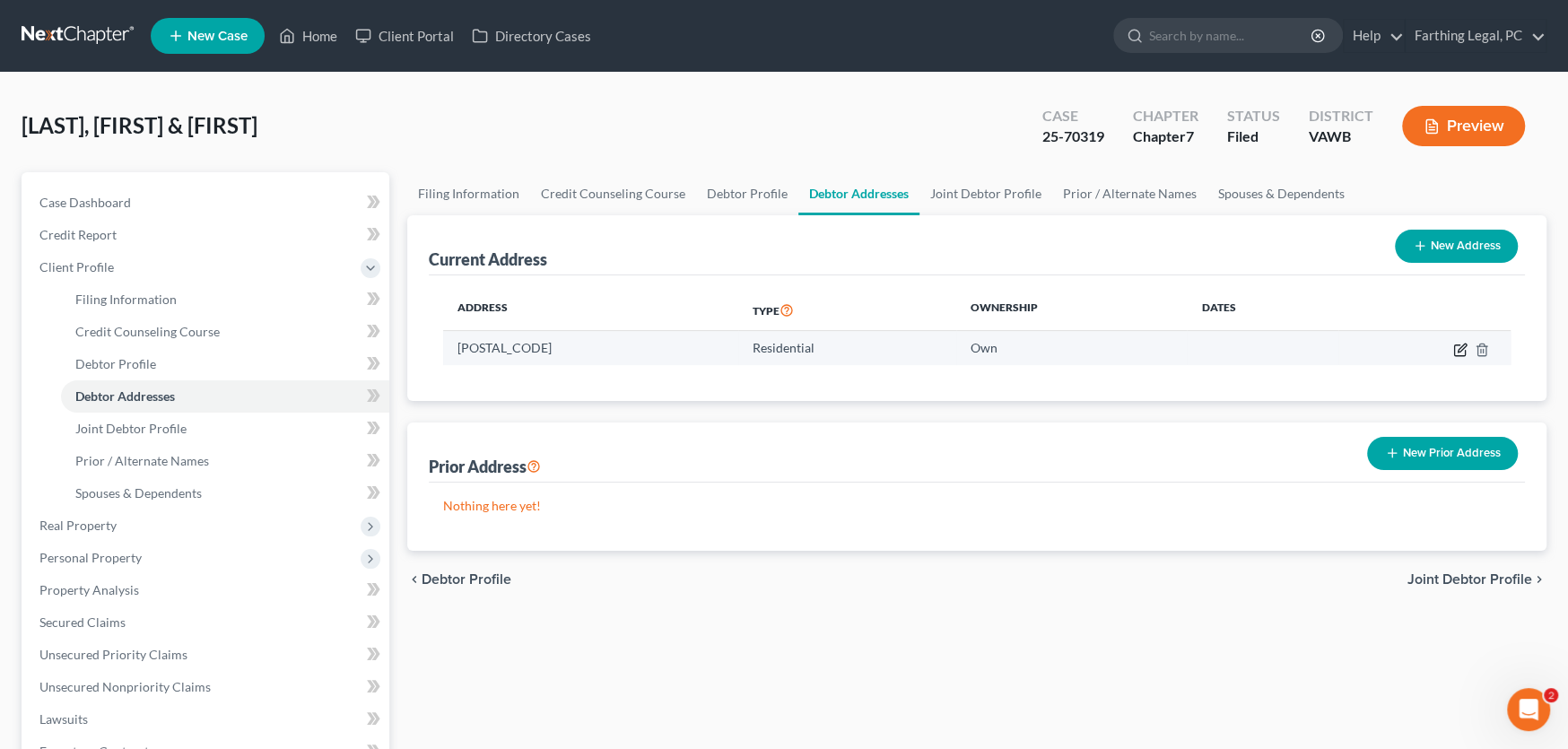 click 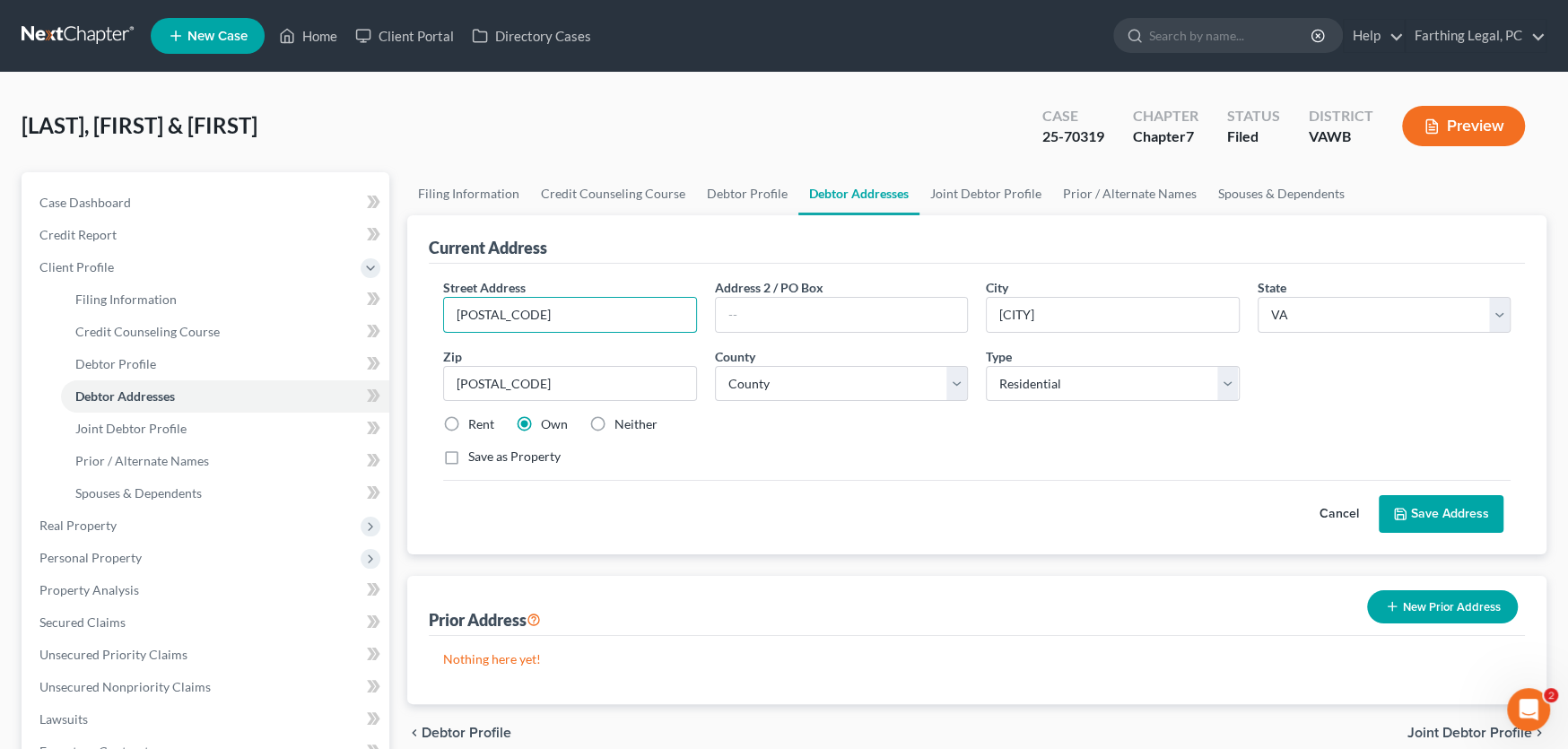 drag, startPoint x: 626, startPoint y: 315, endPoint x: 405, endPoint y: 326, distance: 221.27359 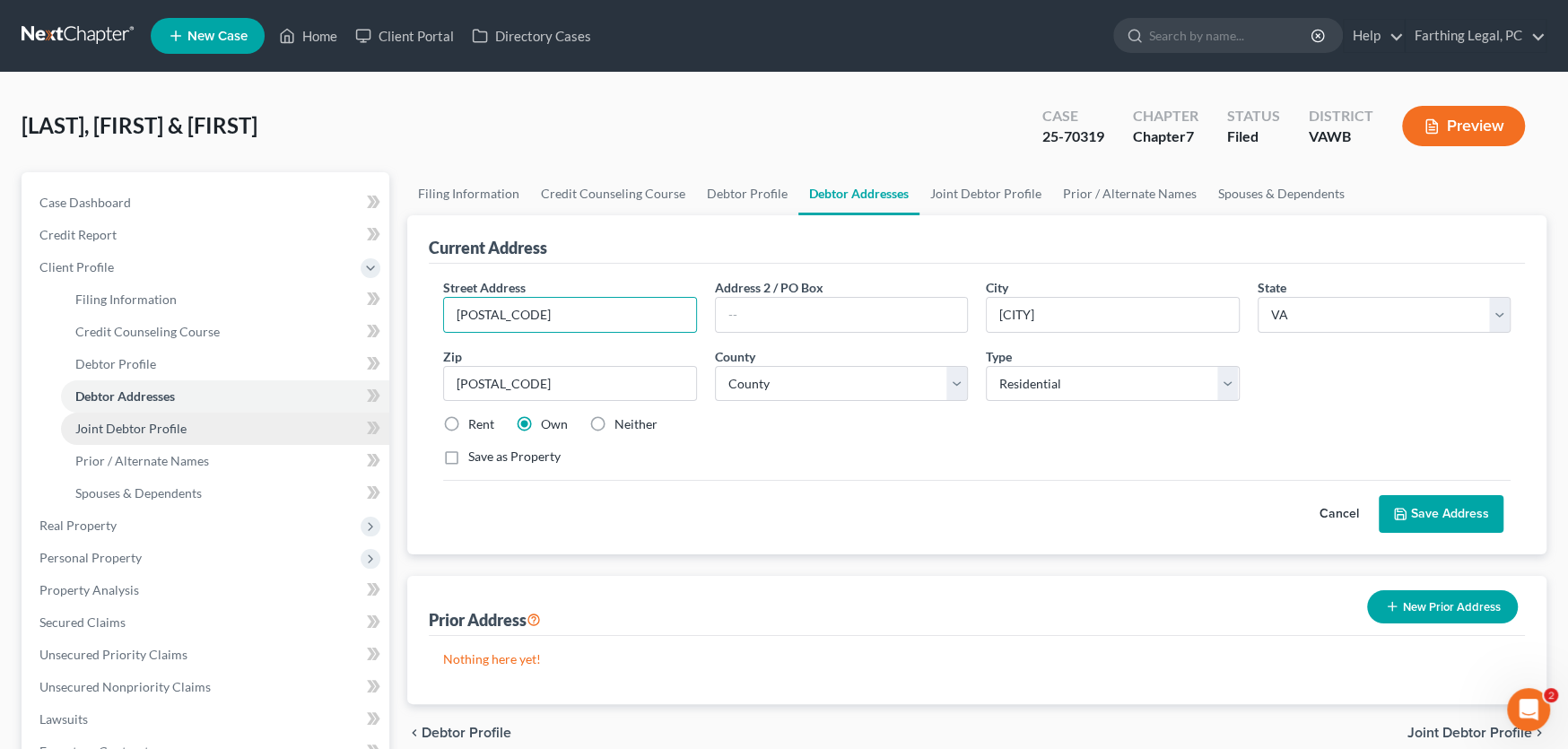 click on "Joint Debtor Profile" at bounding box center [131, 428] 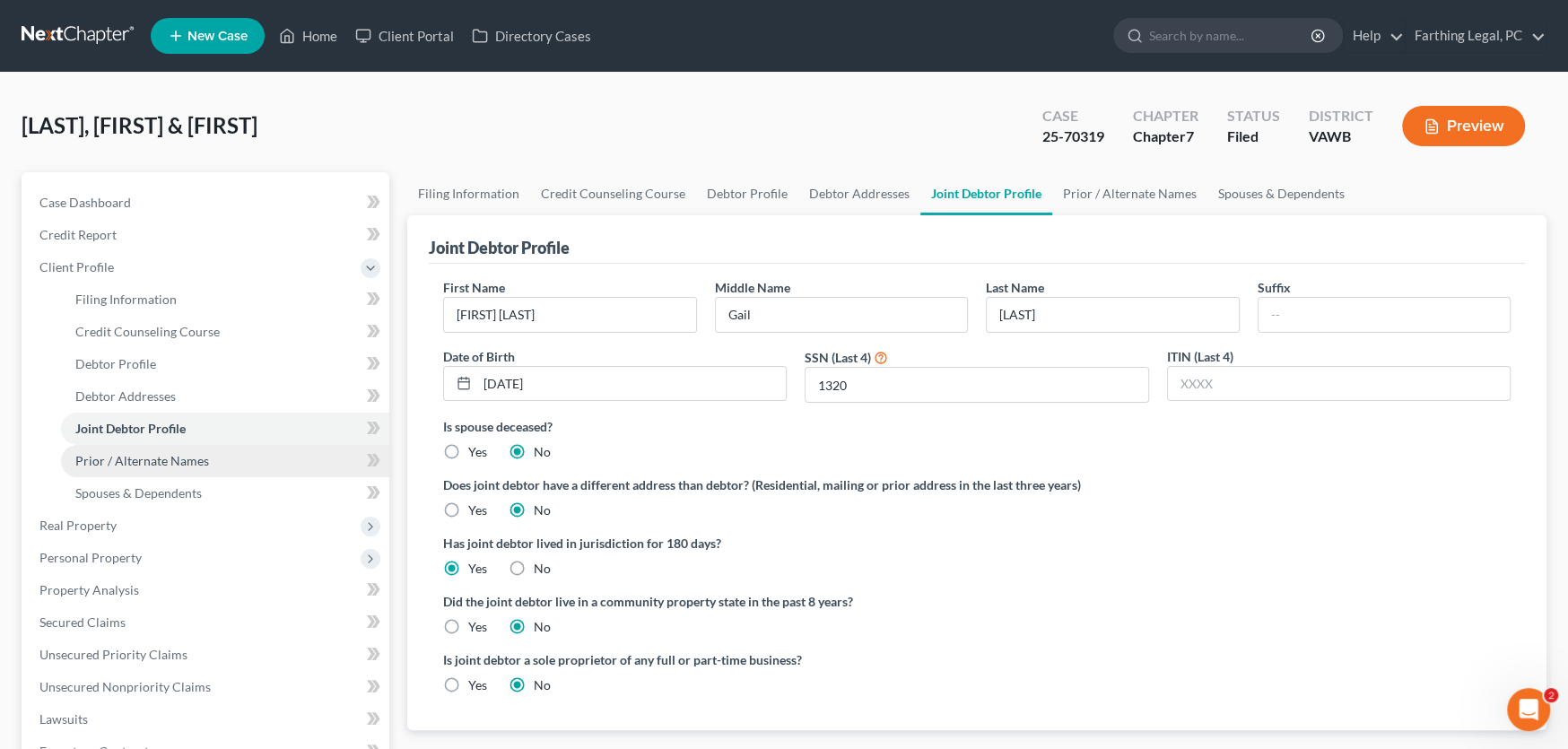click on "Prior / Alternate Names" at bounding box center (142, 460) 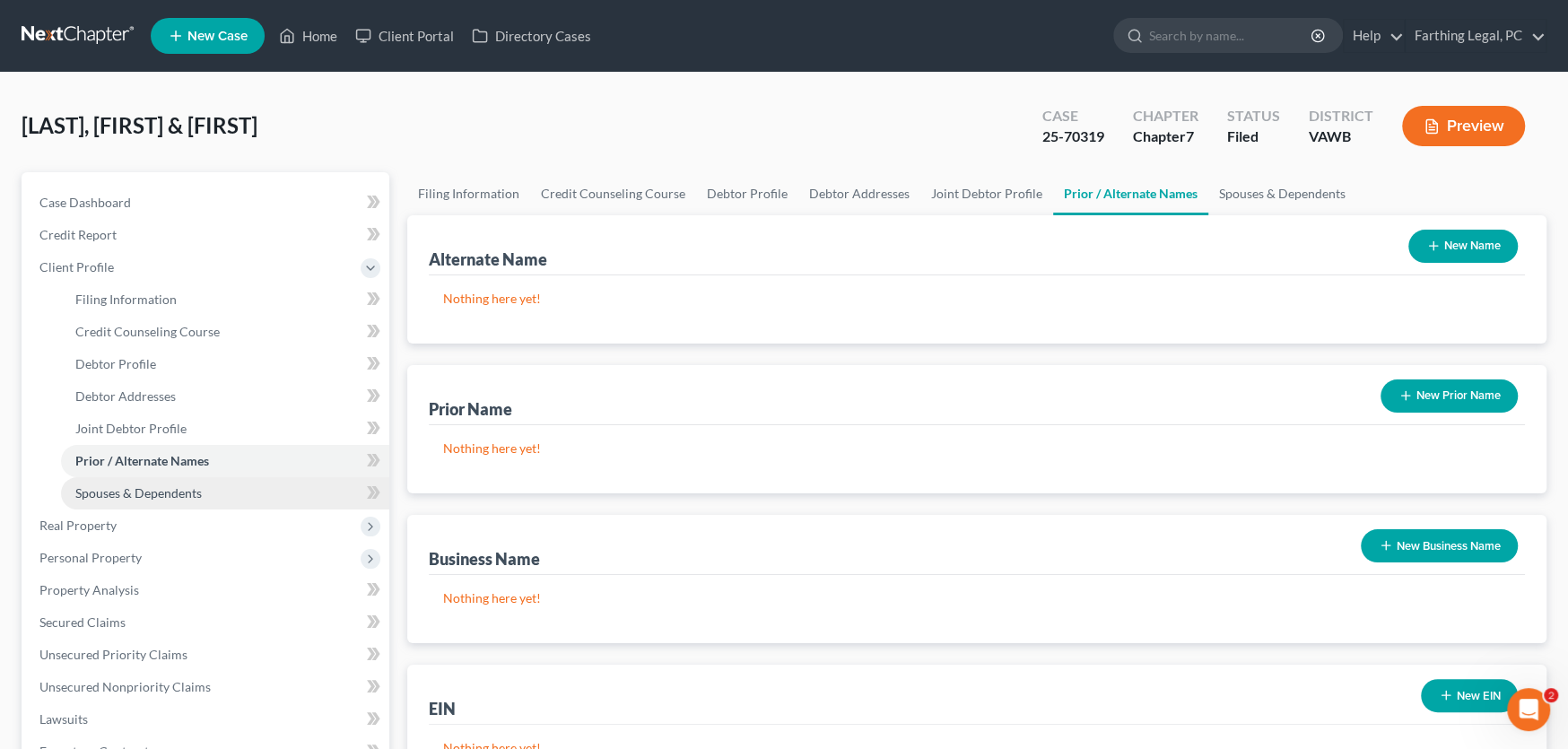 click on "Spouses & Dependents" at bounding box center (138, 492) 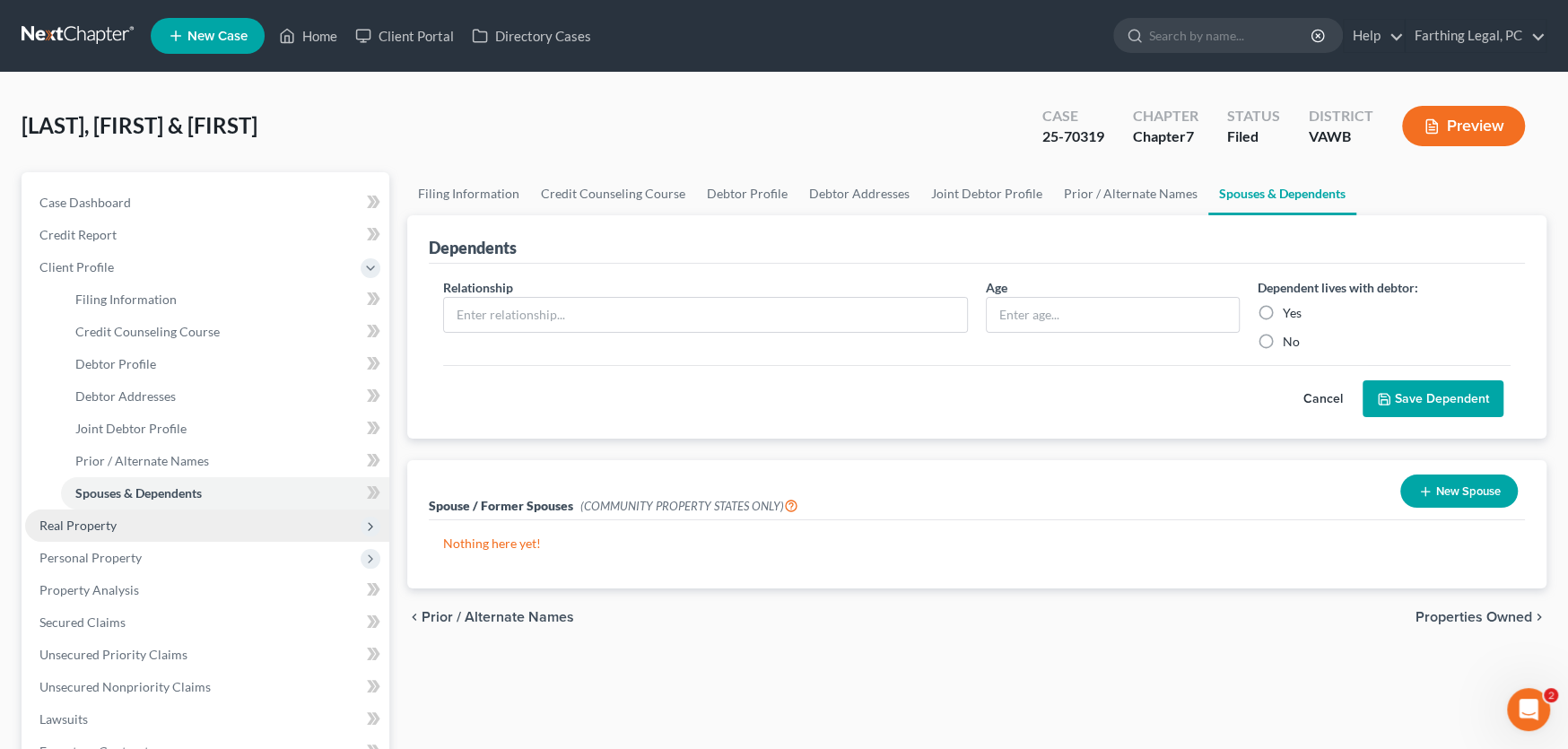 click on "Real Property" at bounding box center [78, 525] 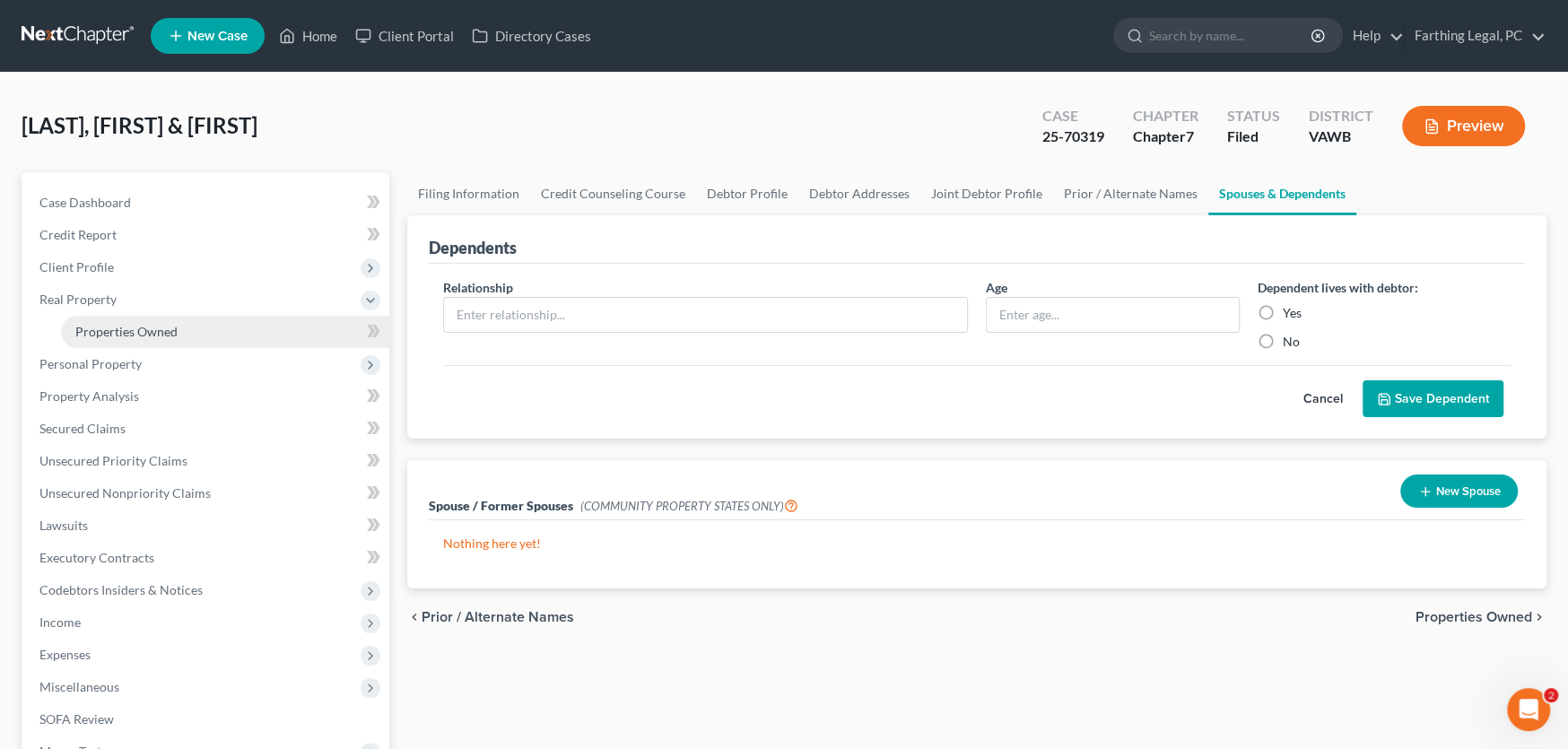 click on "Properties Owned" at bounding box center (126, 331) 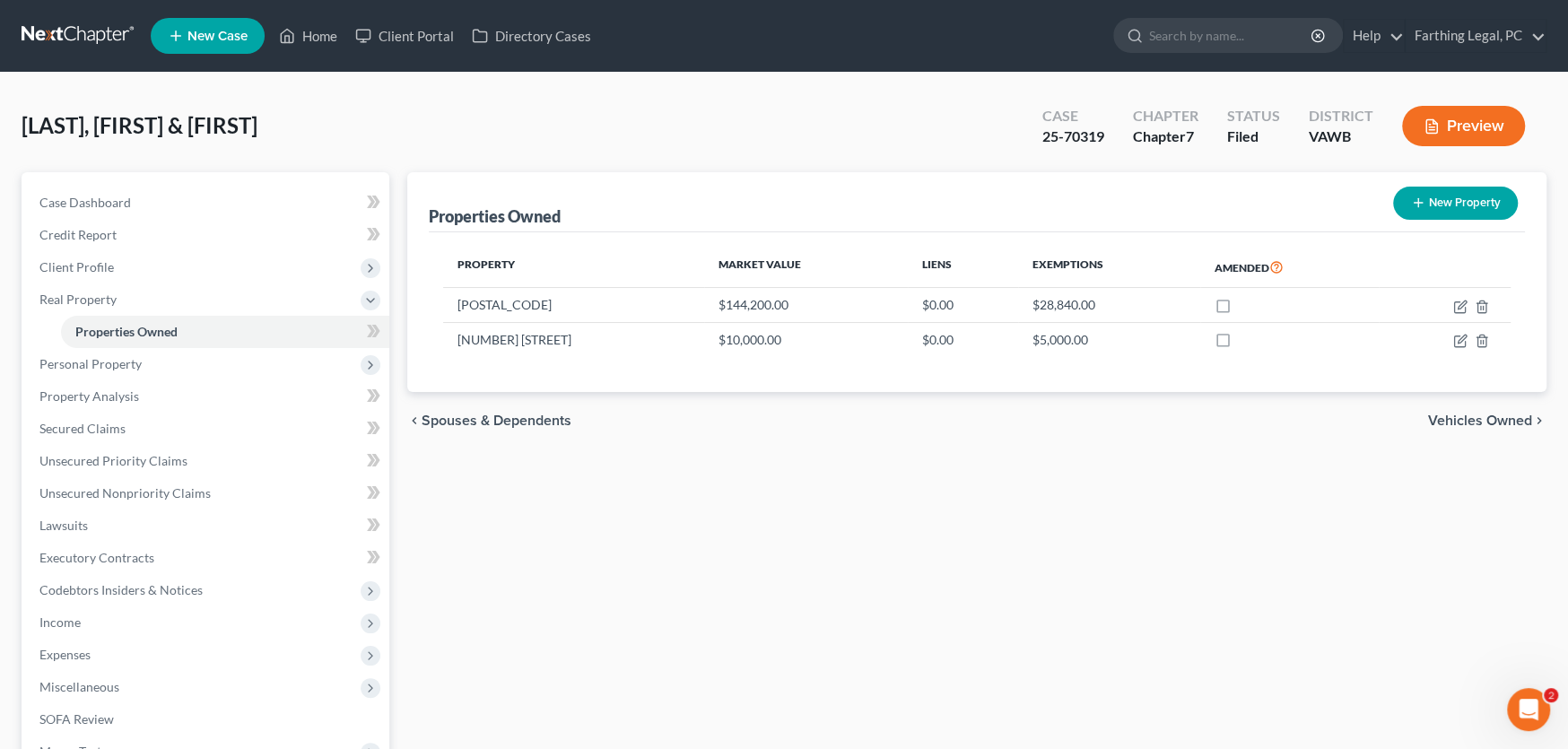 click at bounding box center (79, 36) 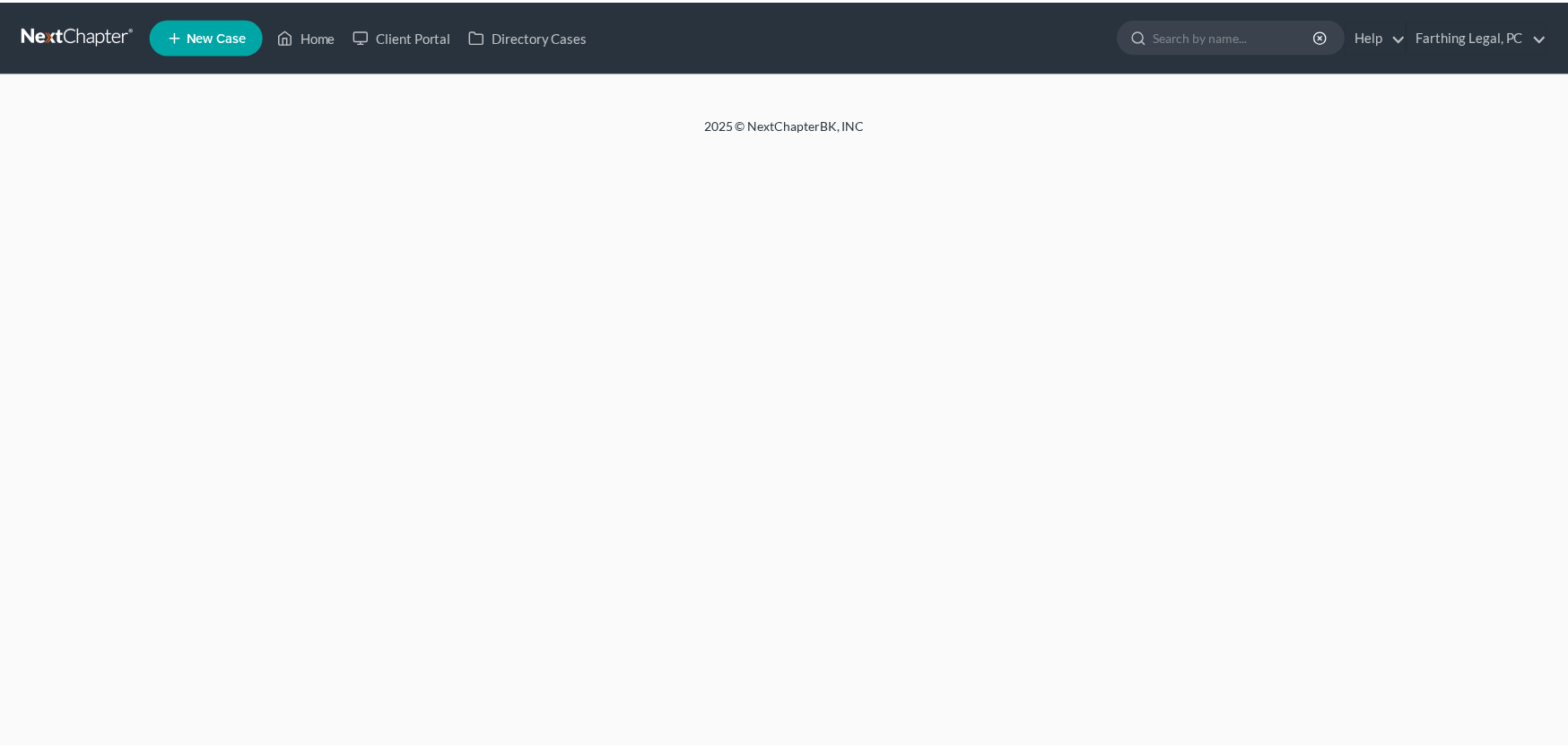 scroll, scrollTop: 0, scrollLeft: 0, axis: both 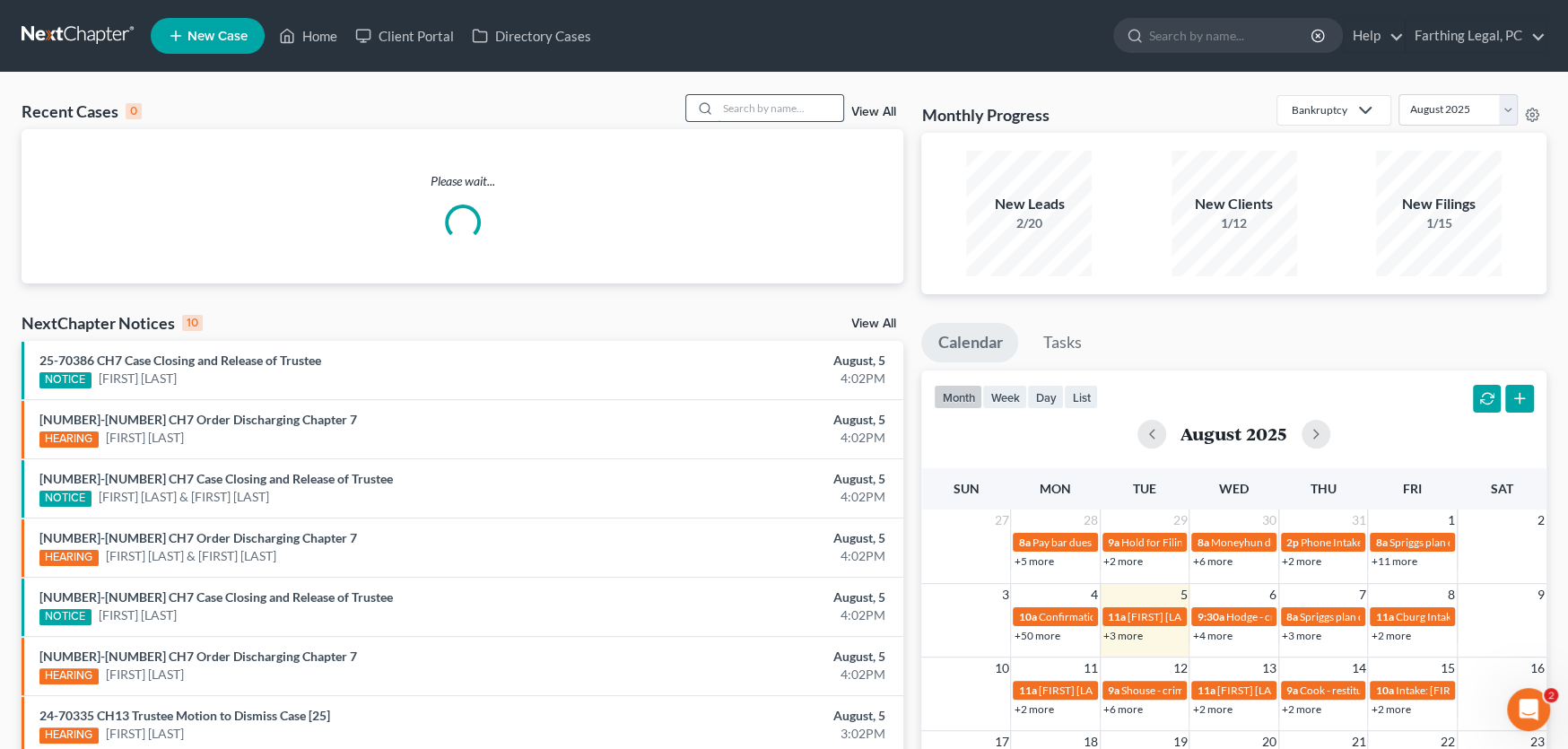 click at bounding box center [780, 108] 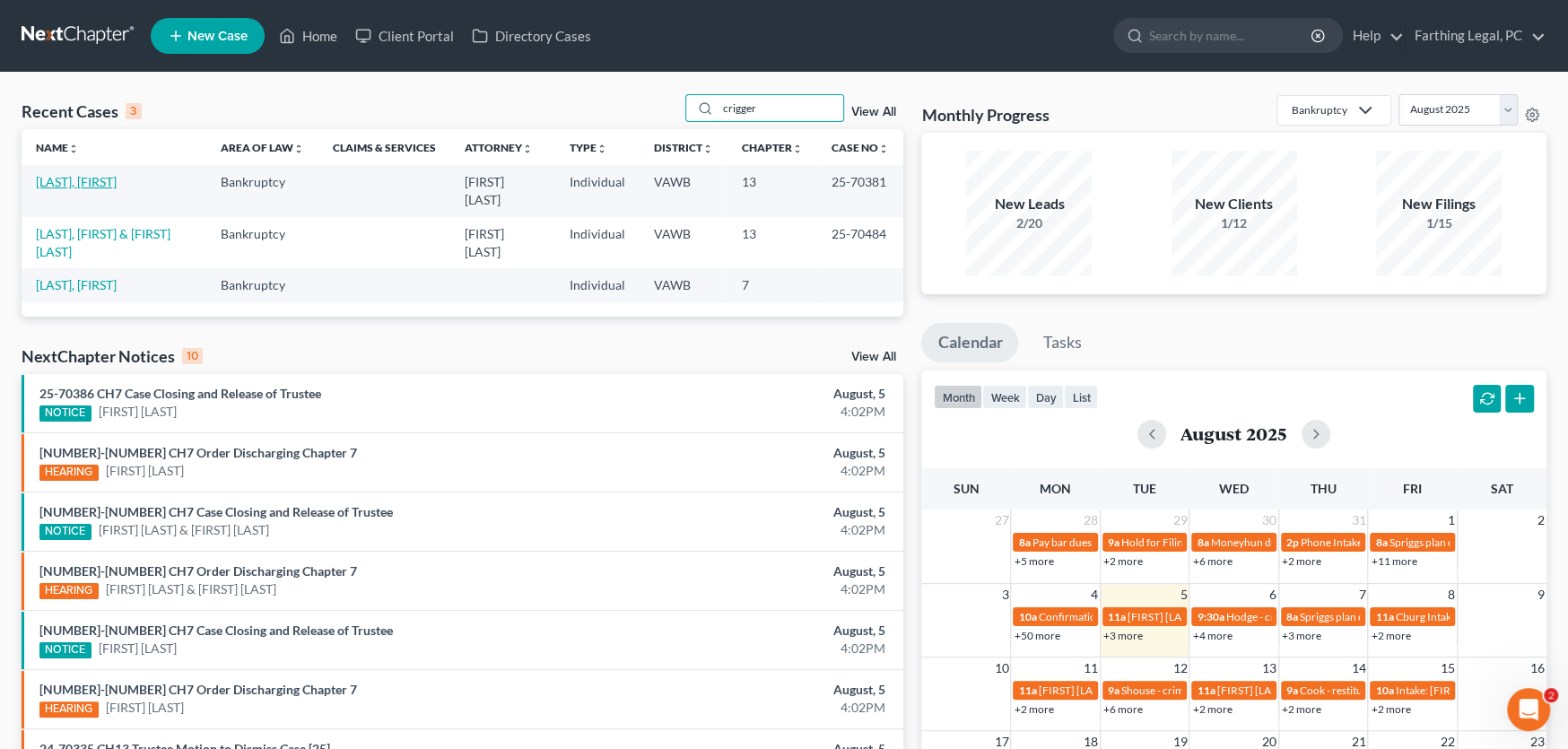 type on "crigger" 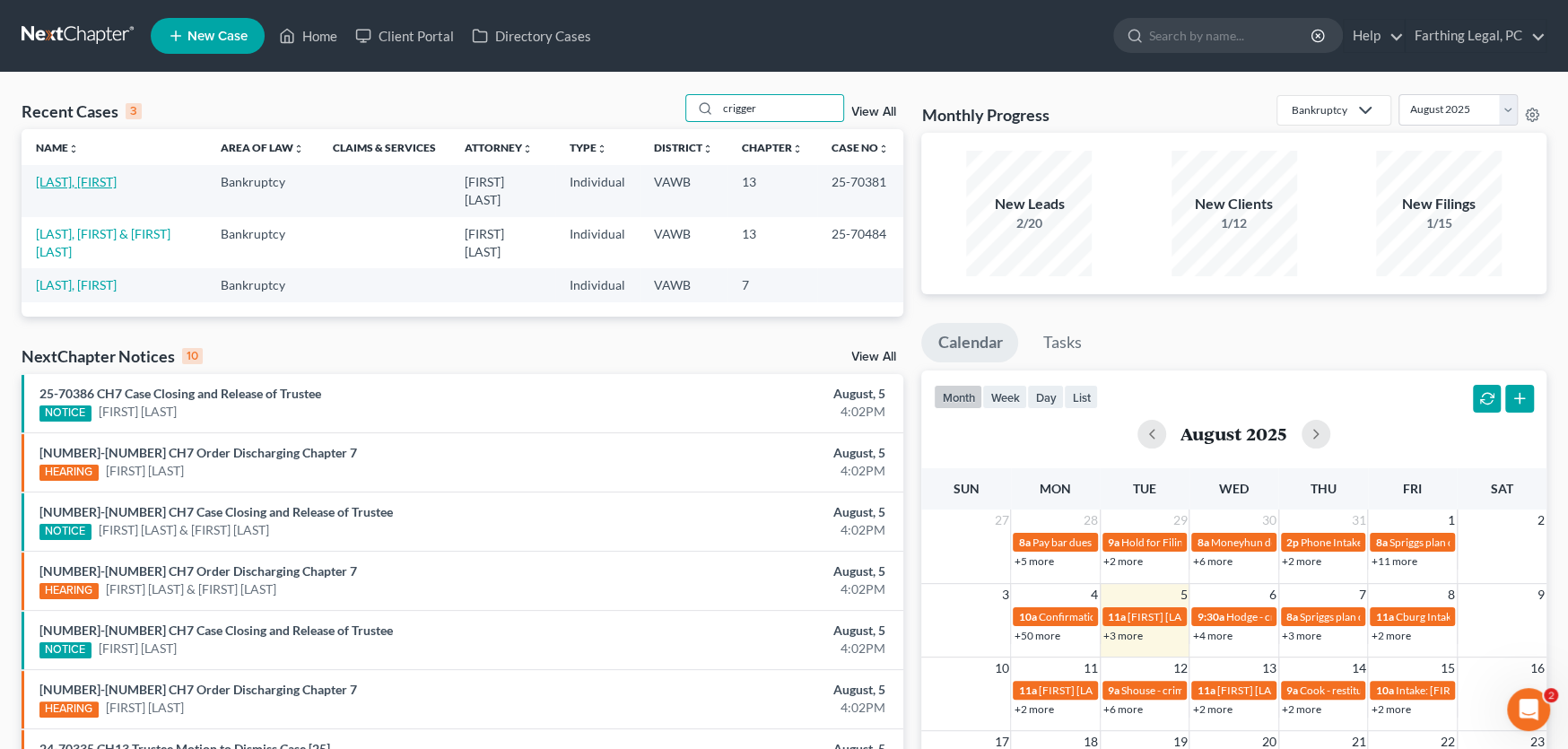 click on "[LAST], [FIRST]" at bounding box center (76, 181) 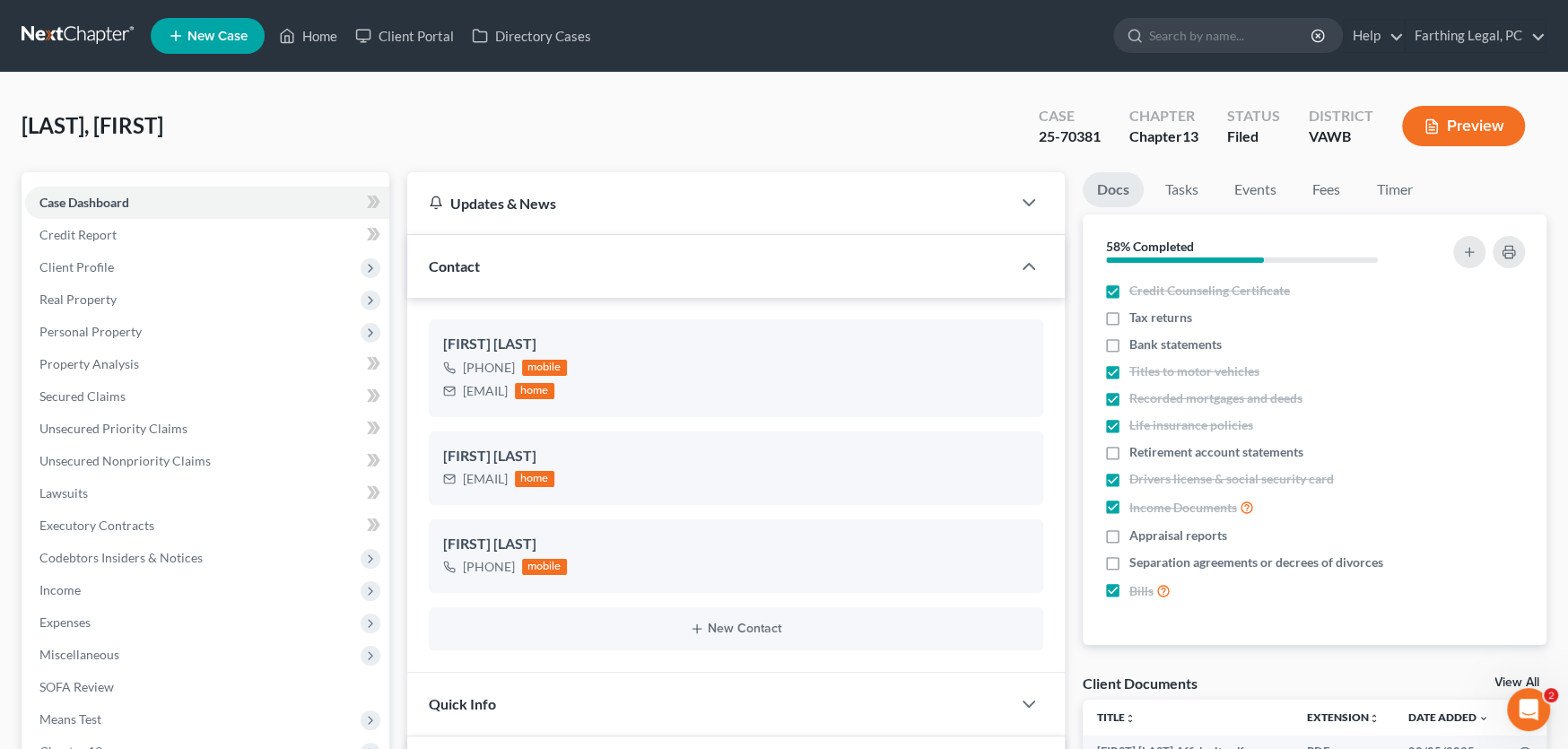 scroll, scrollTop: 1549, scrollLeft: 0, axis: vertical 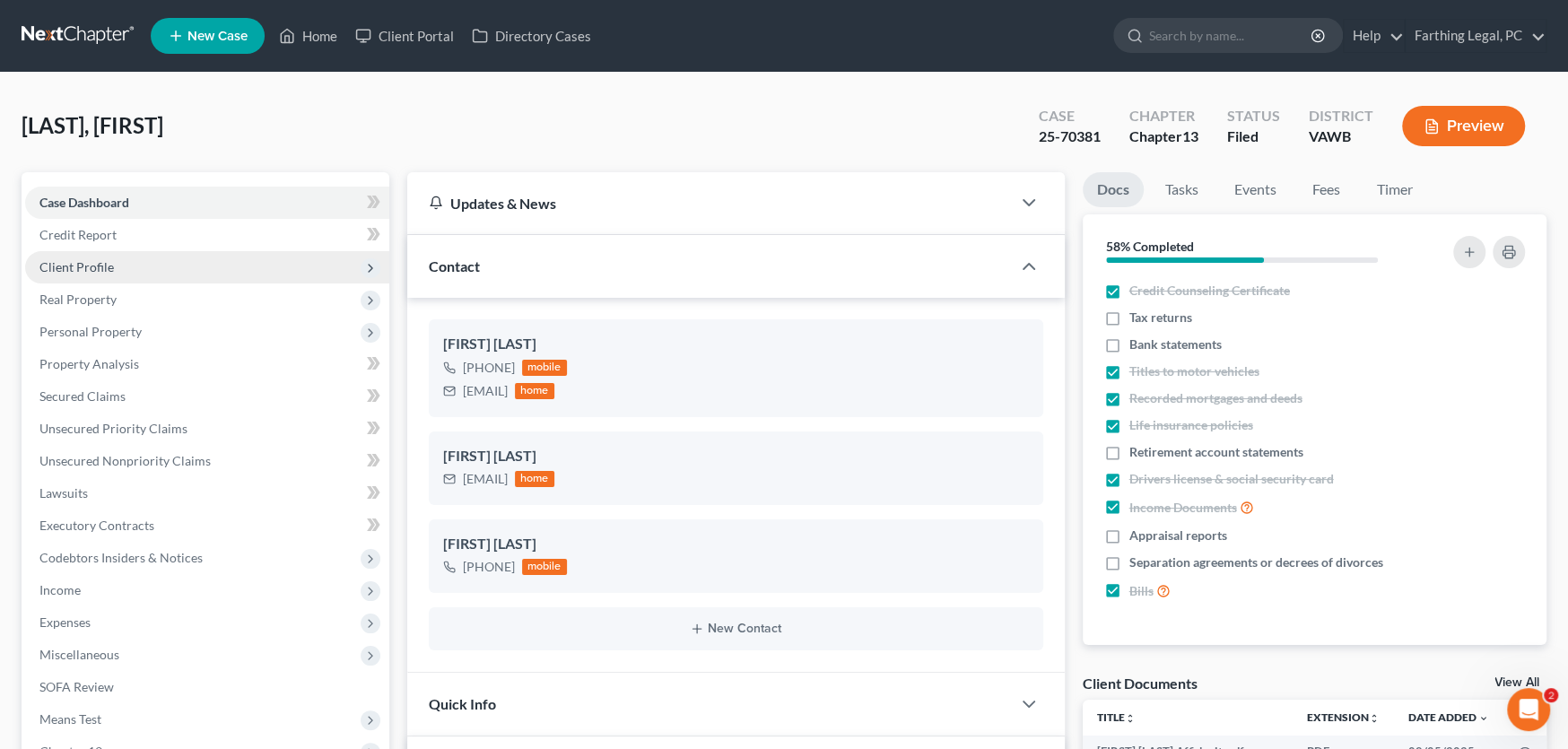drag, startPoint x: 96, startPoint y: 270, endPoint x: 83, endPoint y: 266, distance: 13.601471 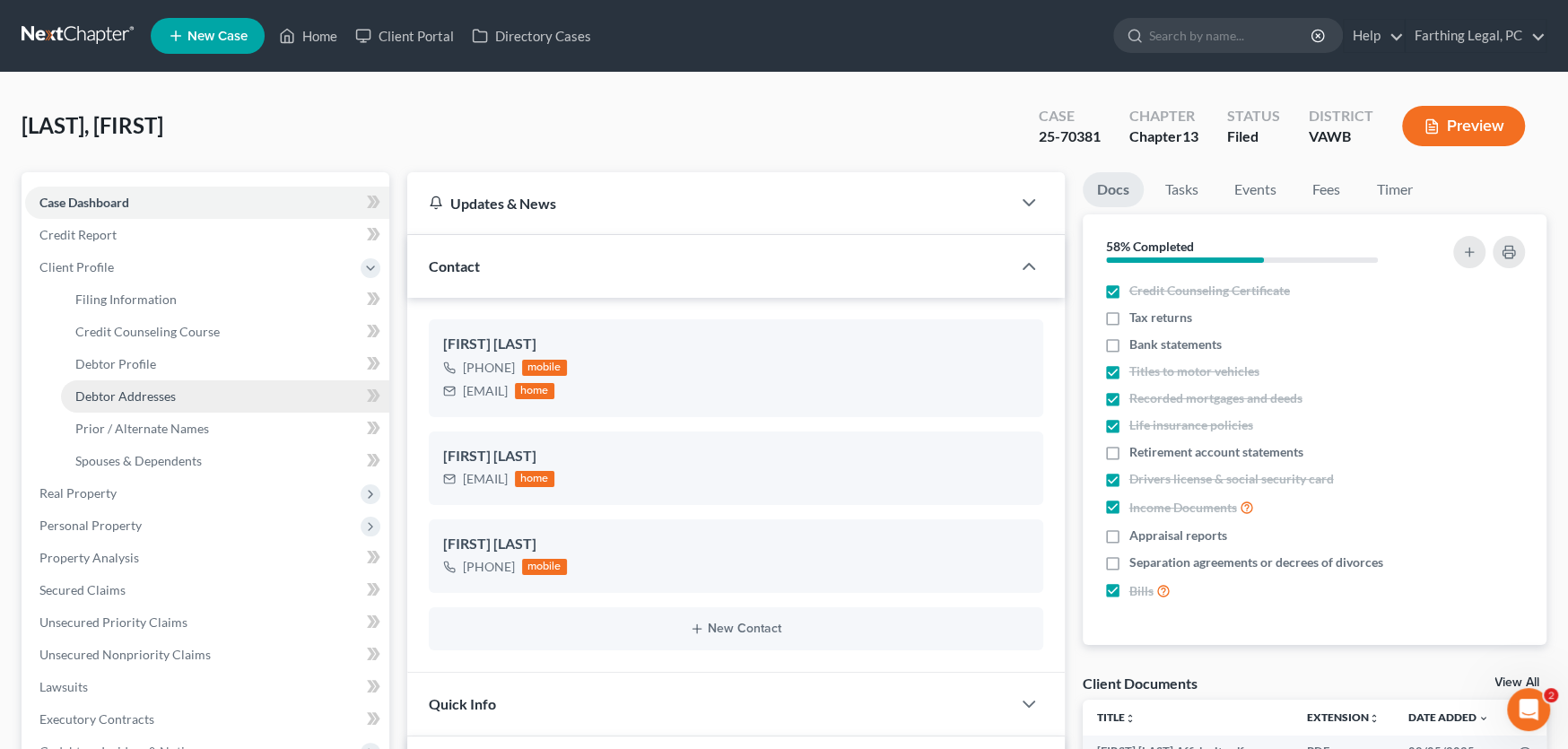 click on "Debtor Addresses" at bounding box center (126, 396) 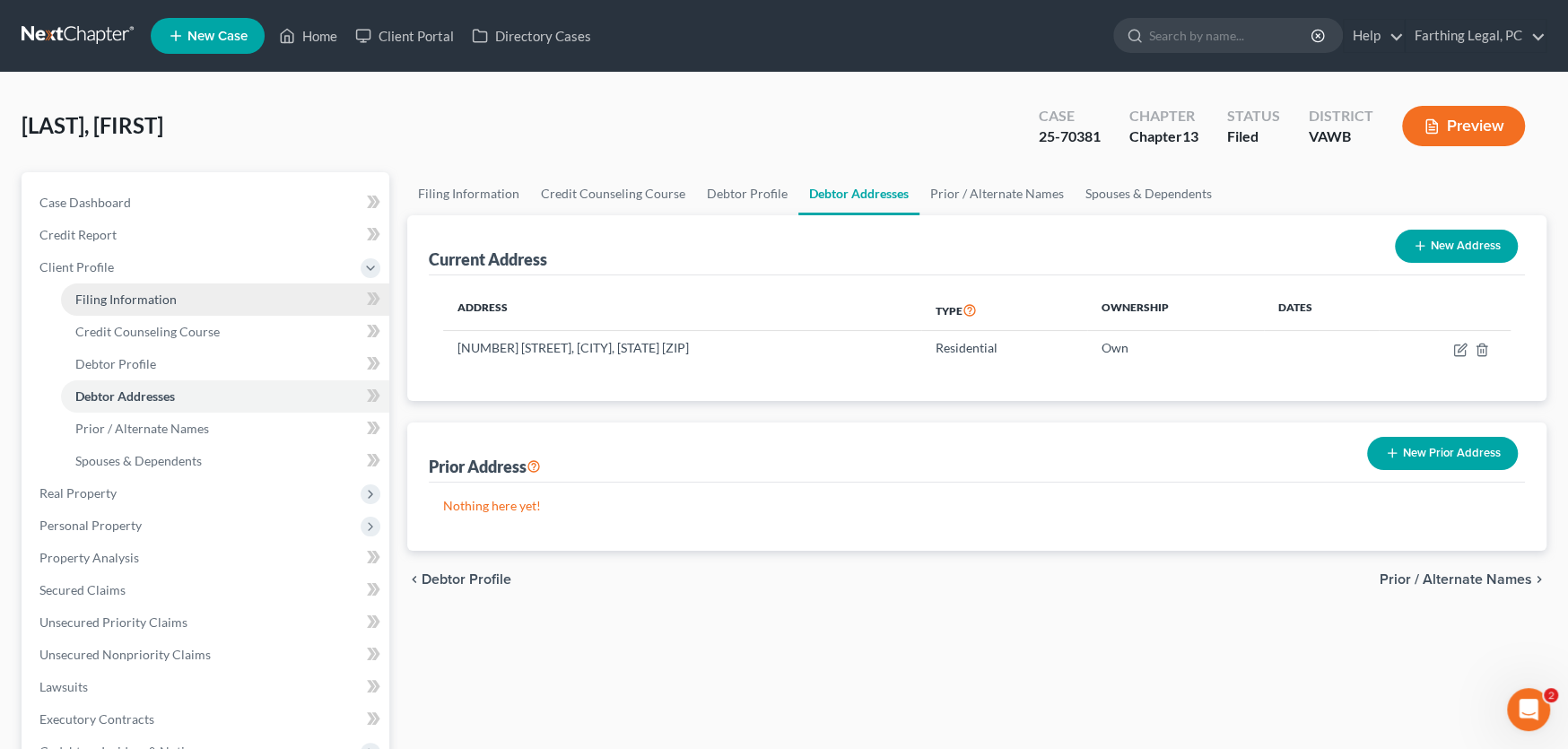 click on "Filing Information" at bounding box center (126, 299) 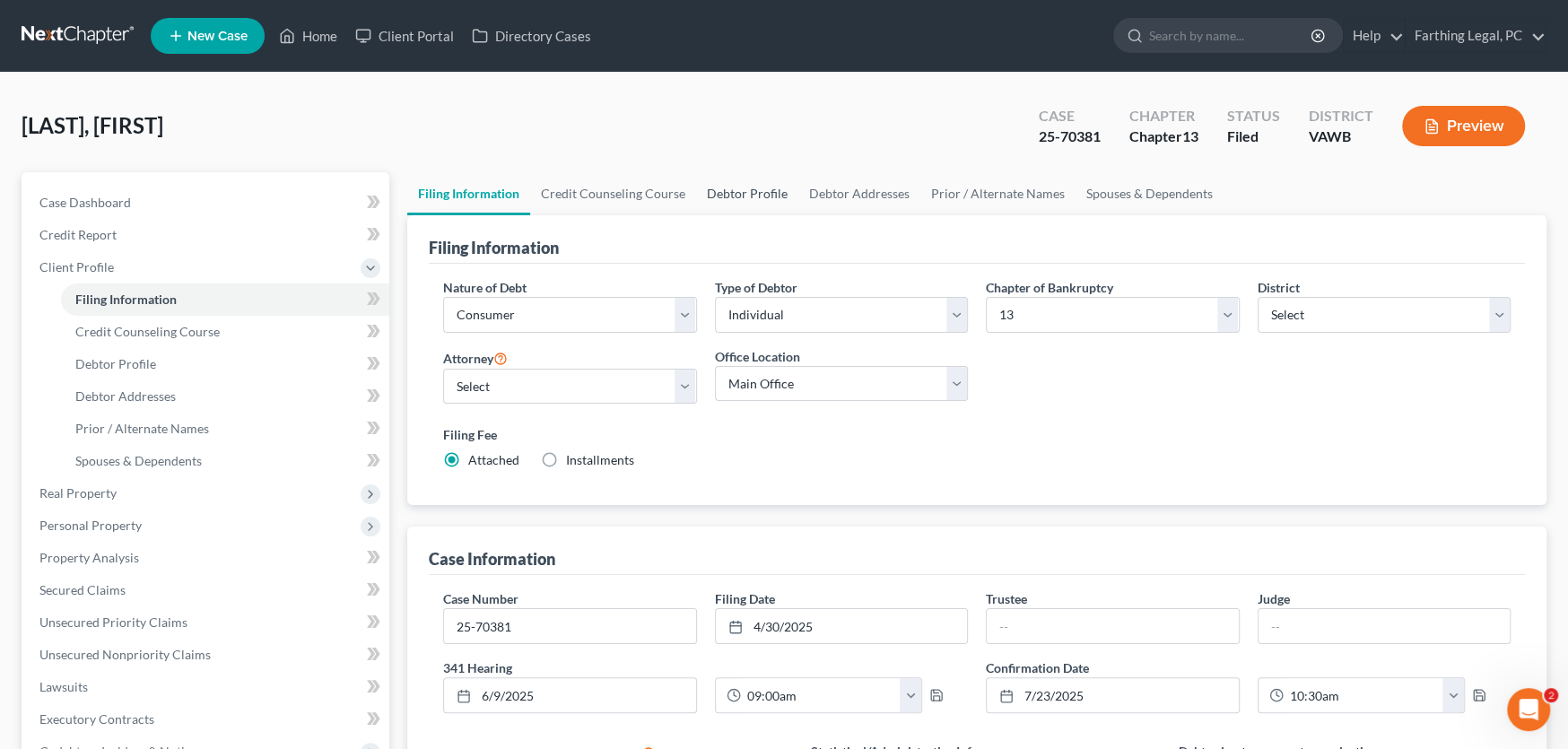 click on "Debtor Profile" at bounding box center [747, 194] 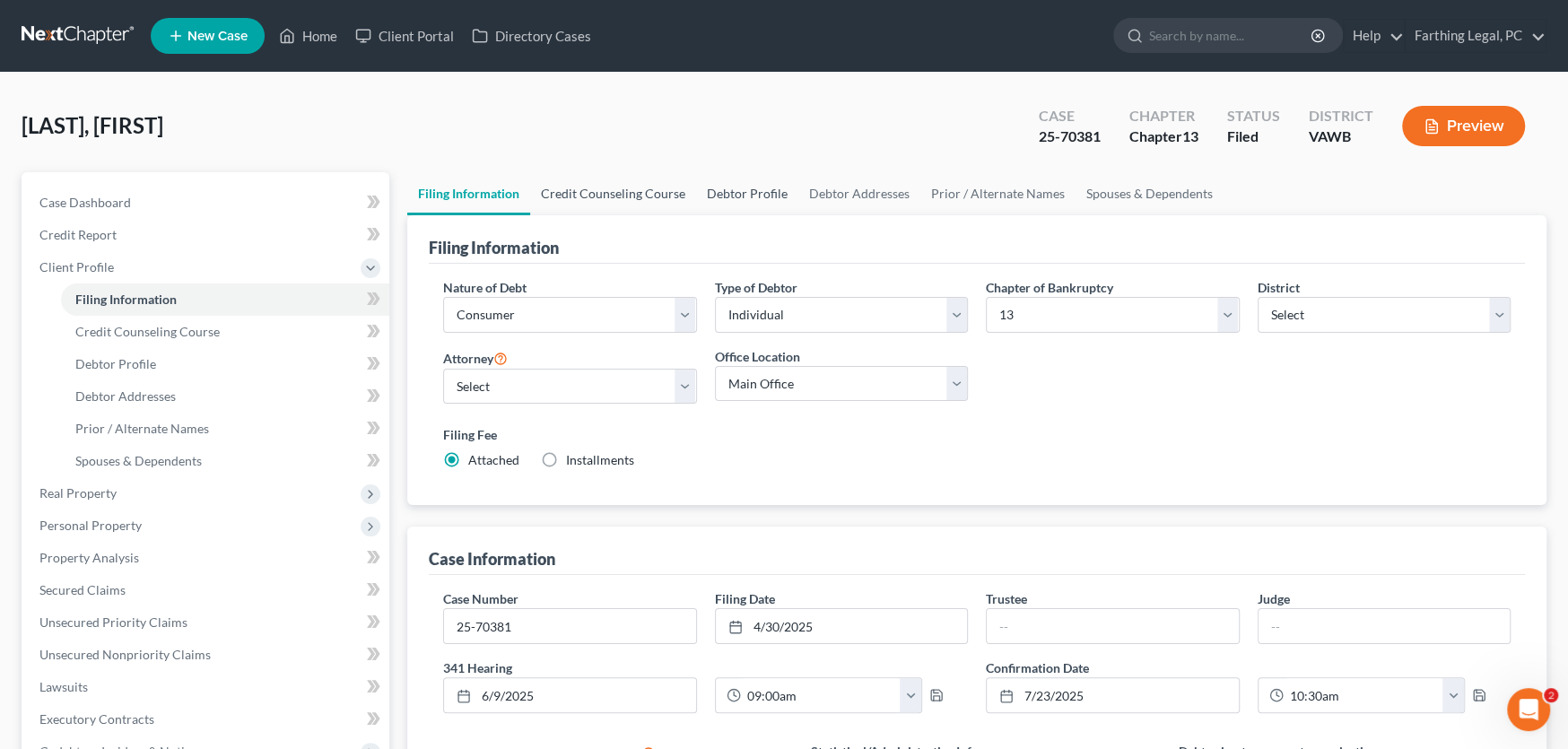 select on "4" 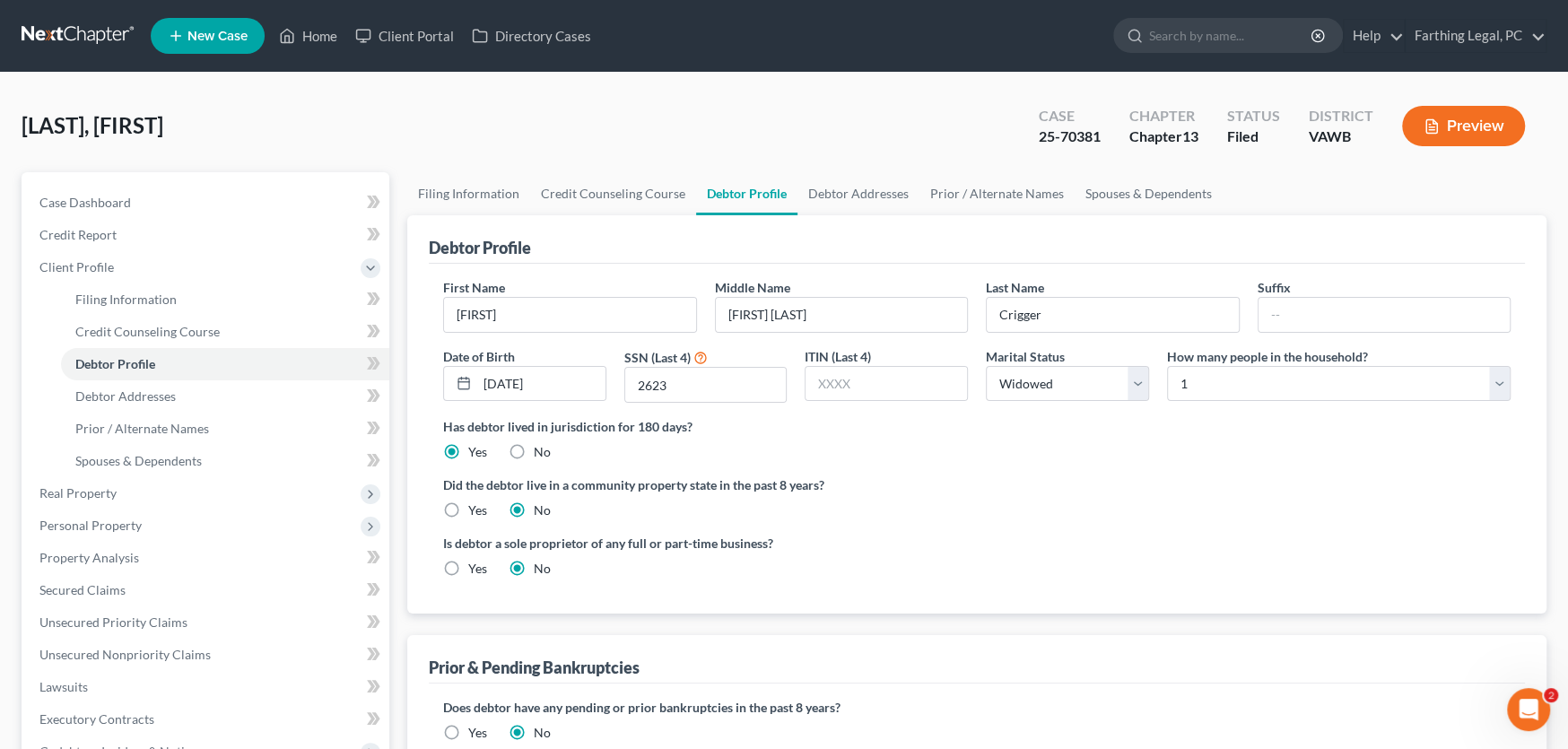 click at bounding box center [79, 36] 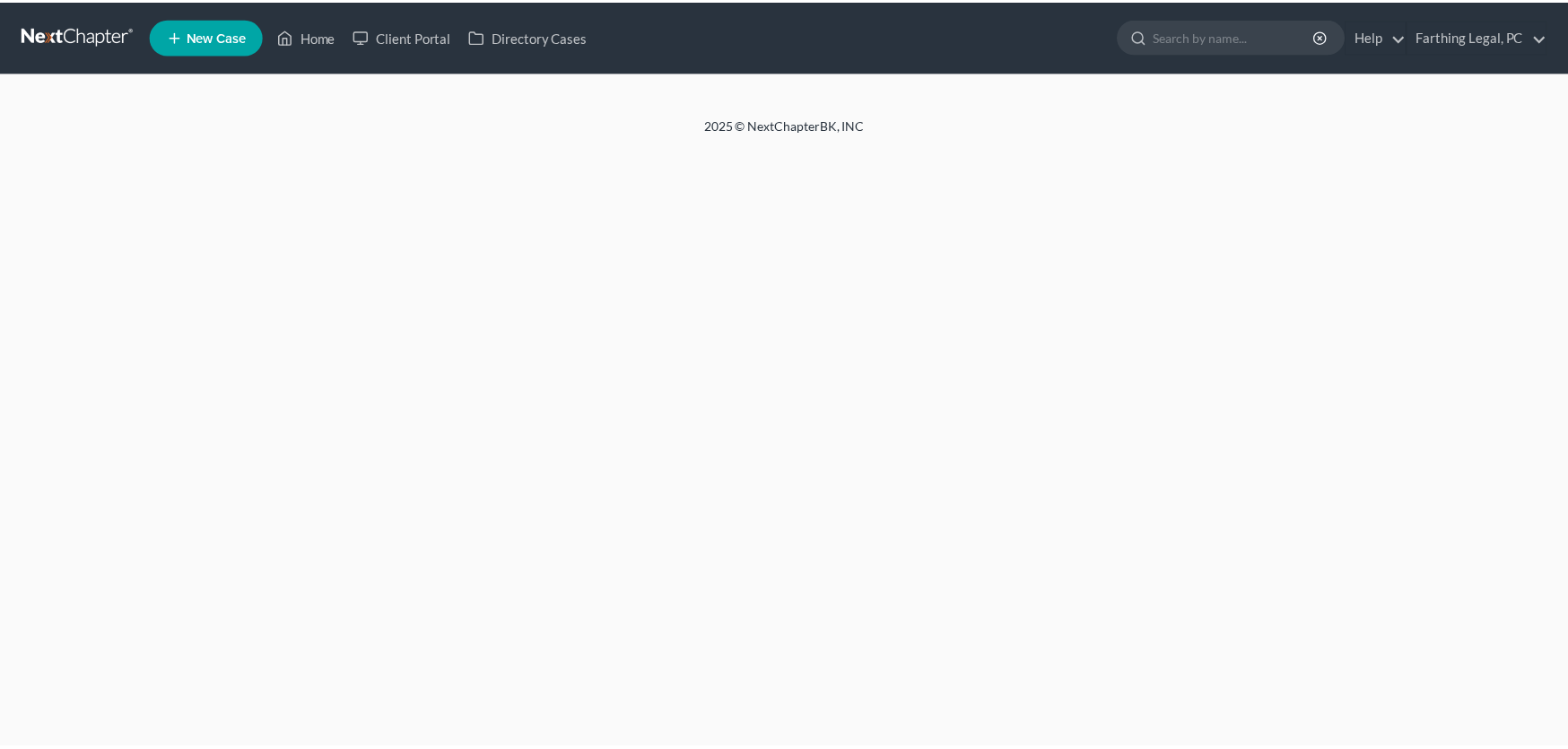 scroll, scrollTop: 0, scrollLeft: 0, axis: both 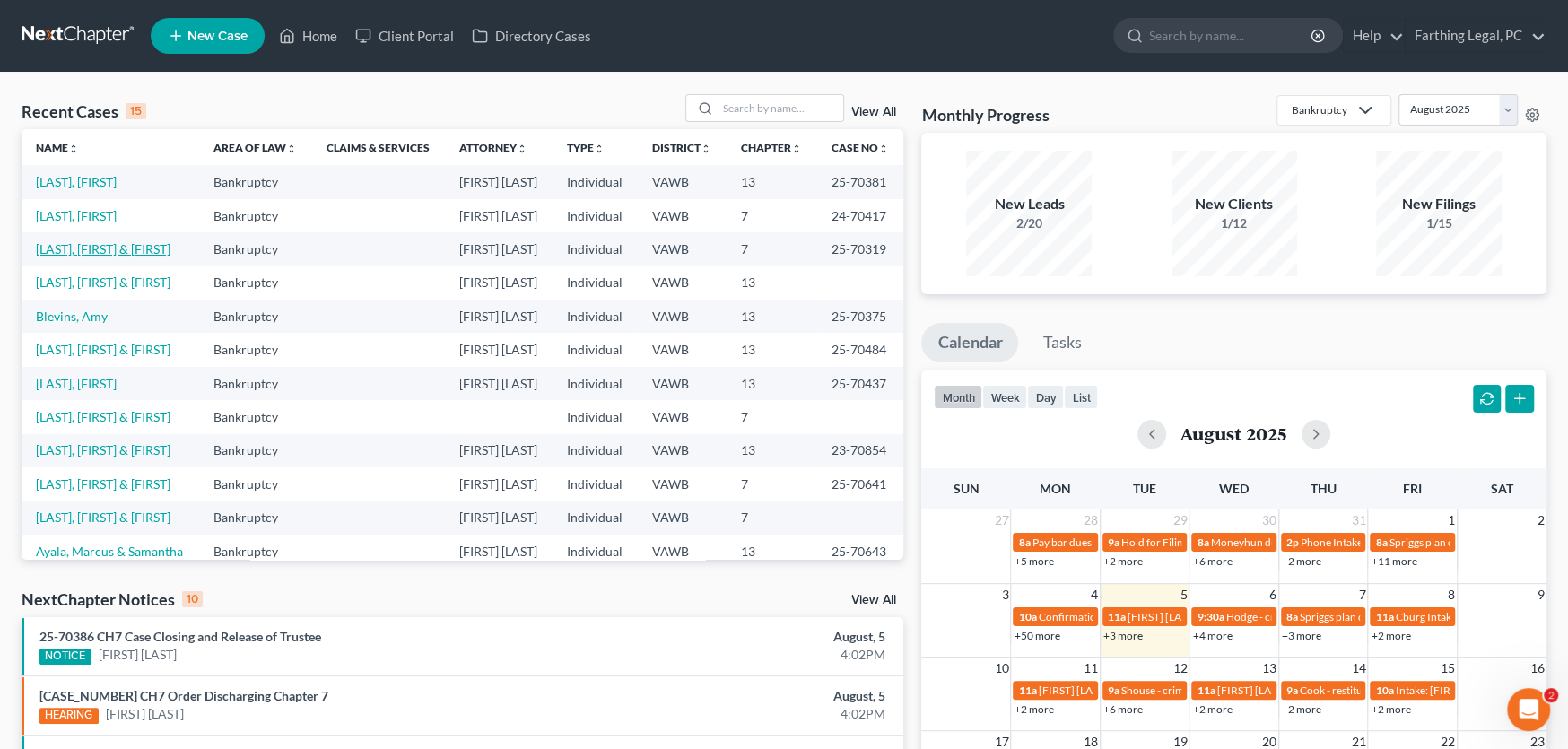 click on "[LAST], [FIRST] & [FIRST]" at bounding box center [103, 248] 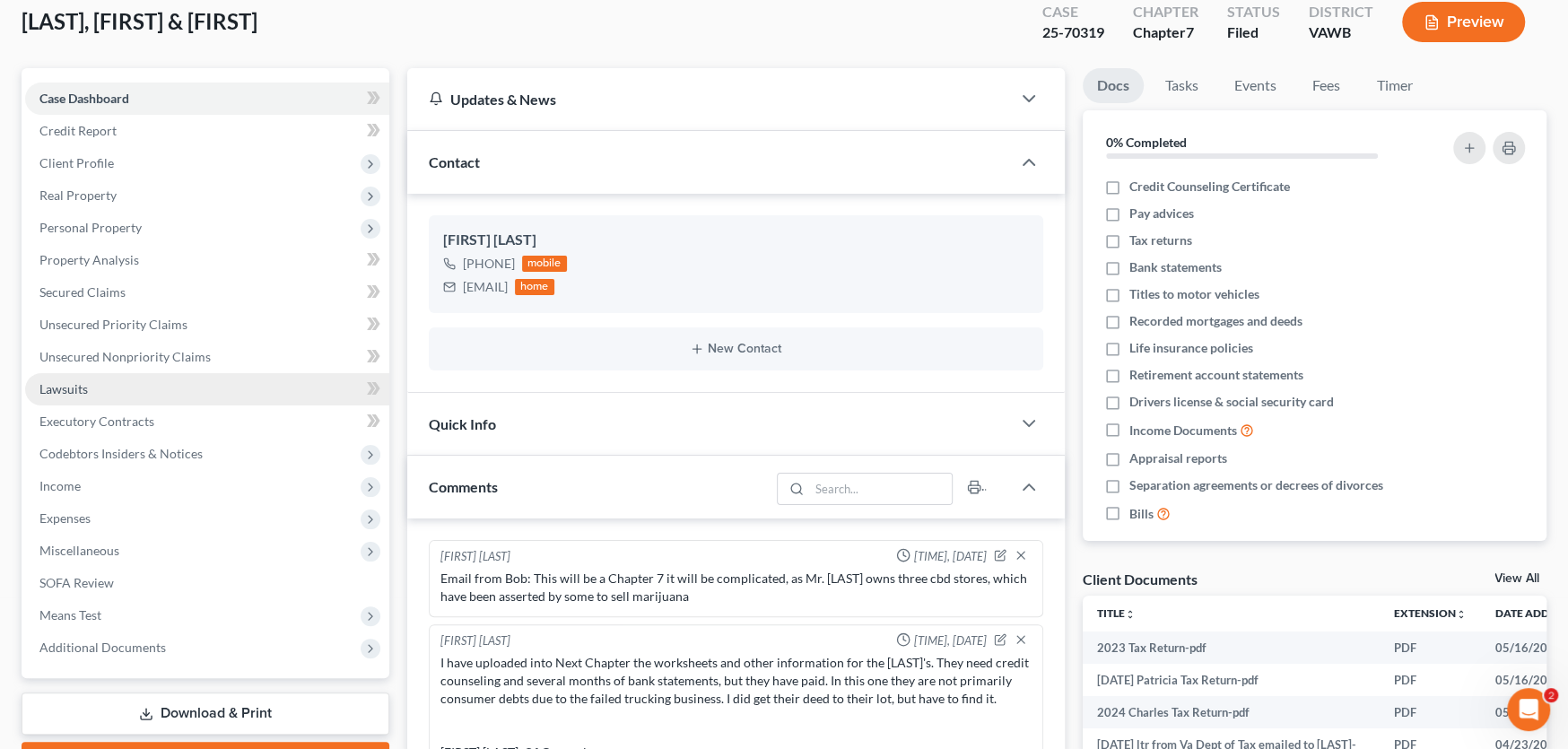 scroll, scrollTop: 403, scrollLeft: 0, axis: vertical 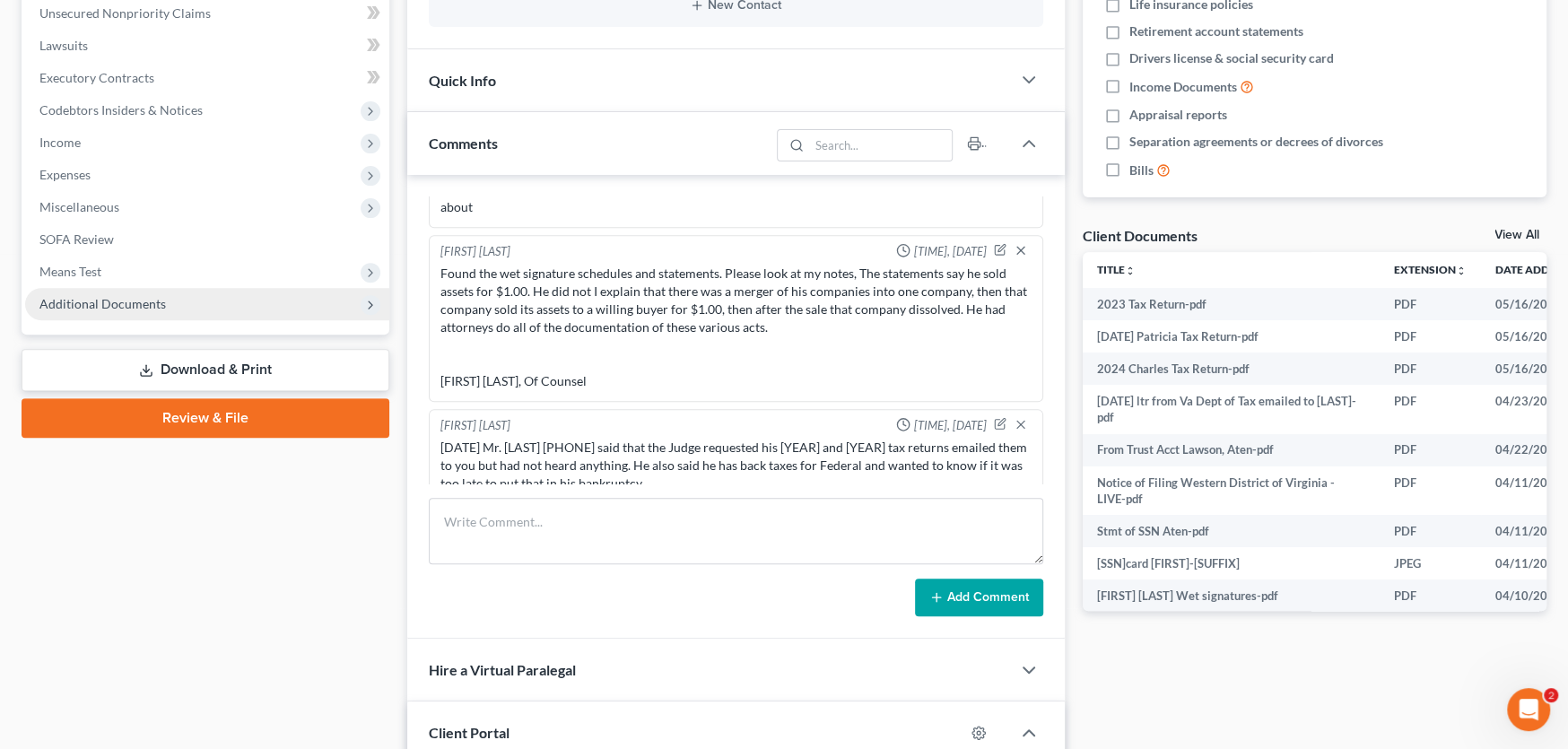 click on "Additional Documents" at bounding box center (102, 303) 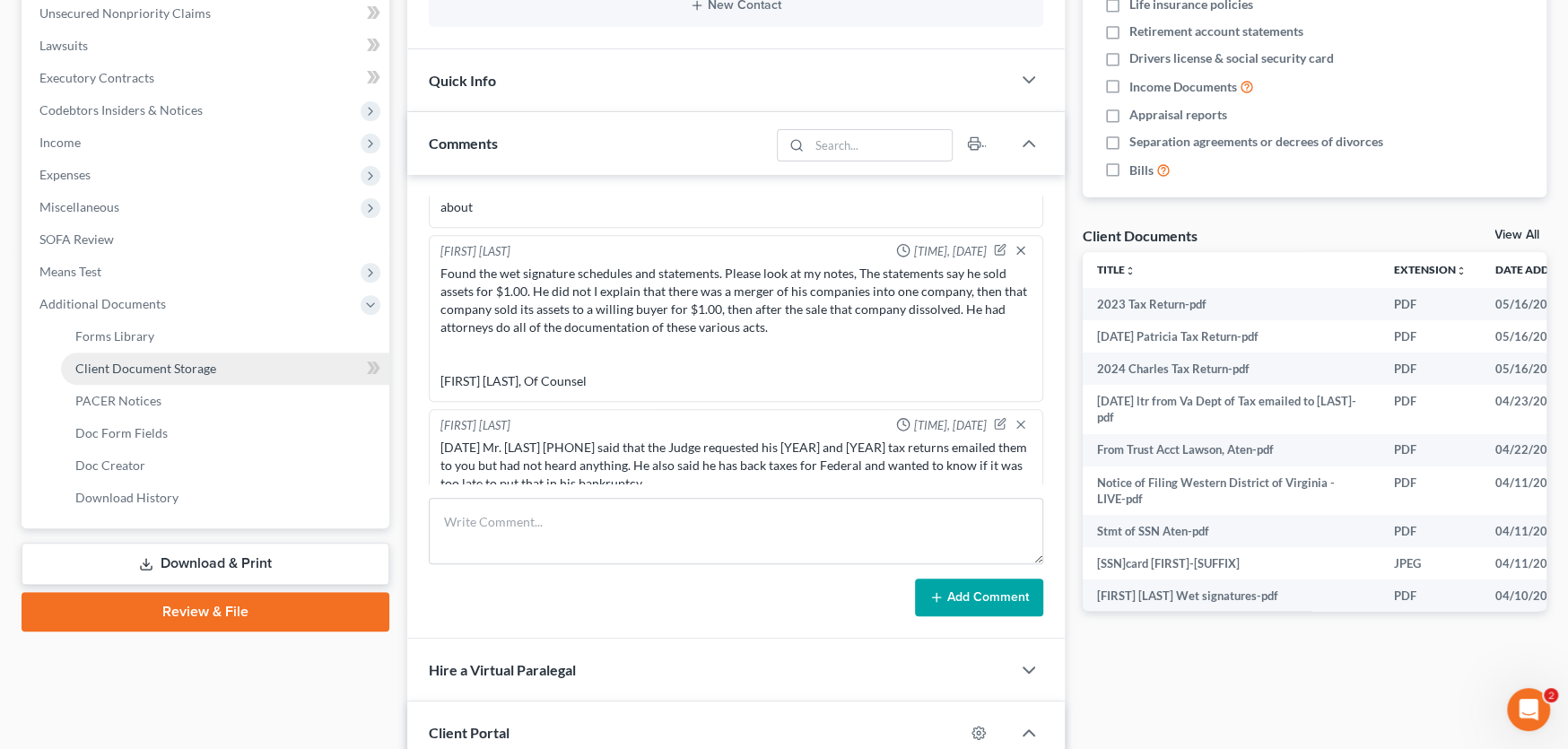 click on "Client Document Storage" at bounding box center [145, 368] 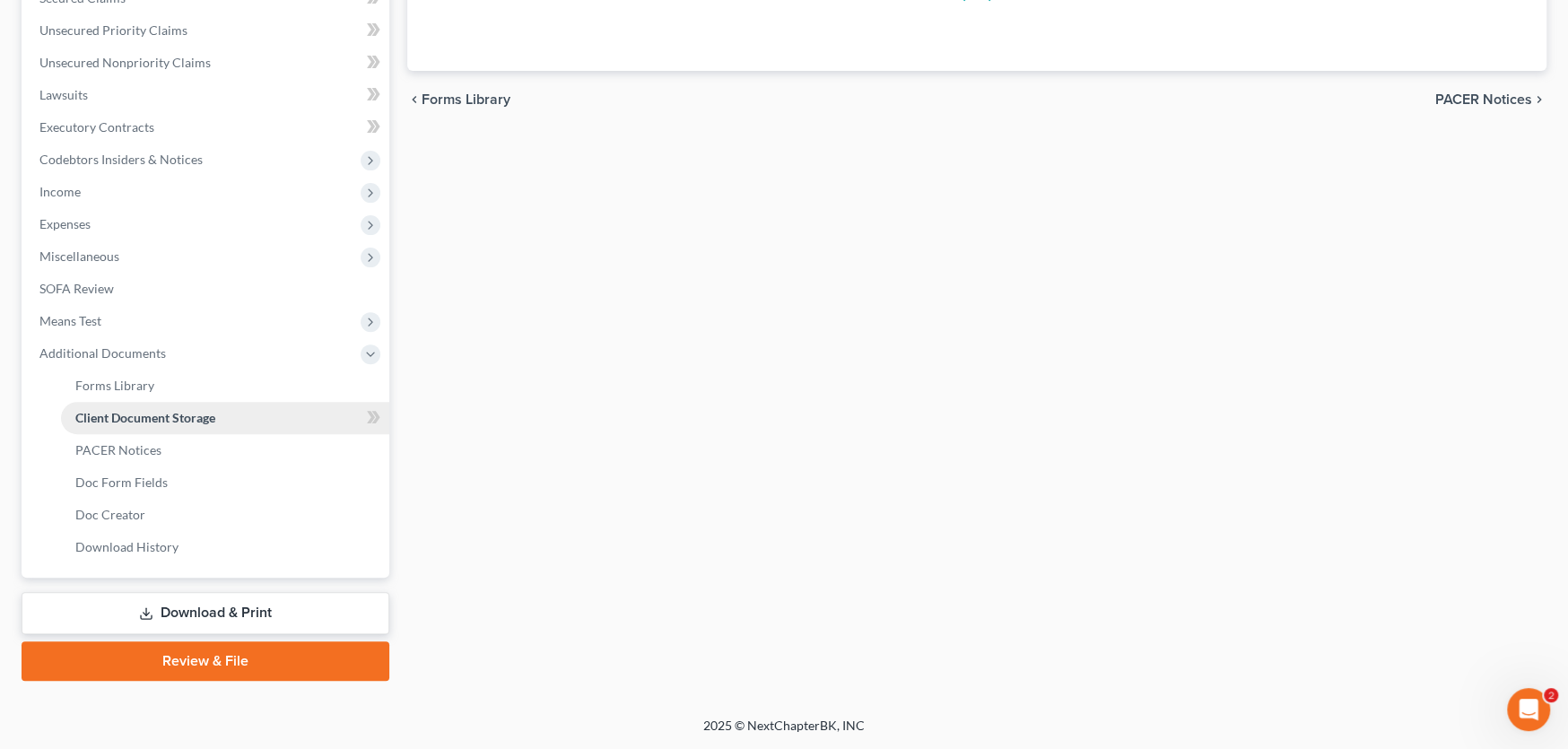 scroll, scrollTop: 150, scrollLeft: 0, axis: vertical 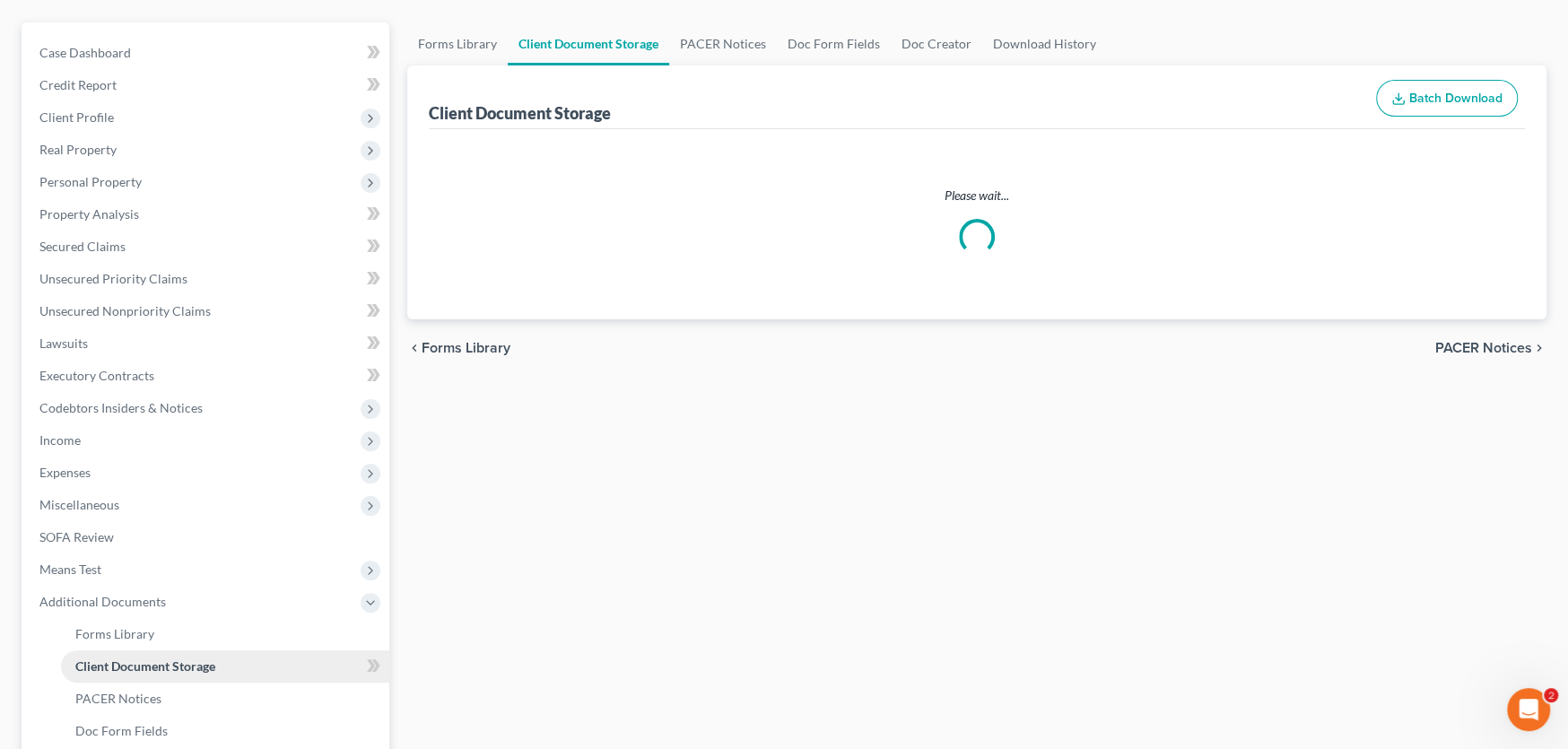 select on "0" 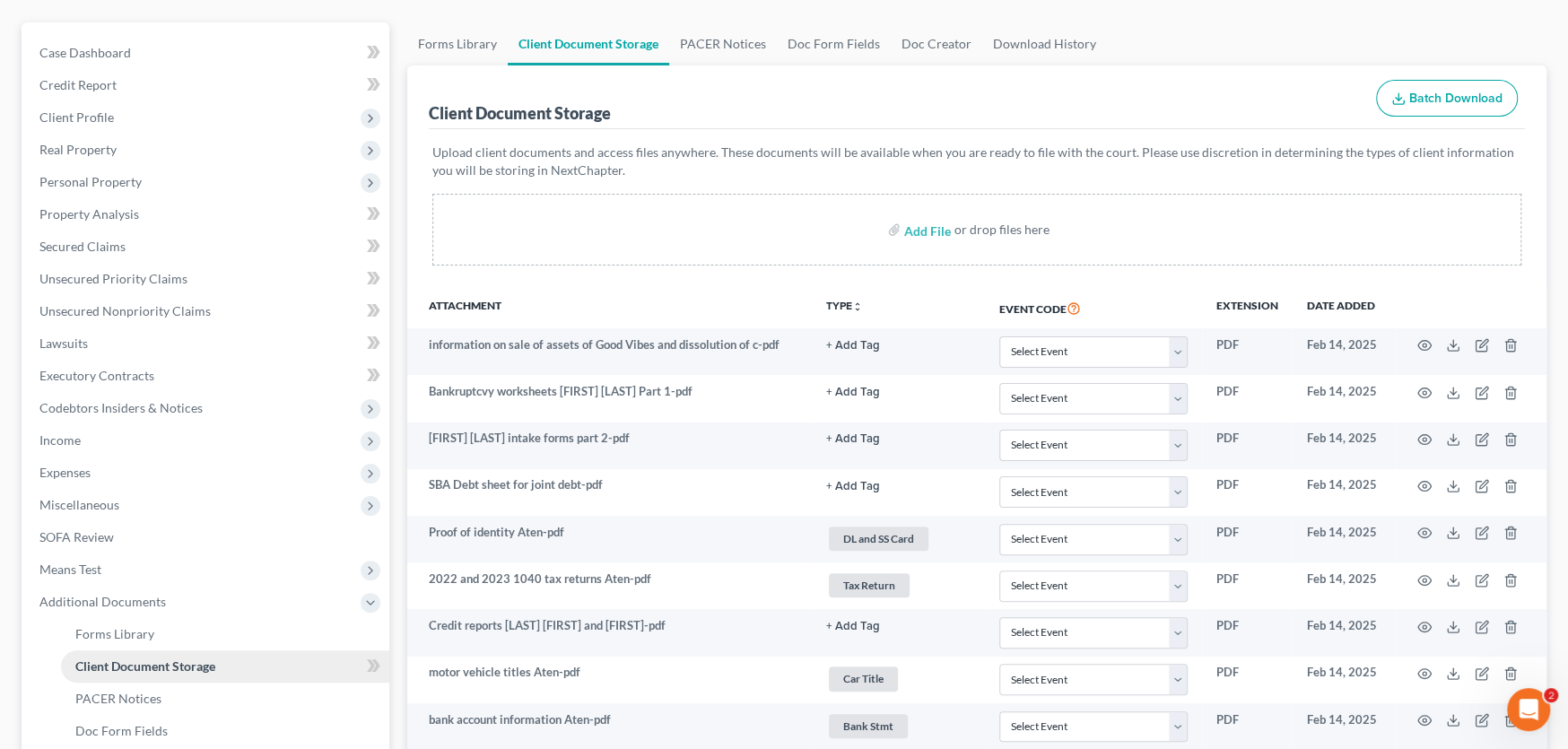 scroll, scrollTop: 0, scrollLeft: 0, axis: both 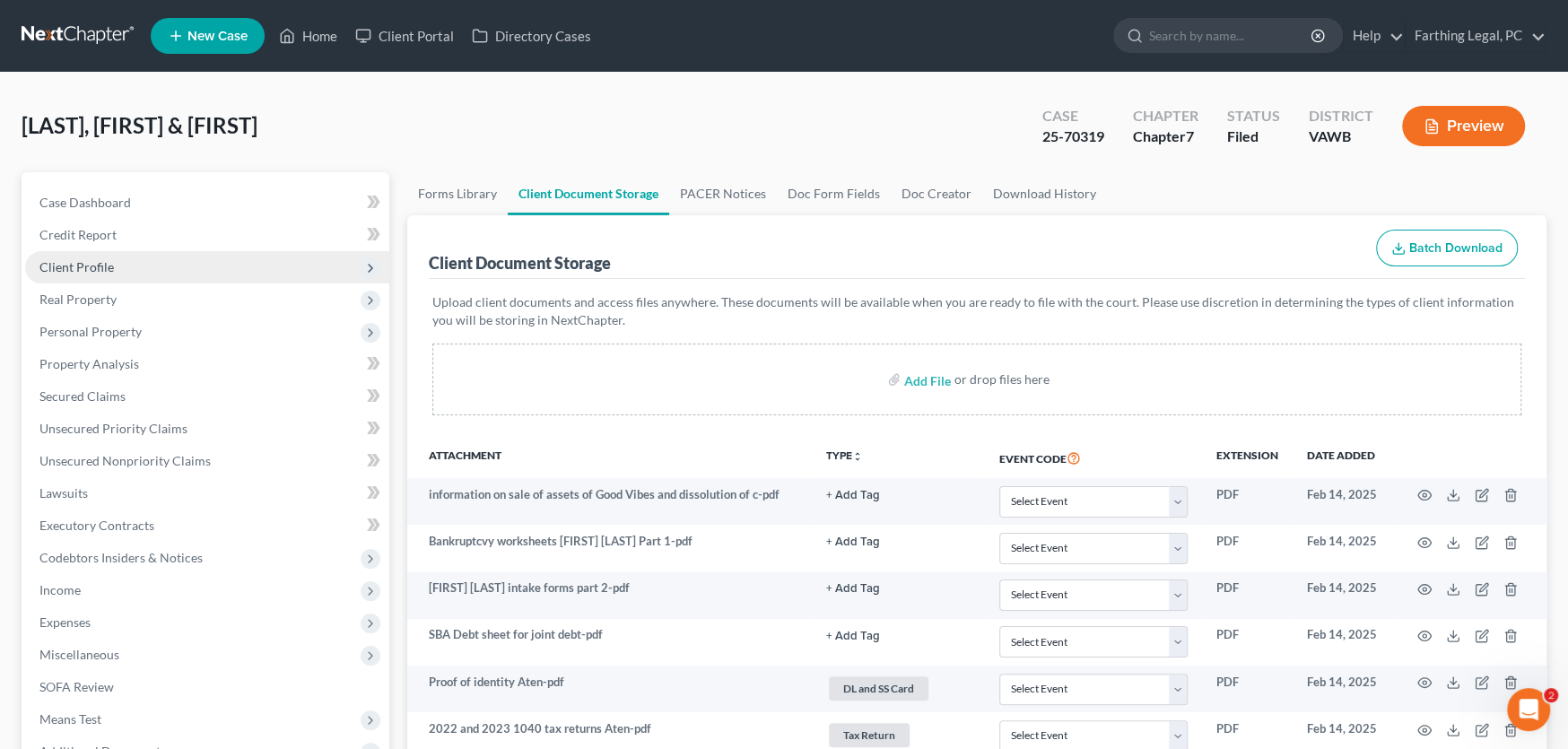 click on "Client Profile" at bounding box center [207, 267] 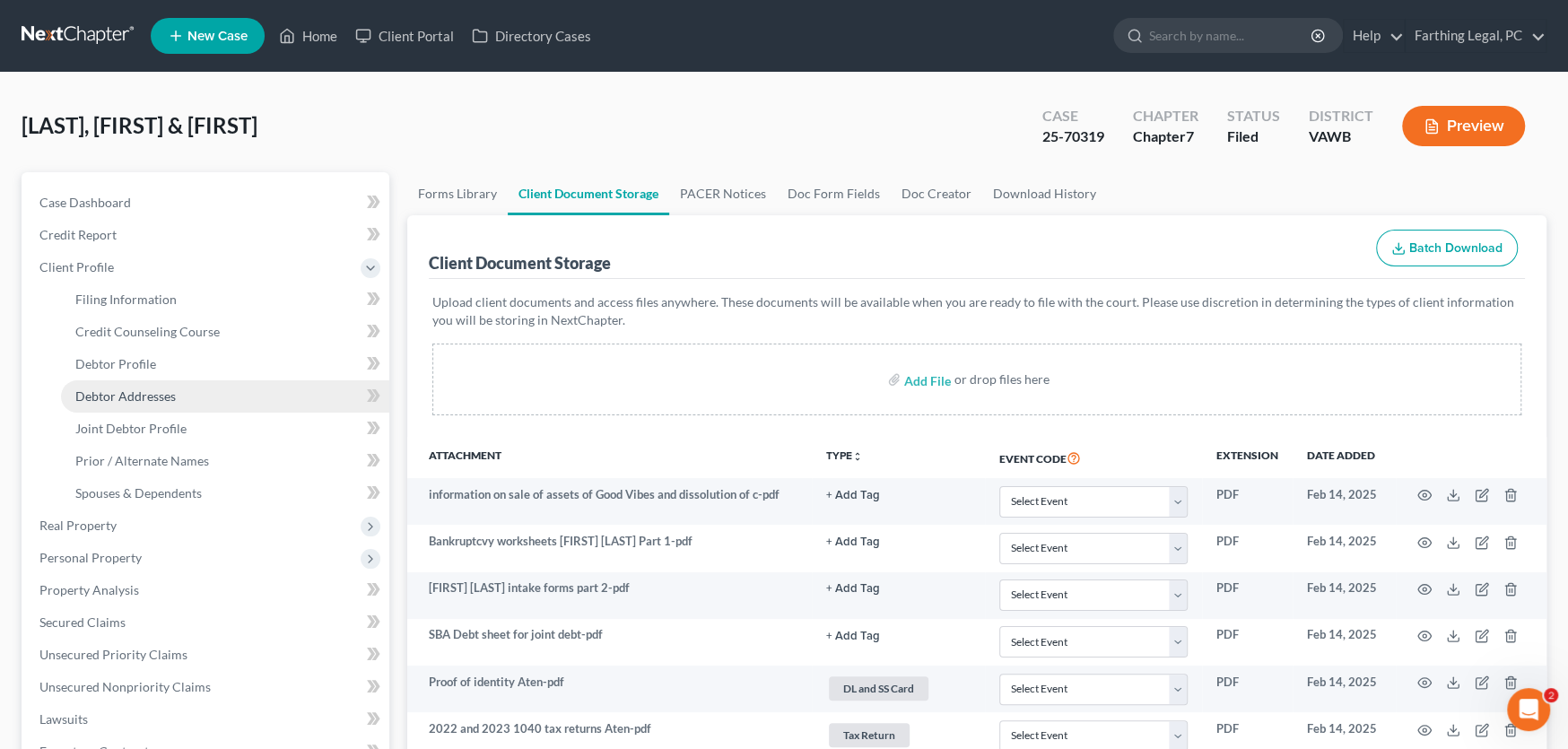 click on "Debtor Addresses" at bounding box center [225, 396] 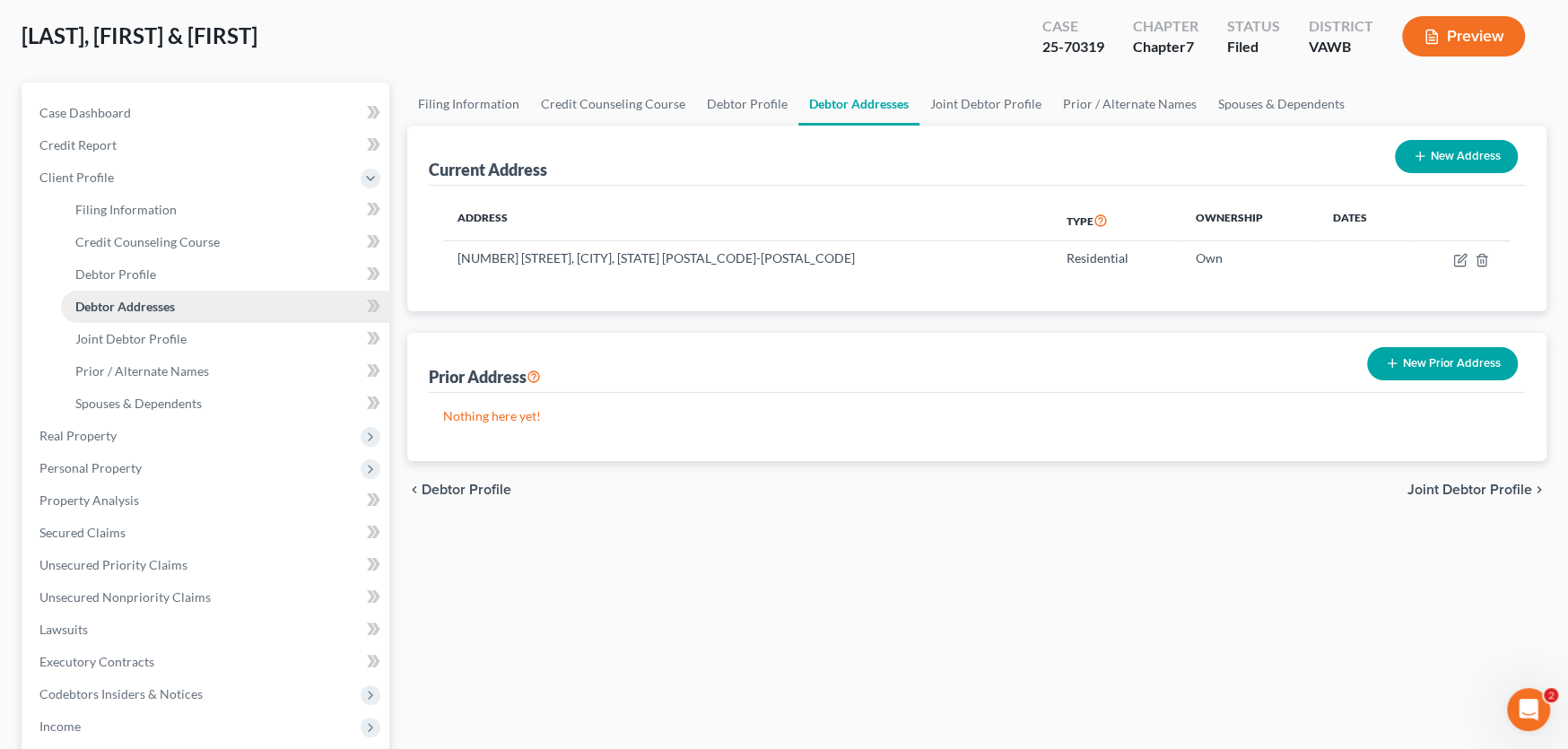 scroll, scrollTop: 179, scrollLeft: 0, axis: vertical 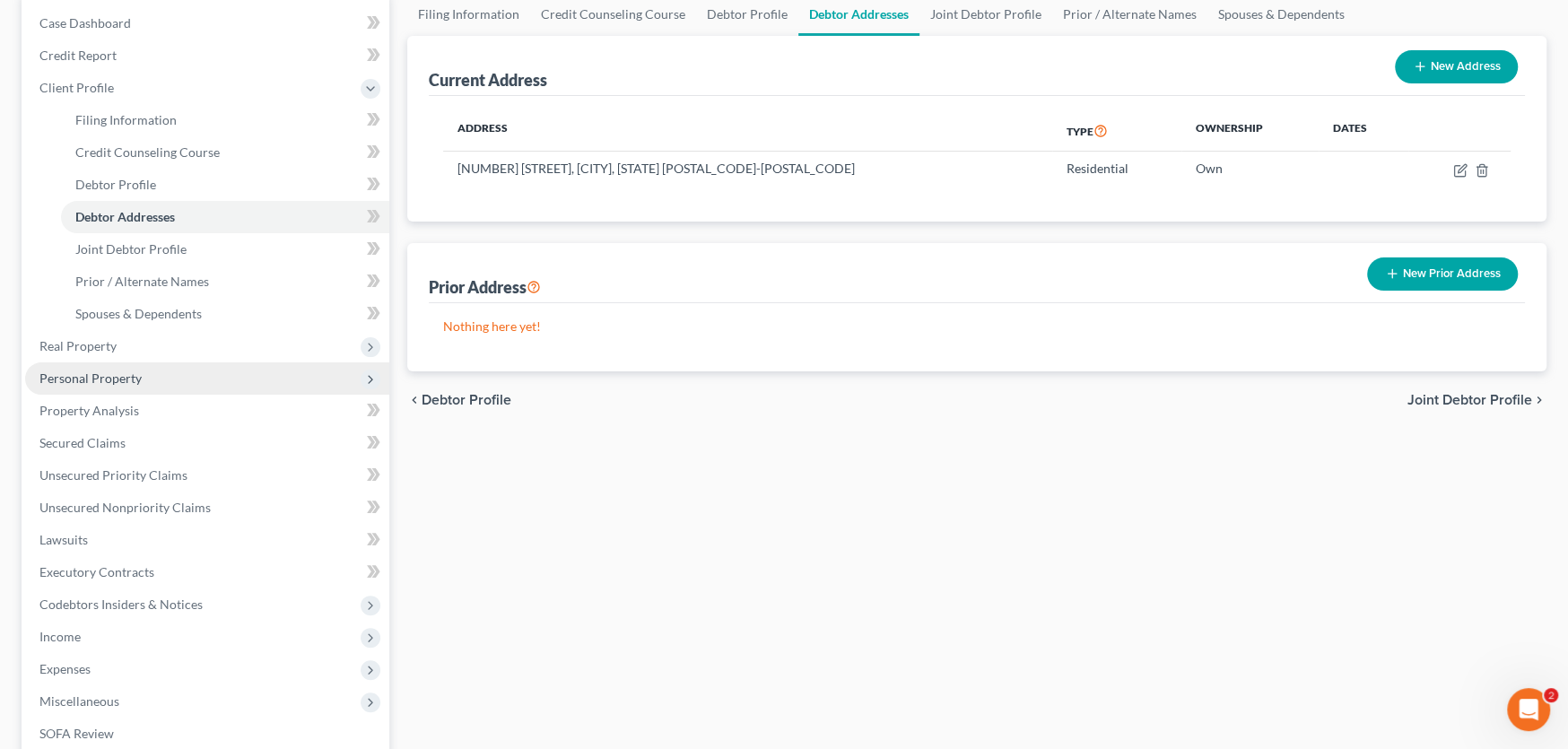 click on "Personal Property" at bounding box center [207, 379] 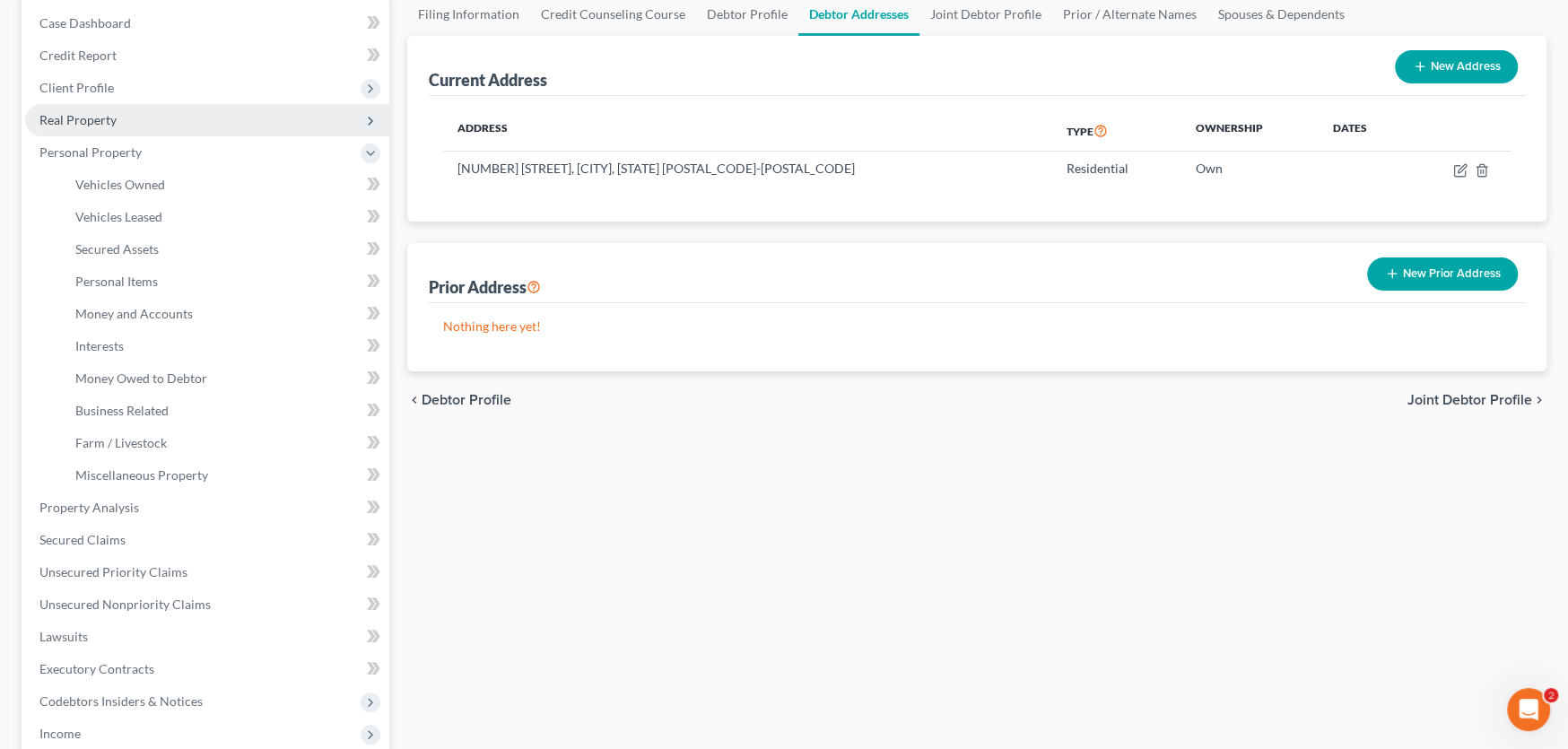click on "Real Property" at bounding box center (78, 119) 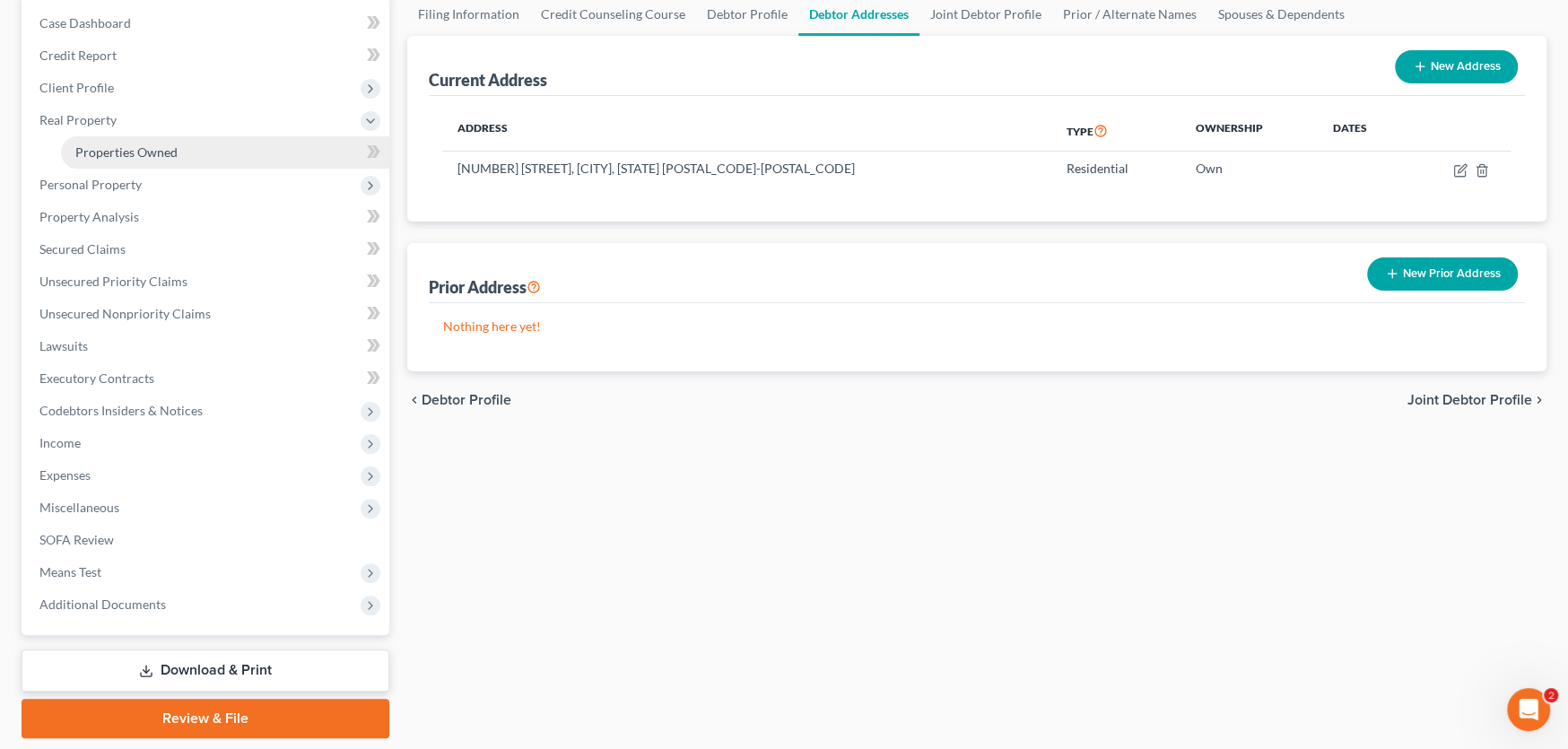 click on "Properties Owned" at bounding box center (126, 152) 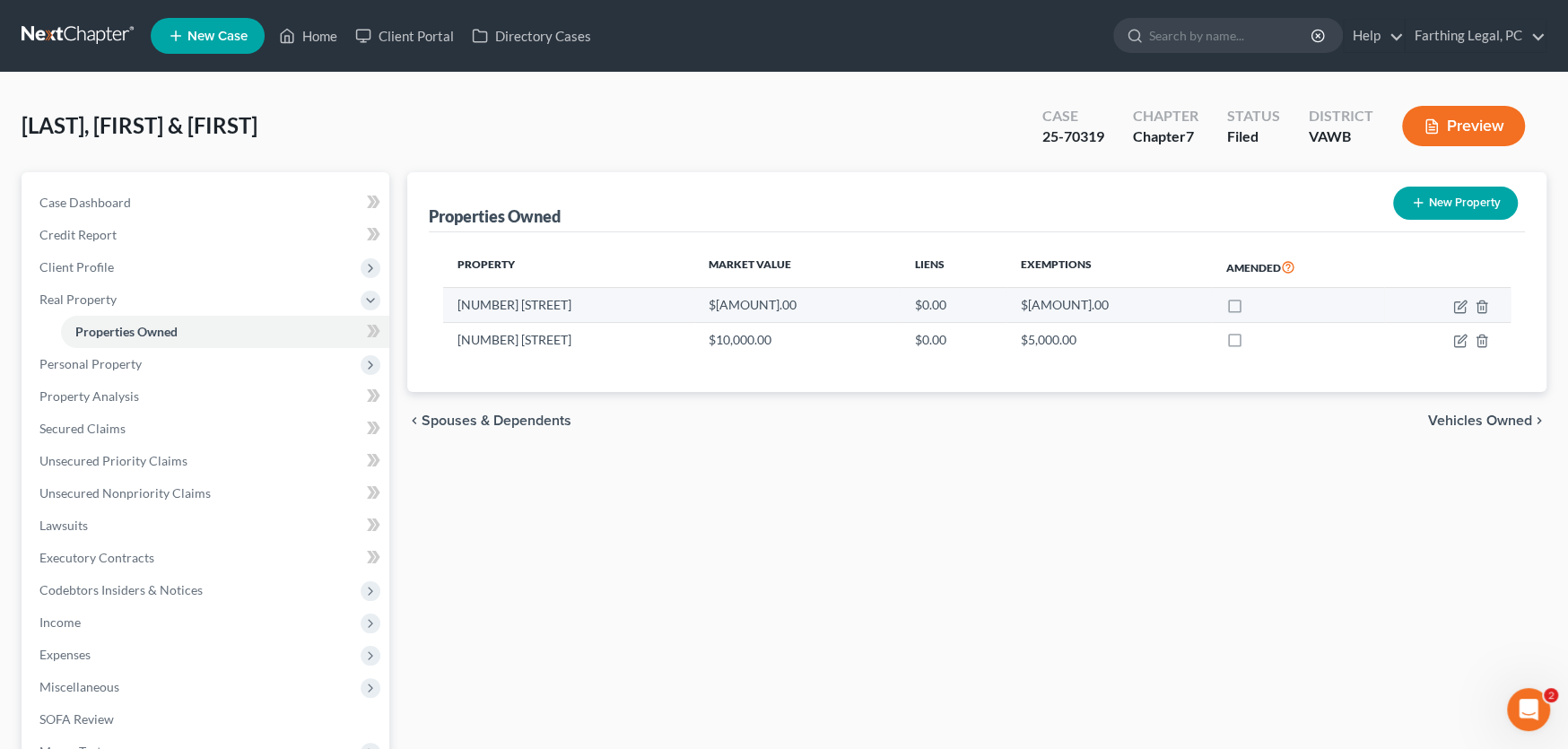 scroll, scrollTop: 0, scrollLeft: 0, axis: both 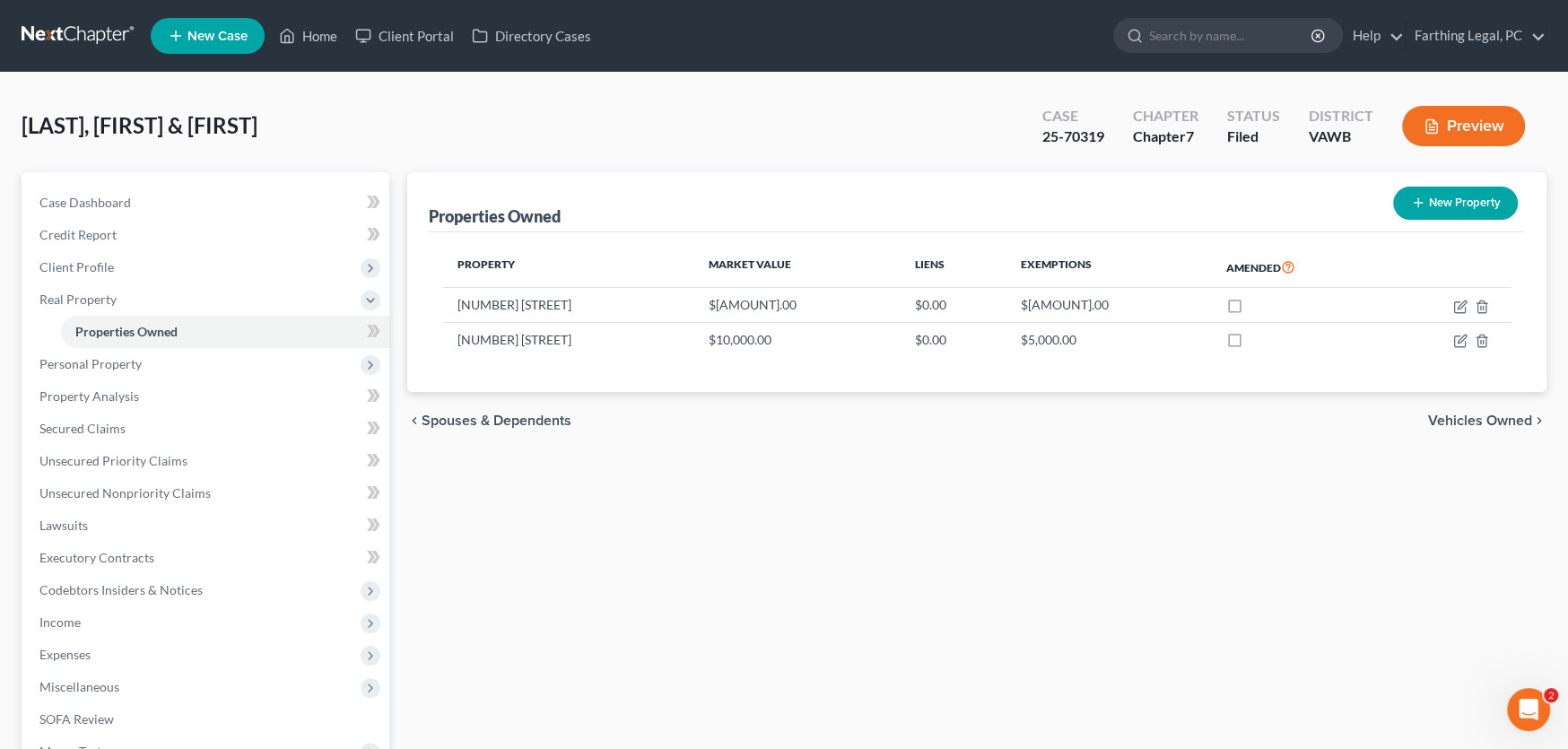 click at bounding box center (79, 36) 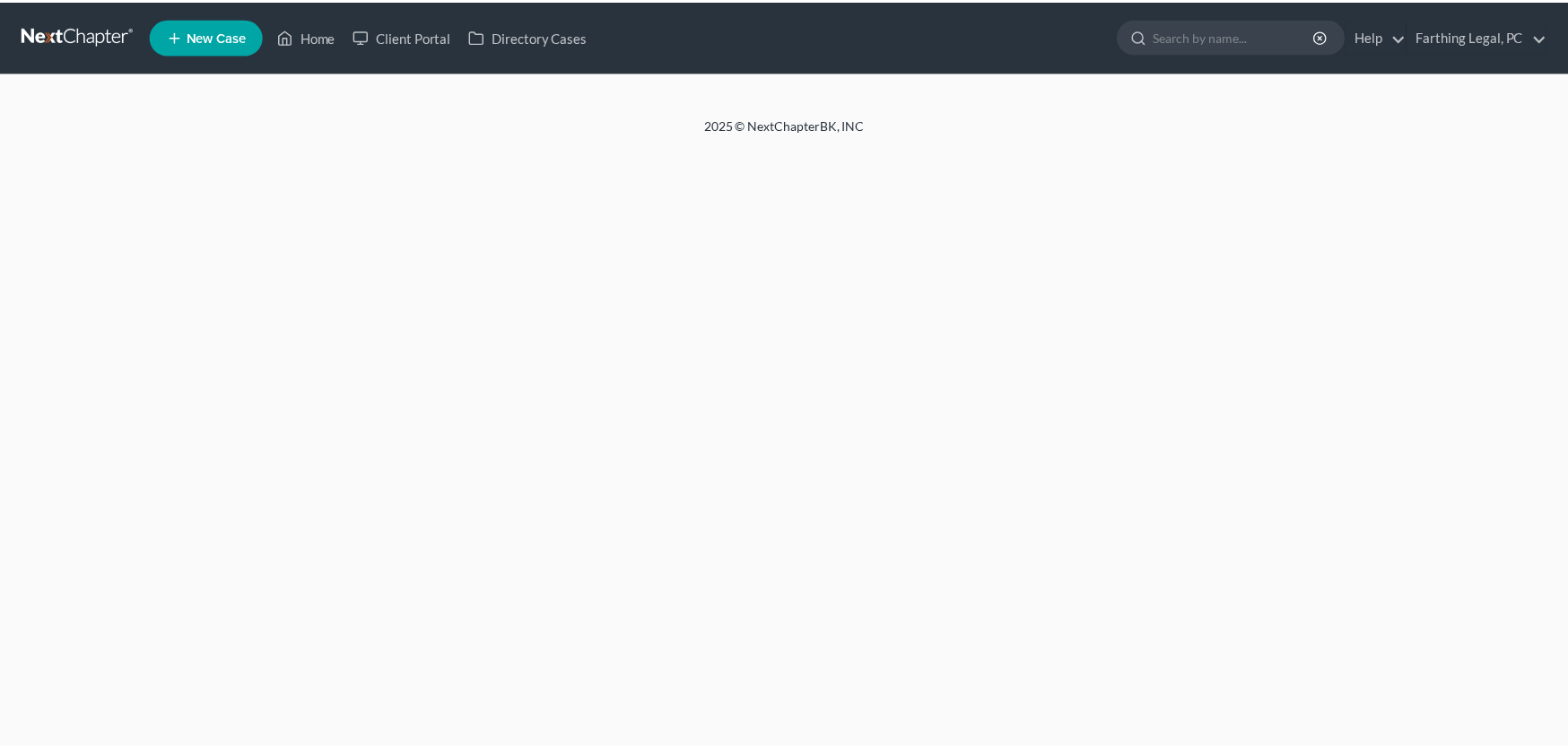 scroll, scrollTop: 0, scrollLeft: 0, axis: both 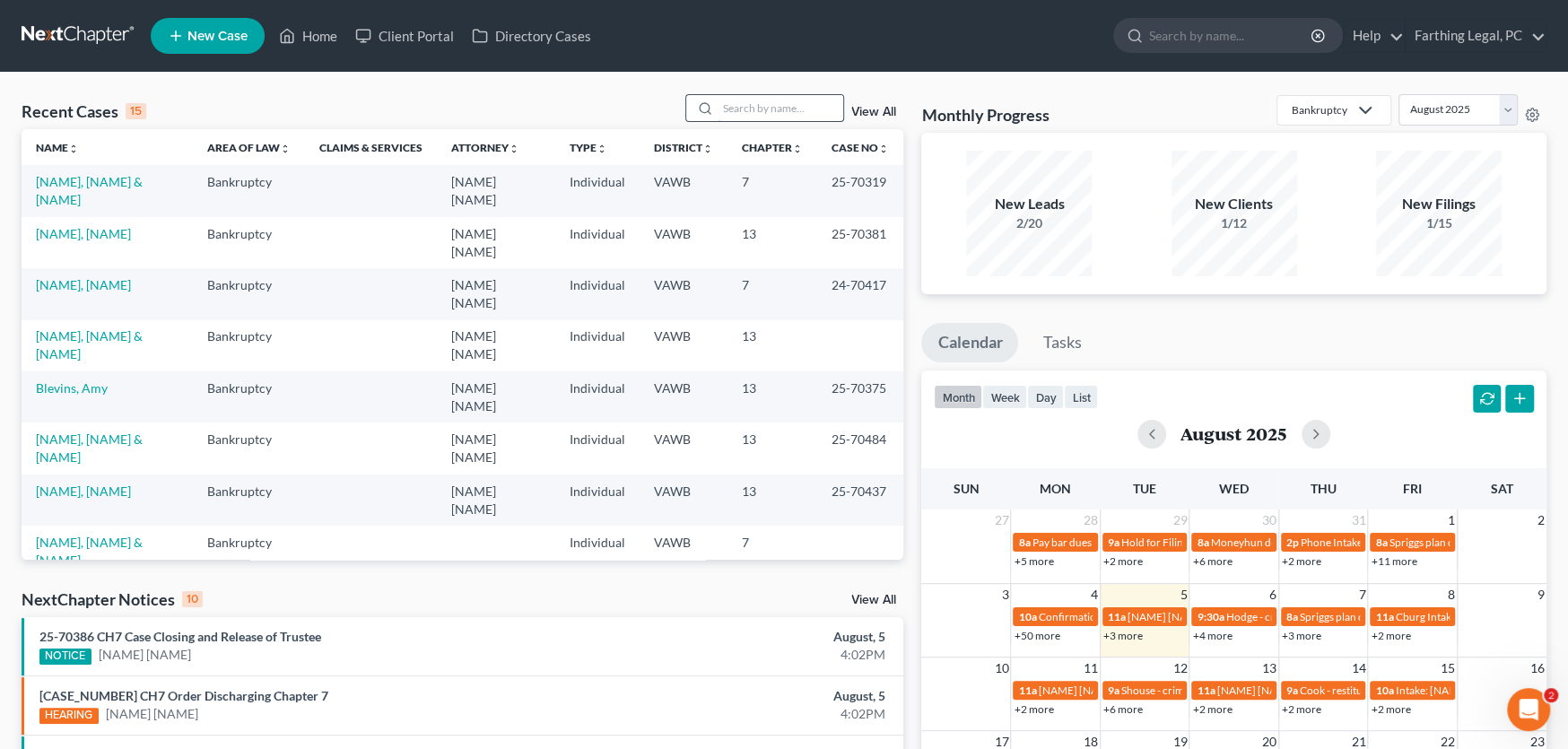 click at bounding box center (780, 108) 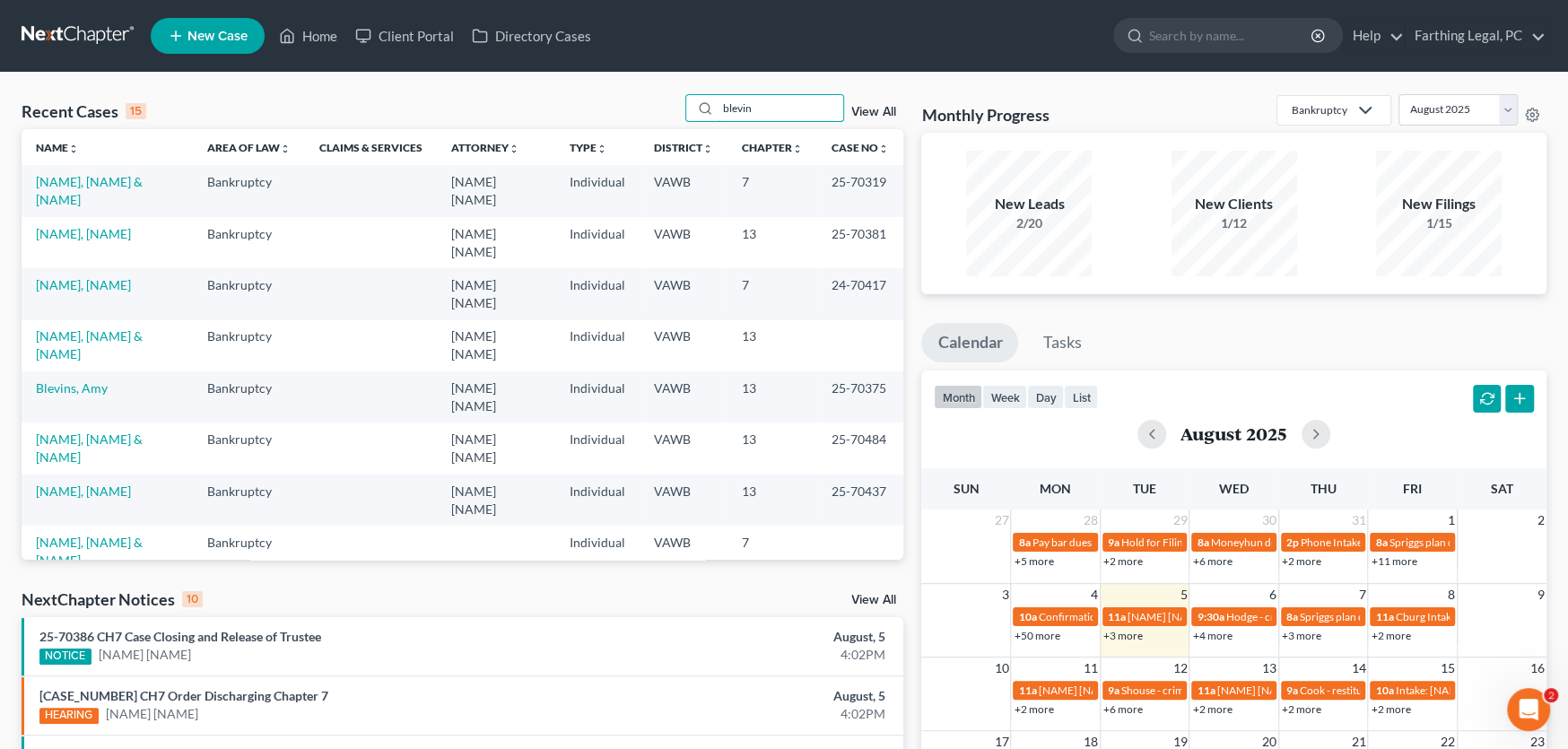 type on "blevins" 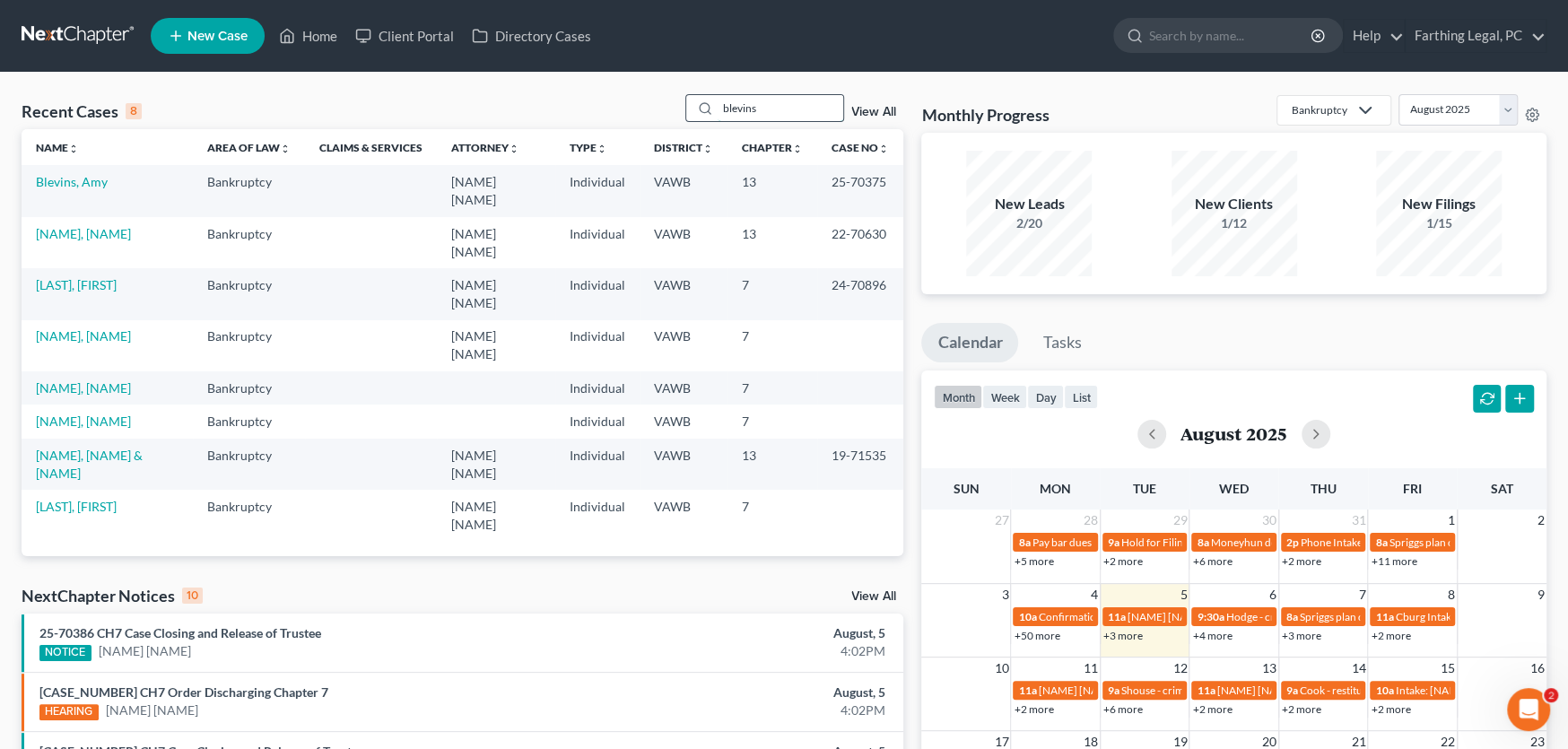 click on "blevins" at bounding box center [780, 108] 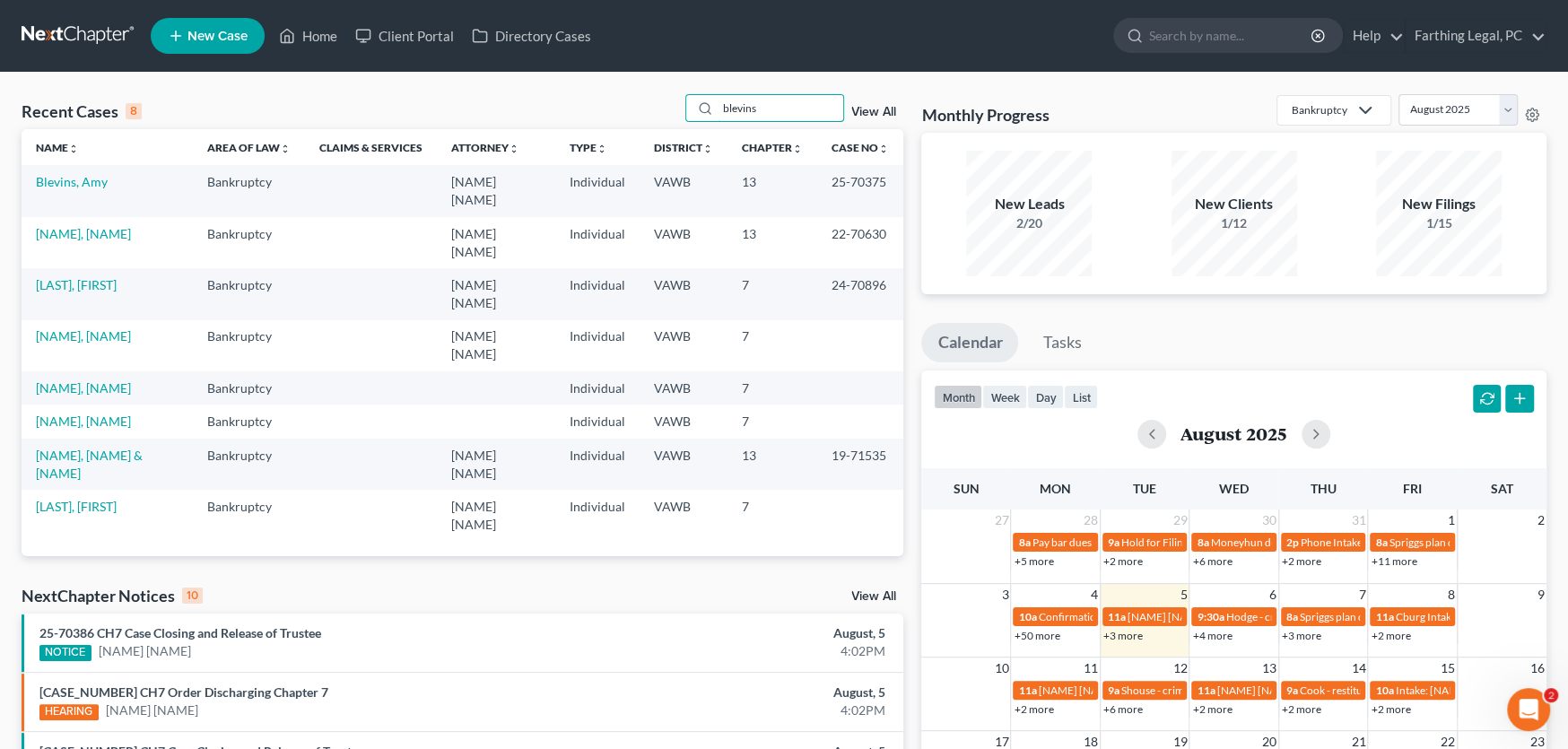 drag, startPoint x: 797, startPoint y: 104, endPoint x: 562, endPoint y: 95, distance: 235.17228 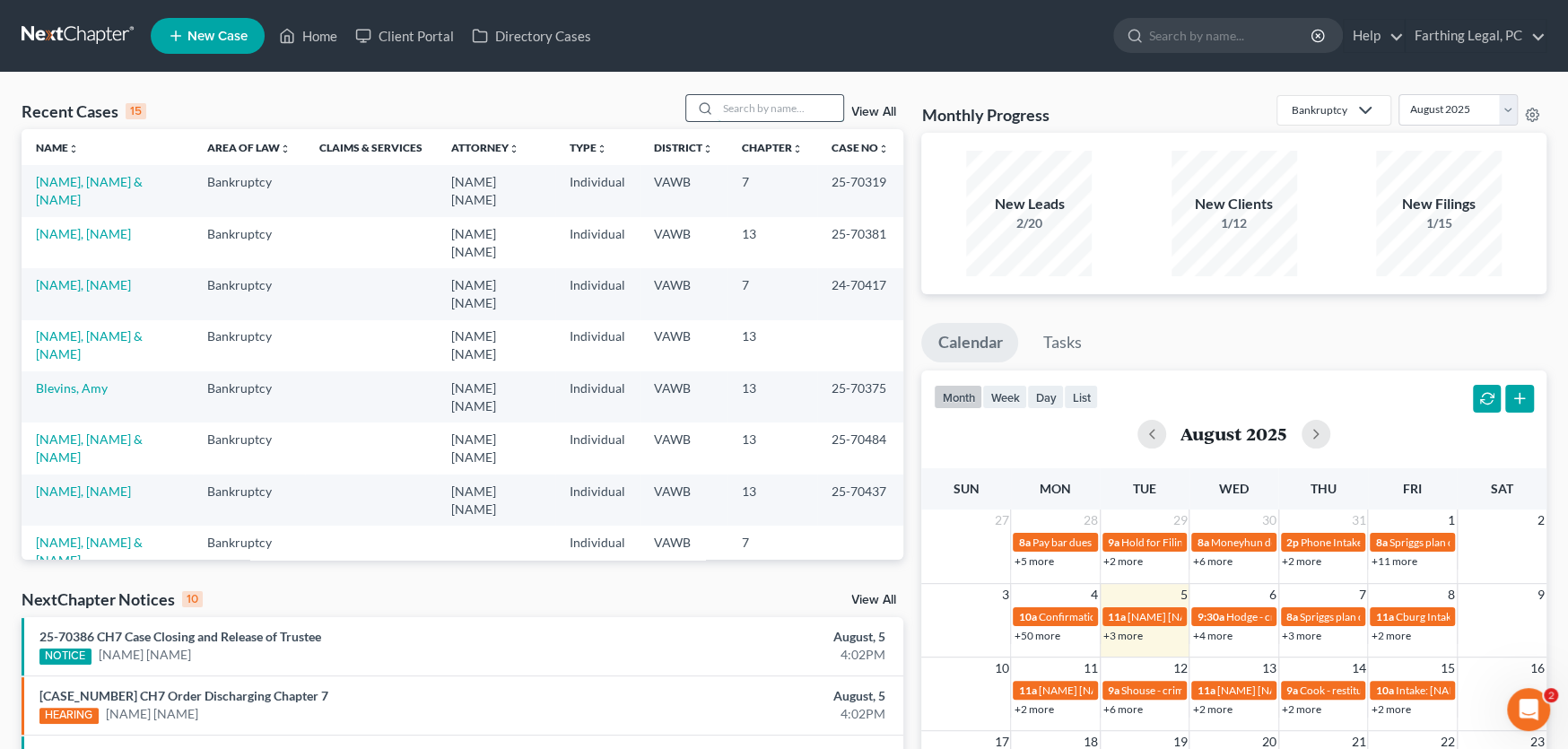 click at bounding box center (780, 108) 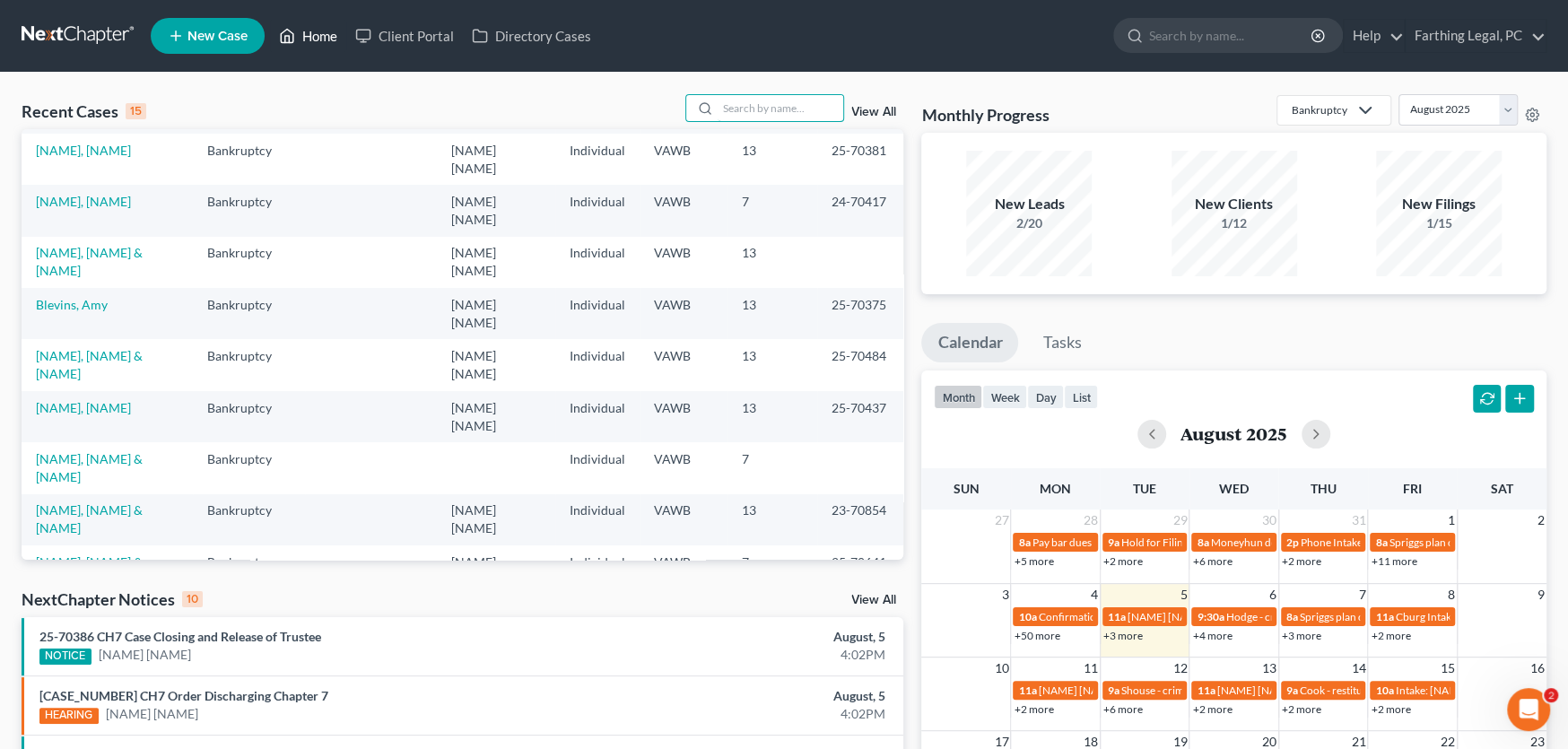 scroll, scrollTop: 0, scrollLeft: 0, axis: both 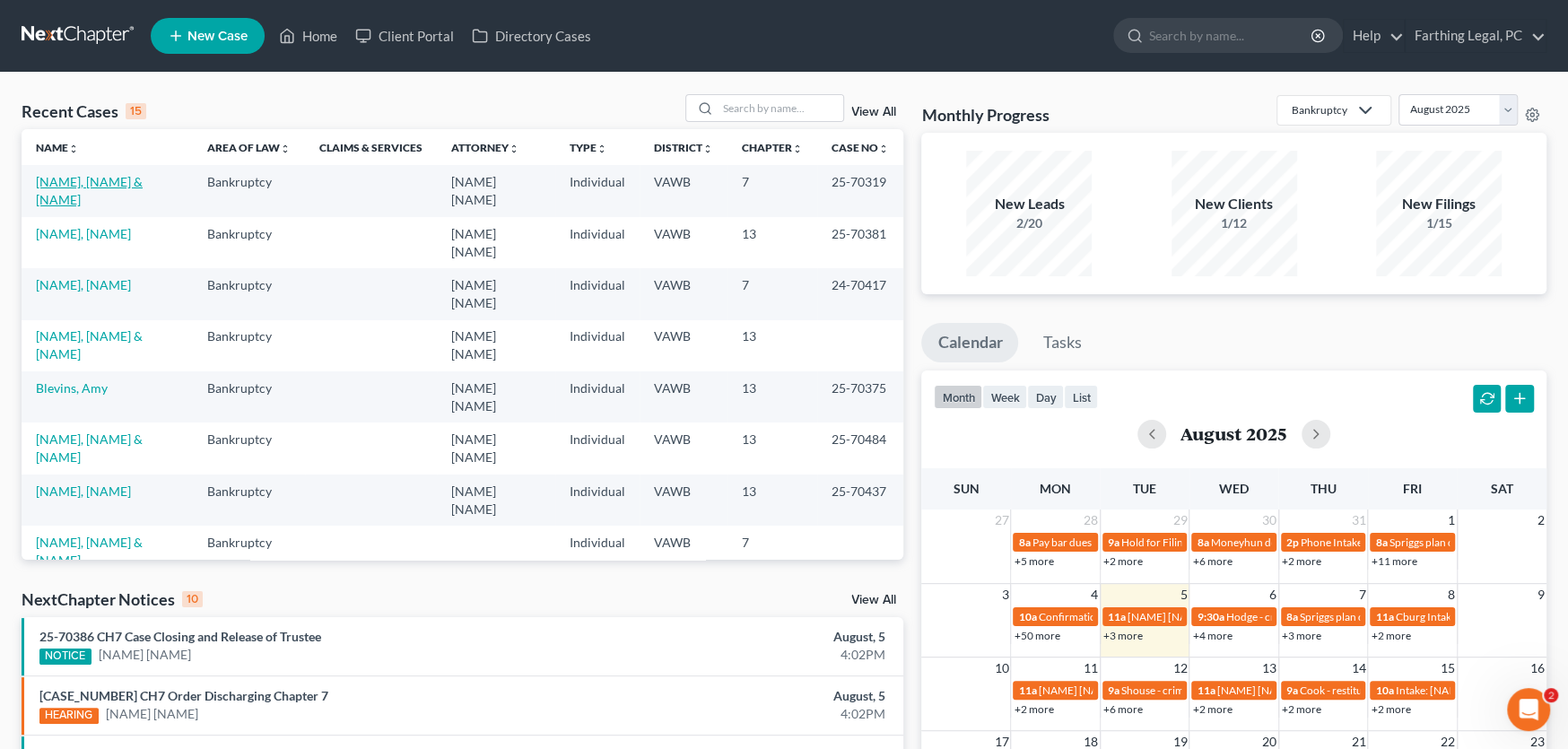 click on "[NAME], [NAME] & [NAME]" at bounding box center [89, 190] 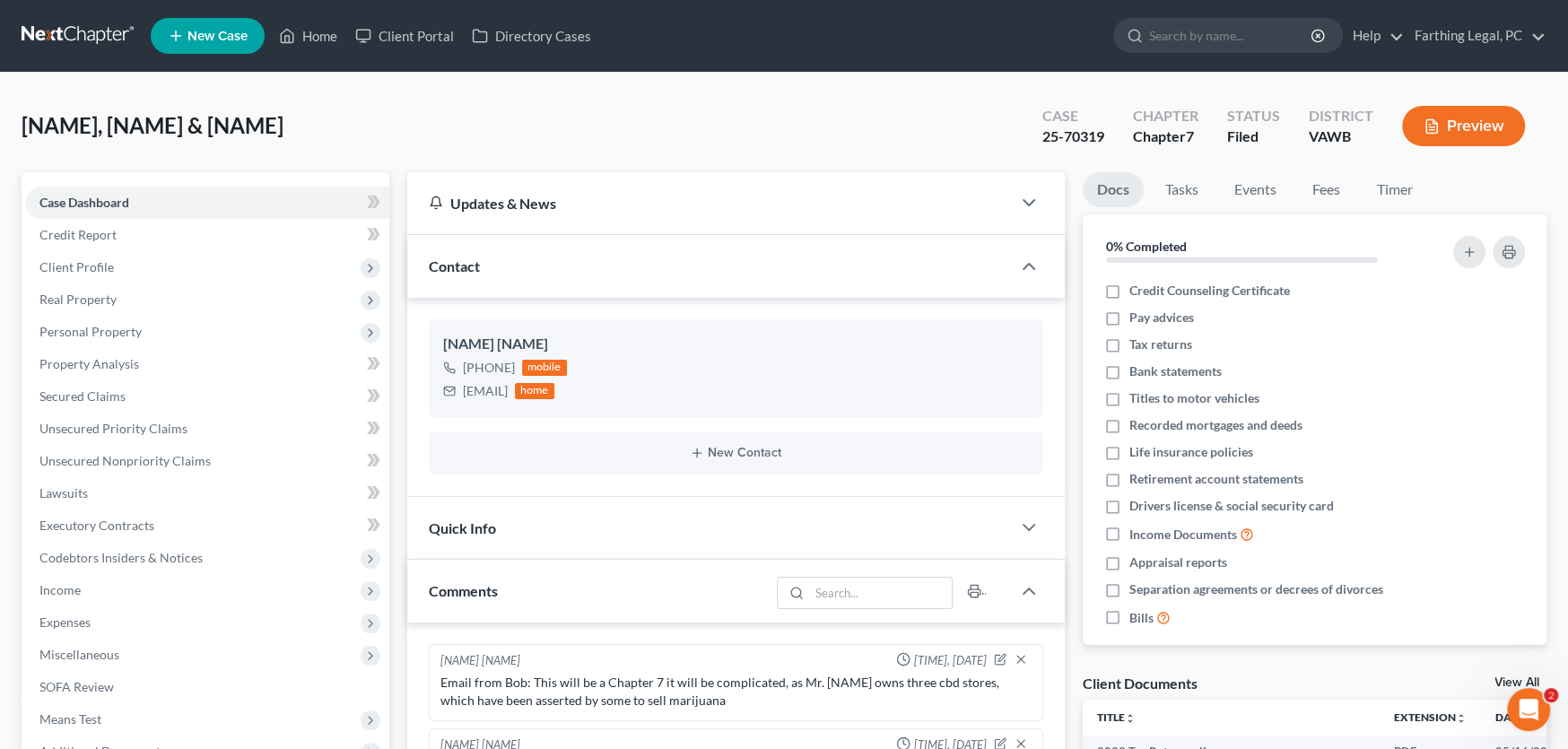 scroll, scrollTop: 1788, scrollLeft: 0, axis: vertical 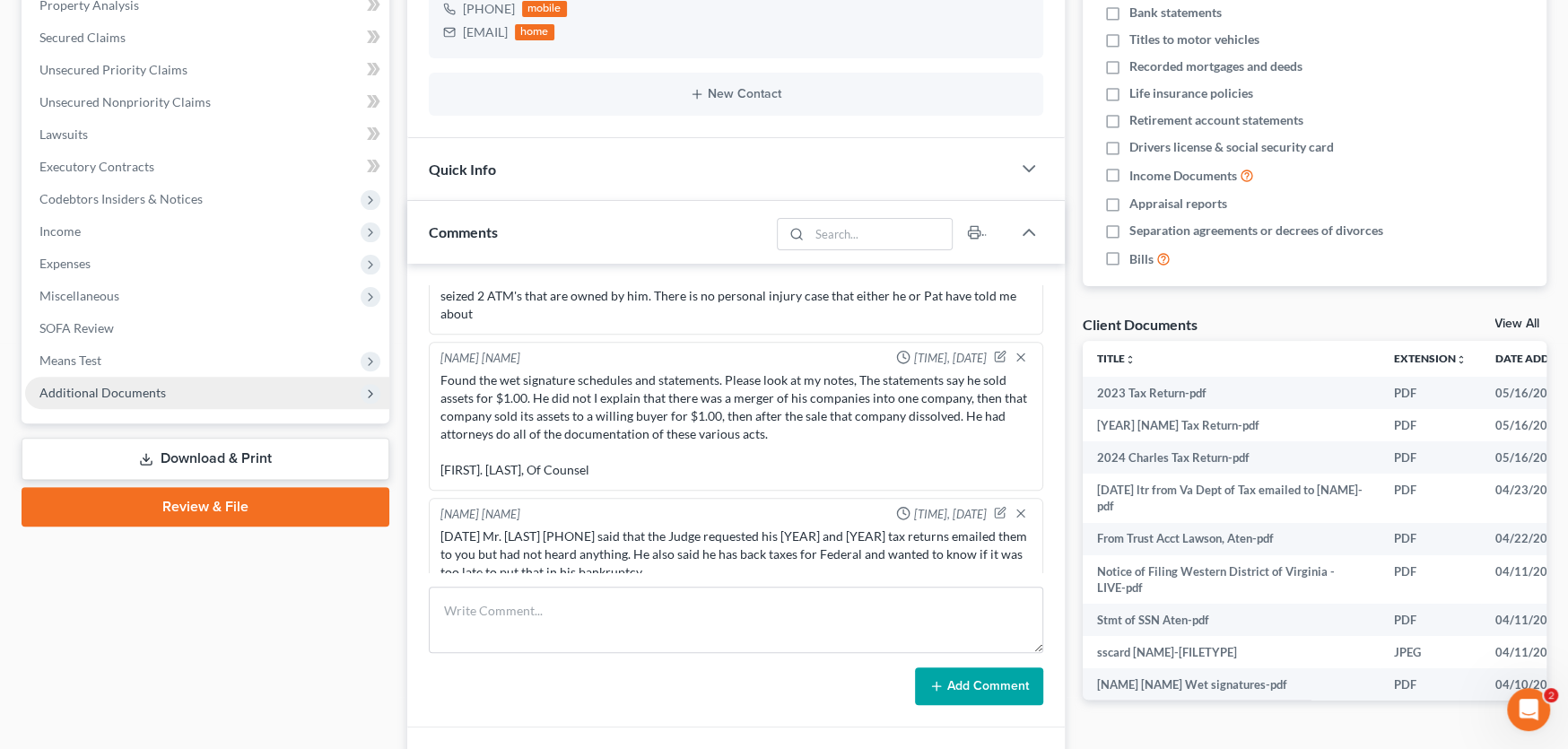 click on "Additional Documents" at bounding box center (102, 392) 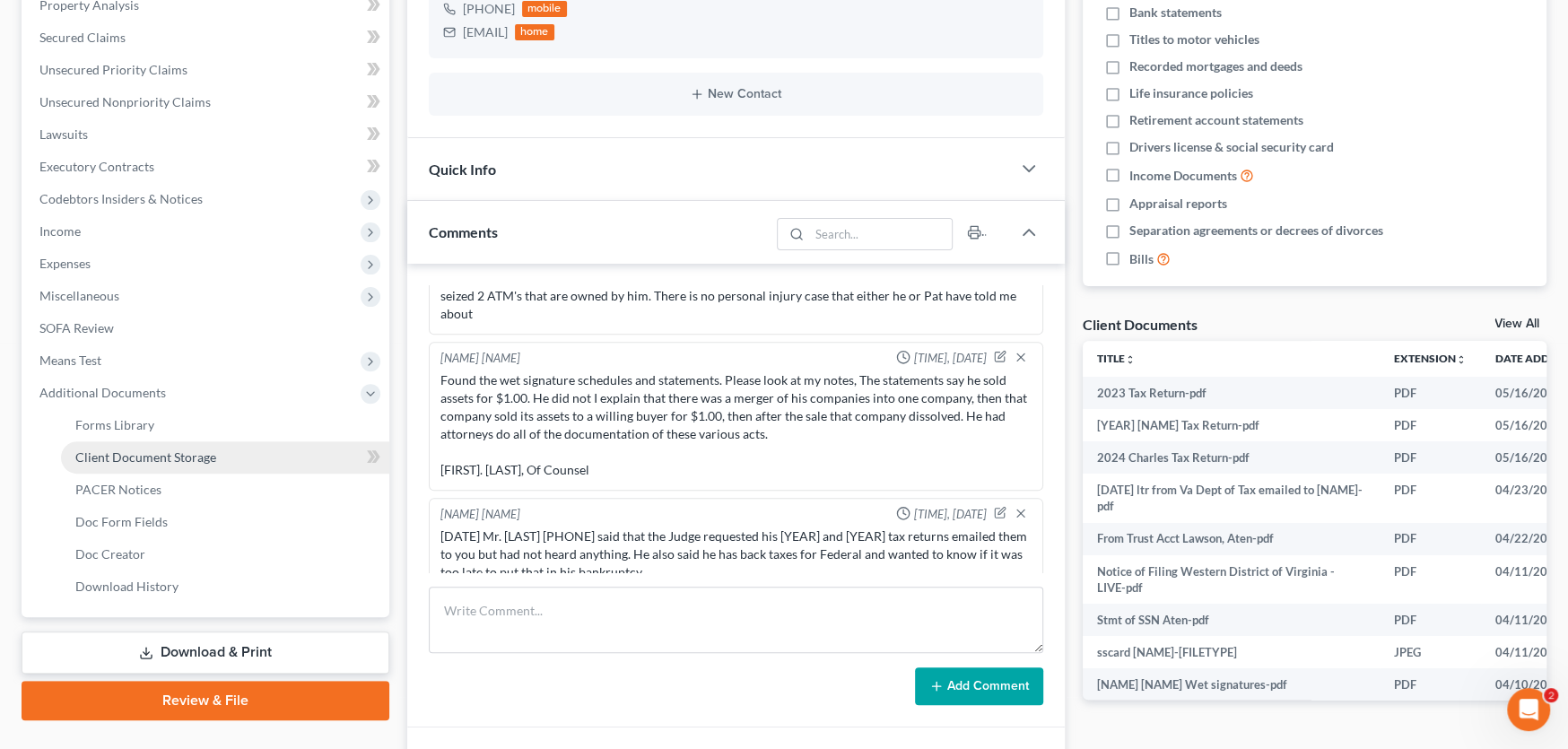 click on "Client Document Storage" at bounding box center (145, 457) 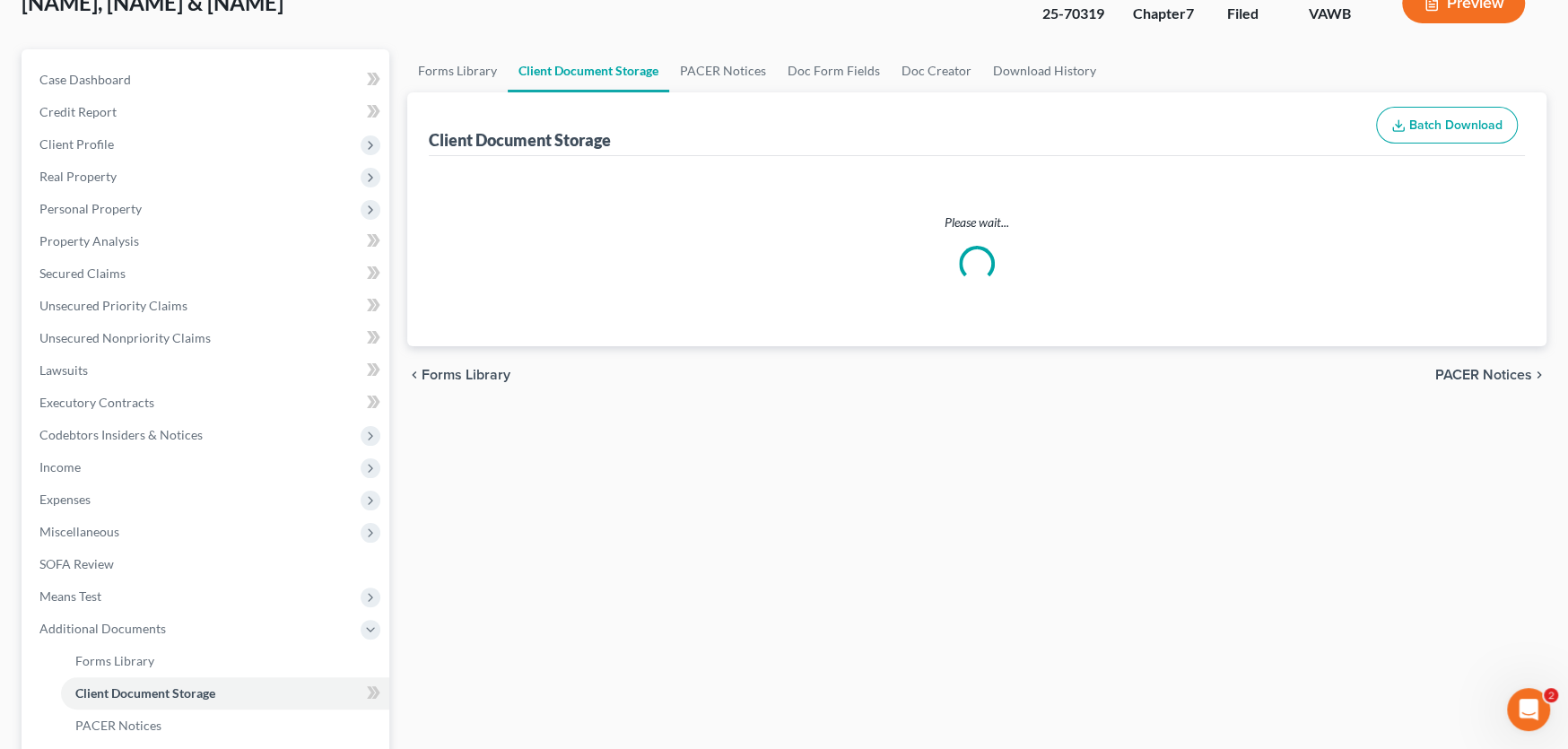 scroll, scrollTop: 17, scrollLeft: 0, axis: vertical 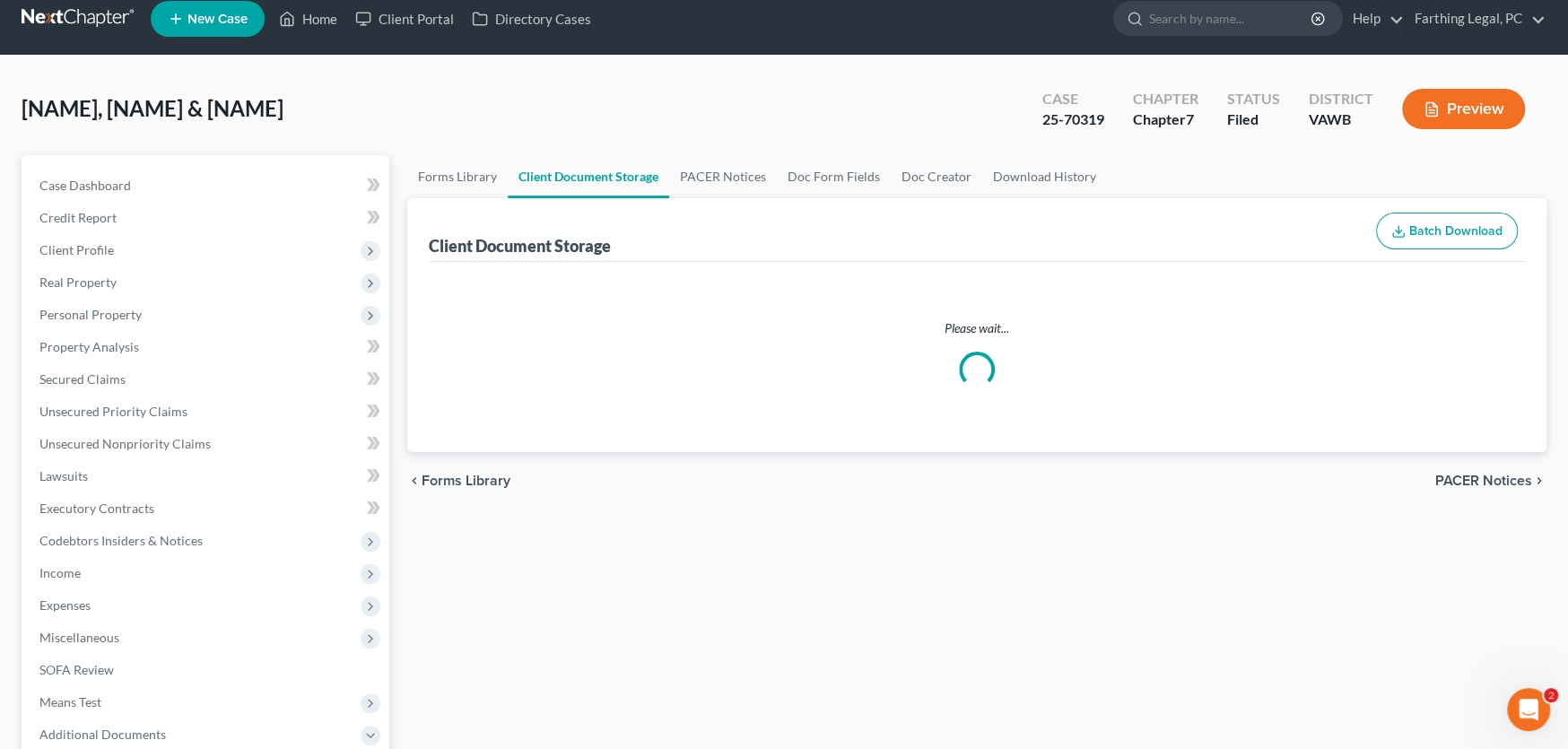 select on "0" 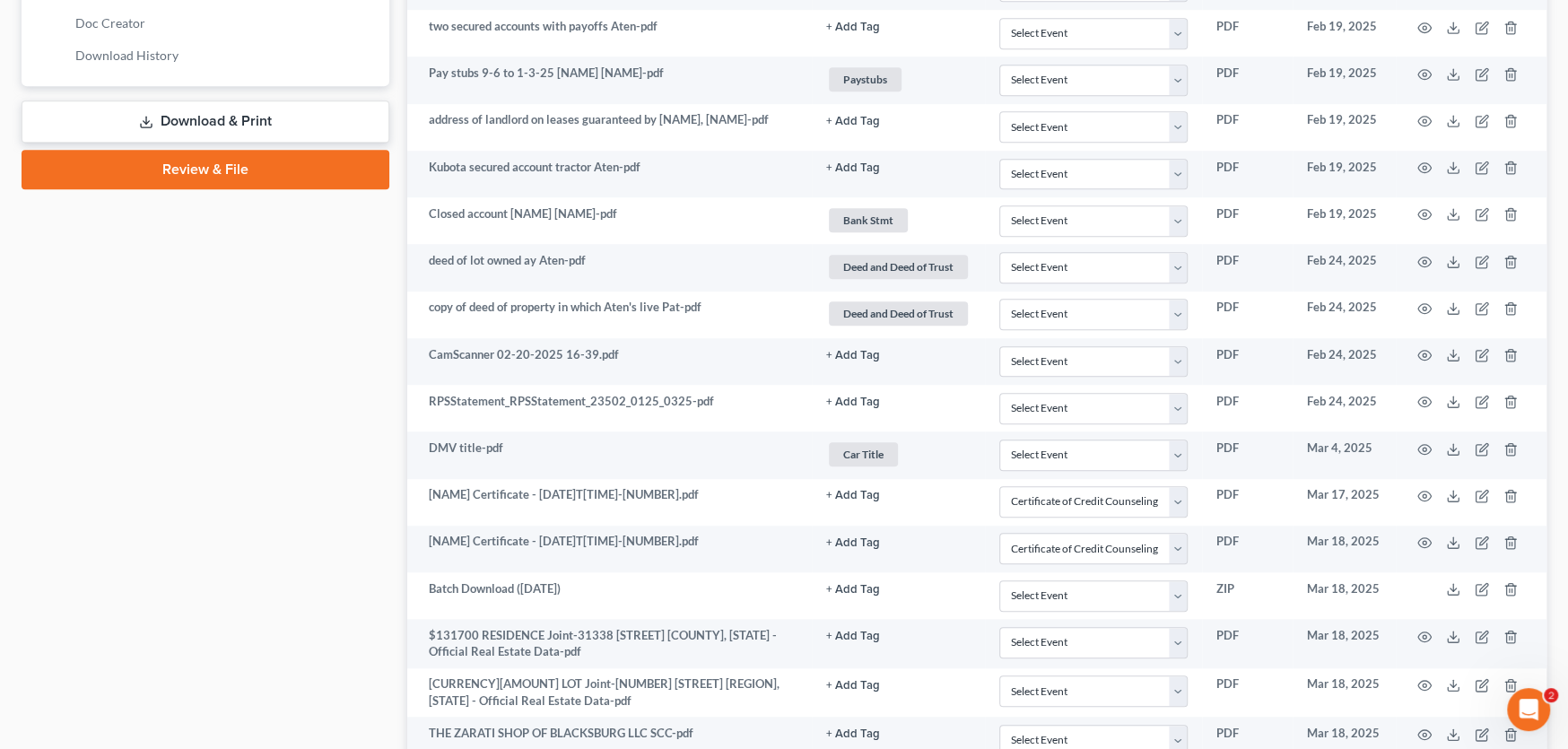 scroll, scrollTop: 896, scrollLeft: 0, axis: vertical 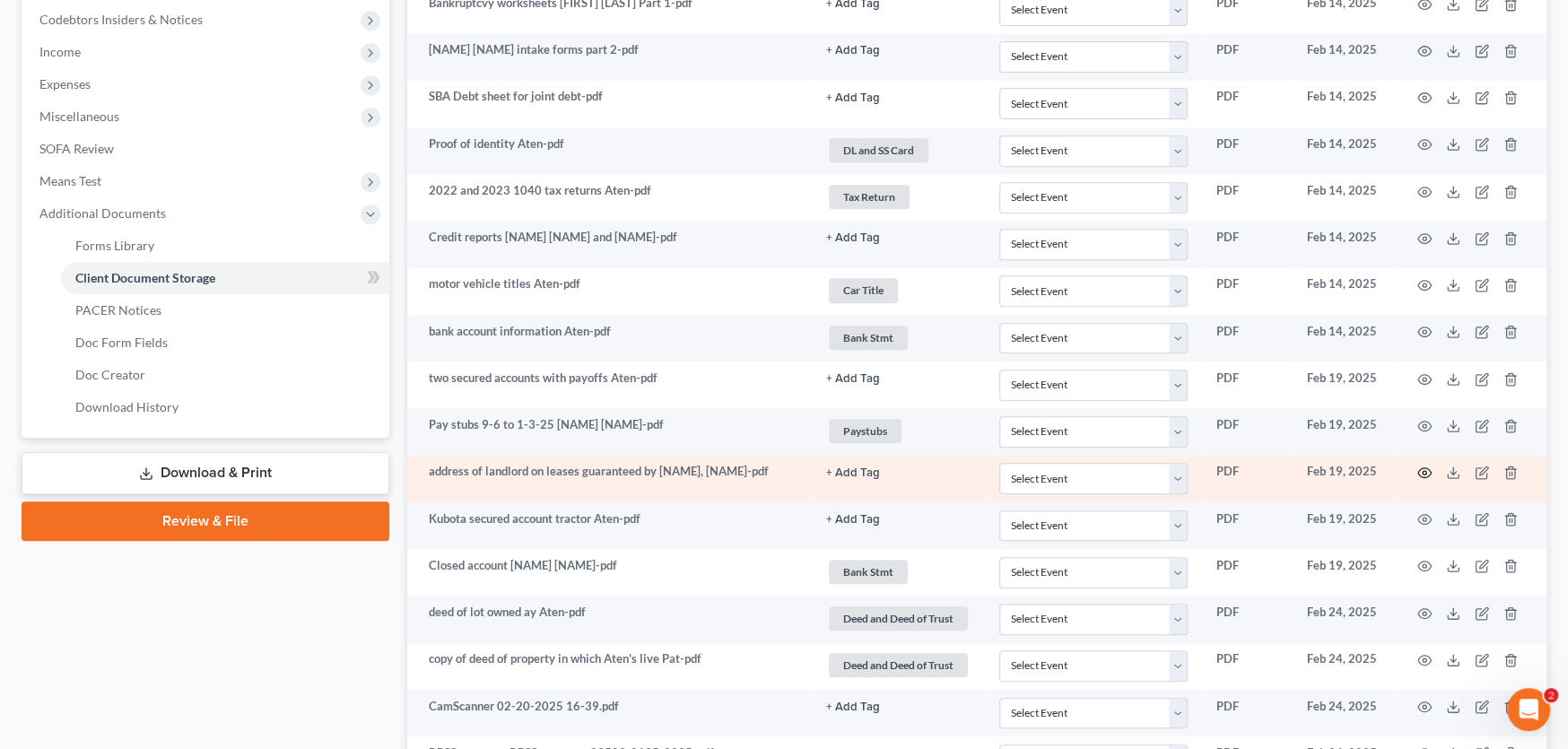click 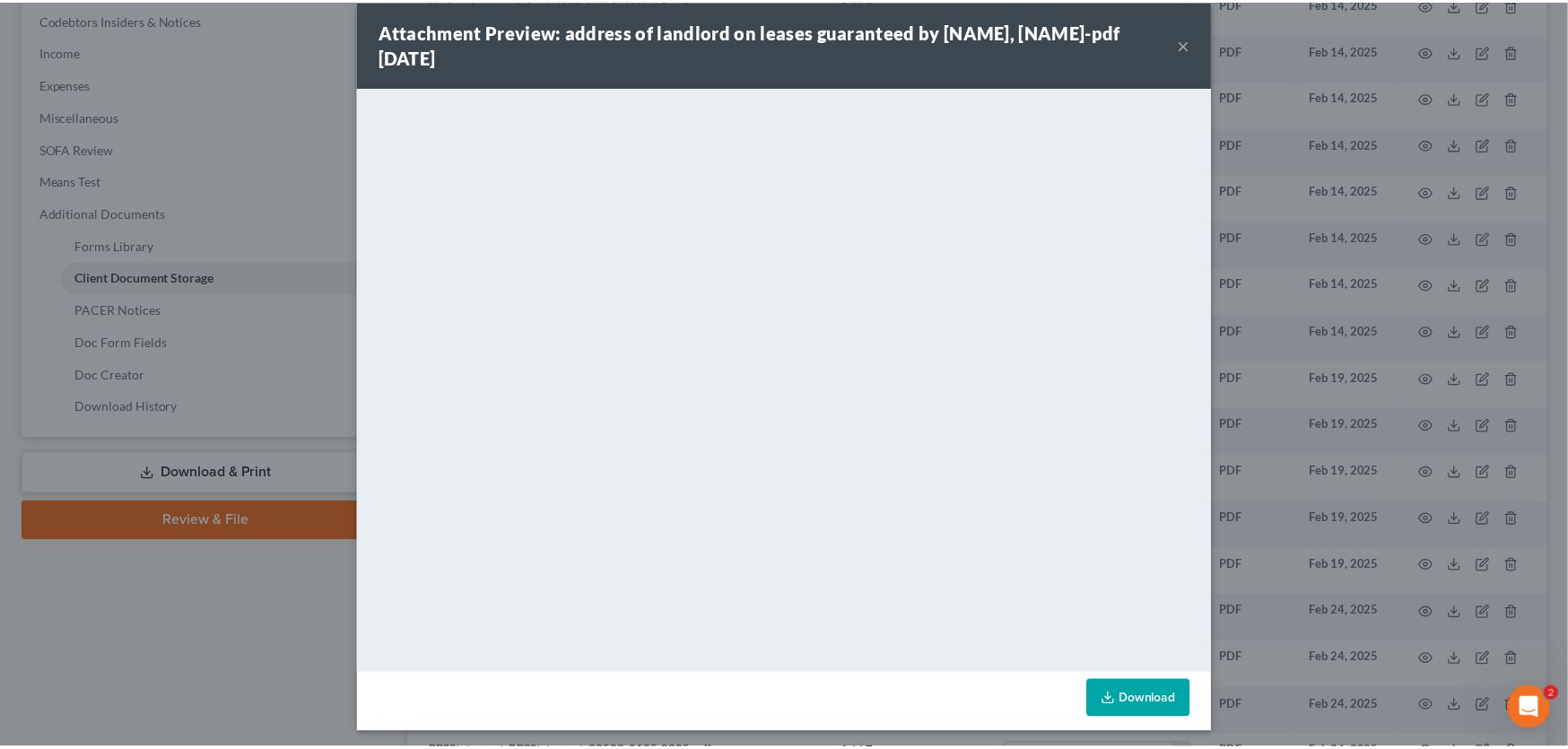 scroll, scrollTop: 27, scrollLeft: 0, axis: vertical 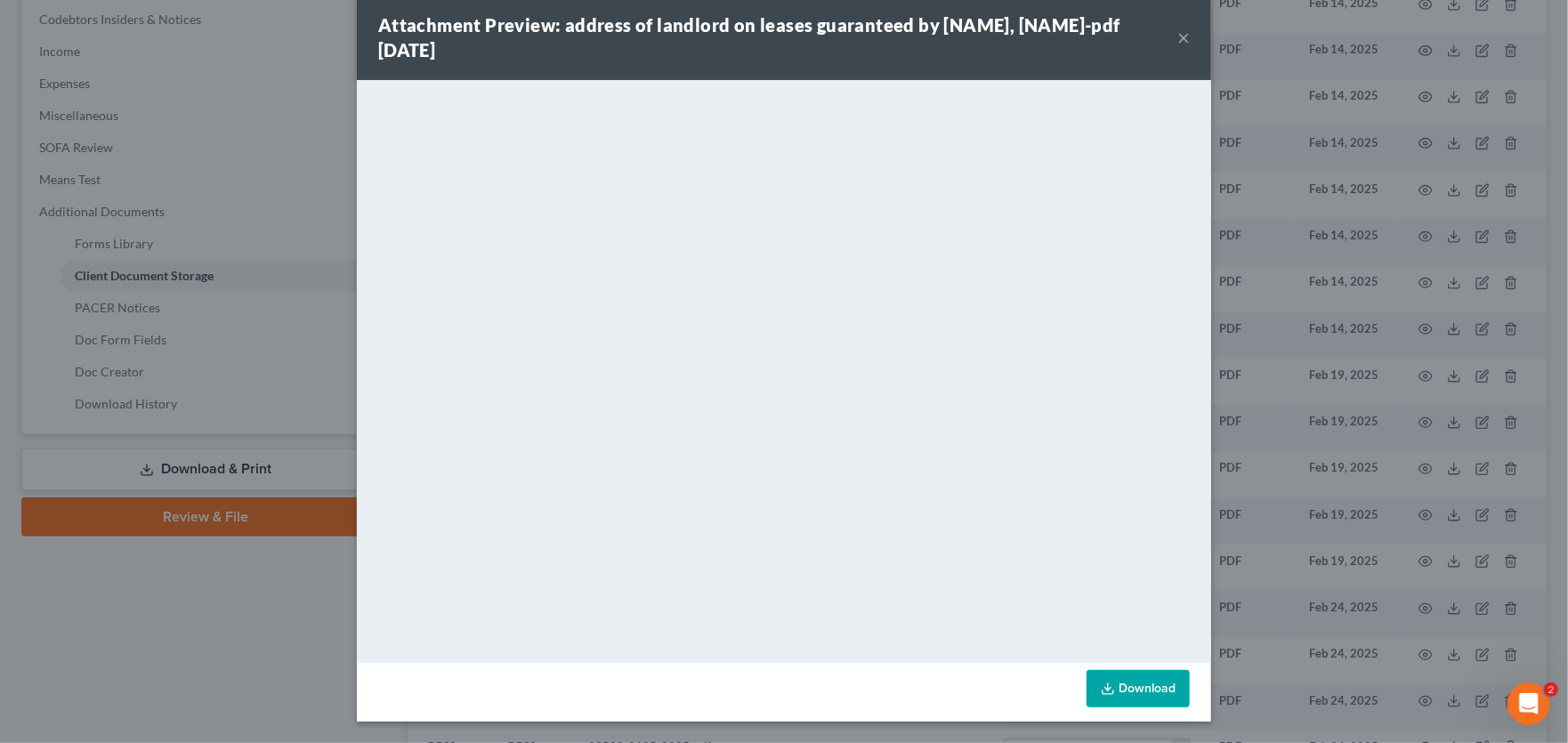 click on "×" at bounding box center [1184, 37] 